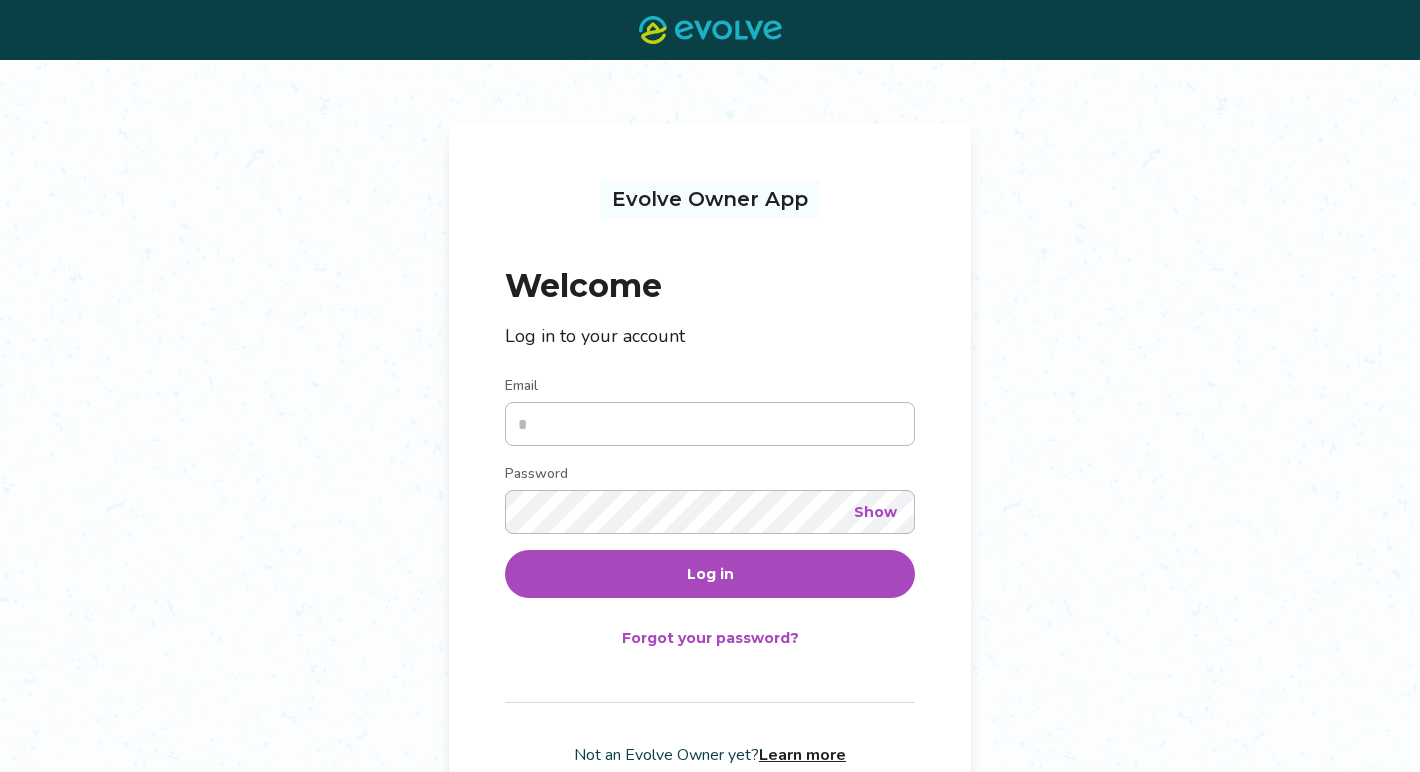 scroll, scrollTop: 0, scrollLeft: 0, axis: both 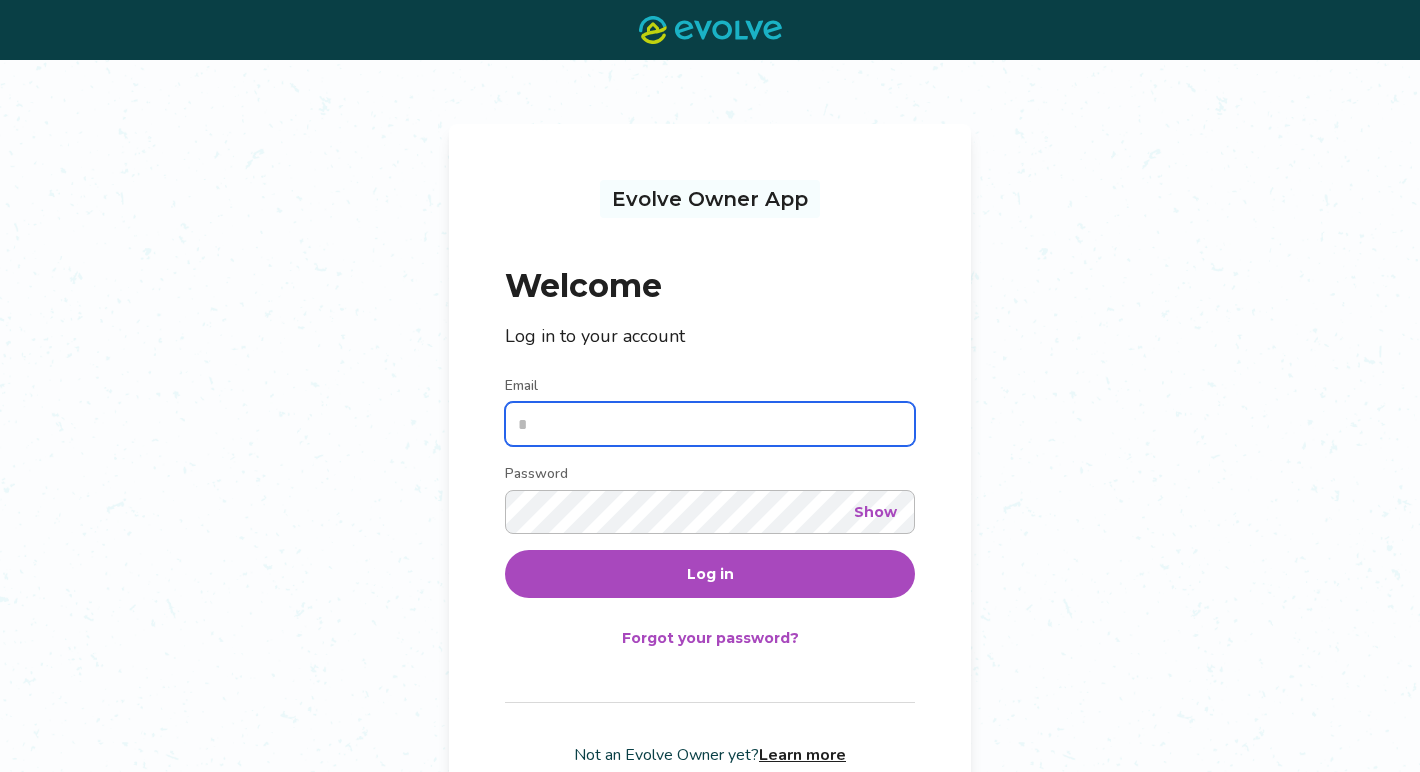 paste on "**********" 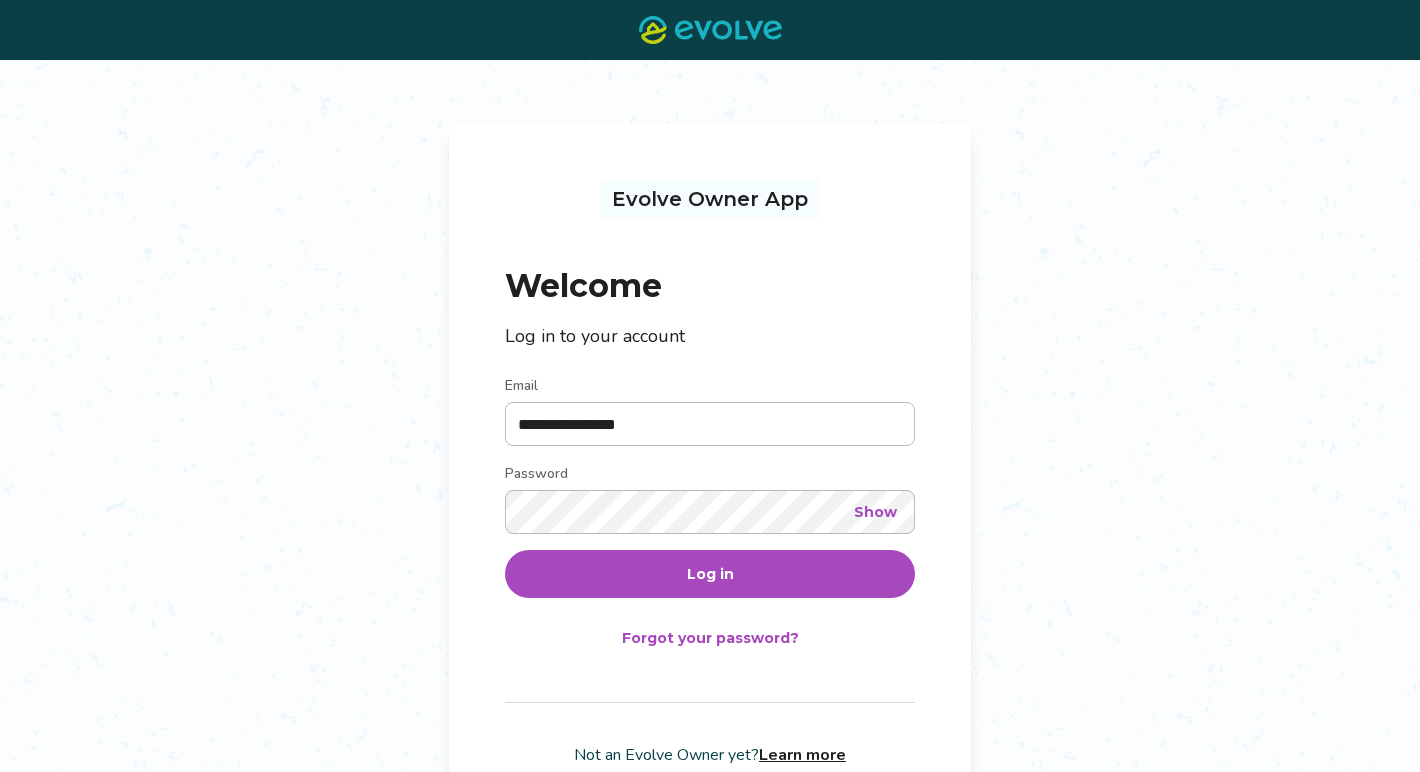 click on "Log in" at bounding box center [710, 574] 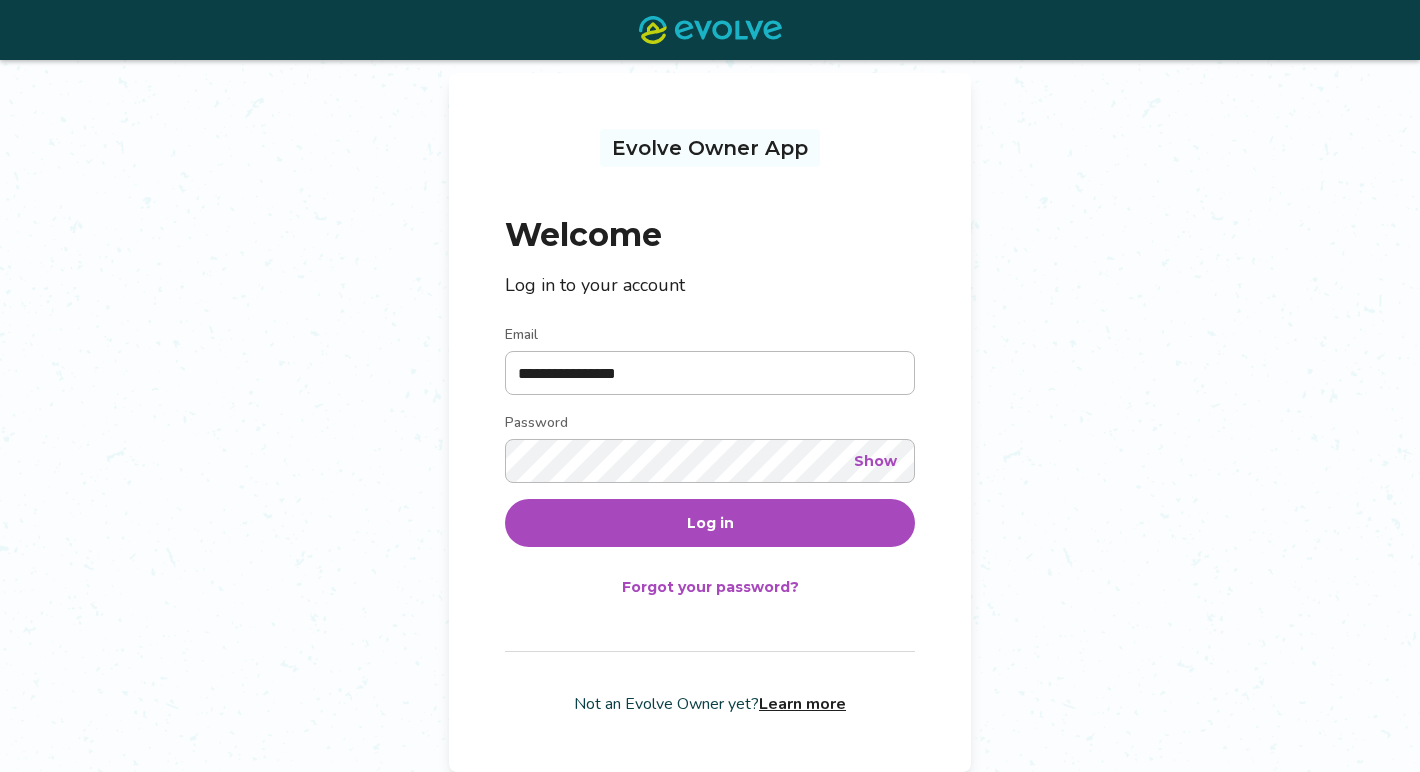 scroll, scrollTop: 42, scrollLeft: 0, axis: vertical 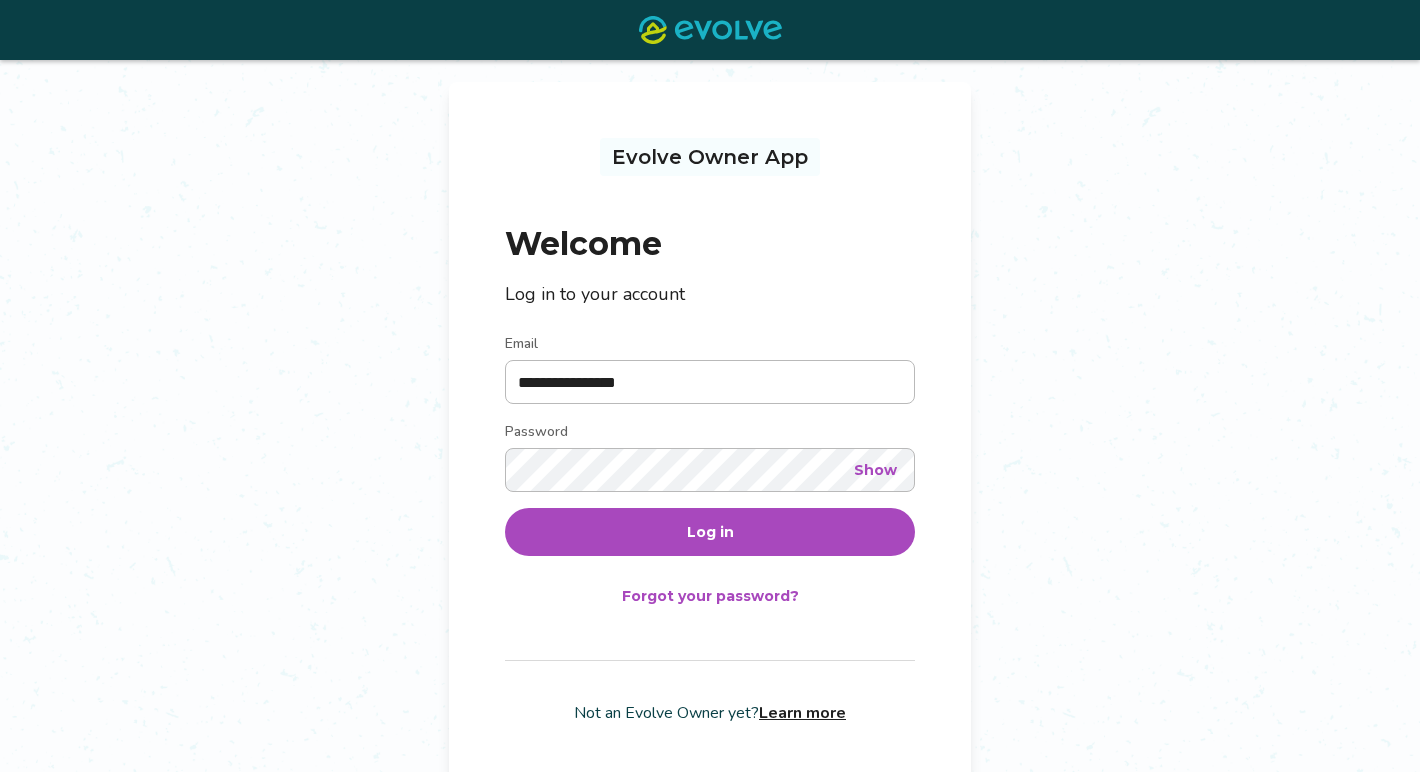 click on "Show" at bounding box center (875, 470) 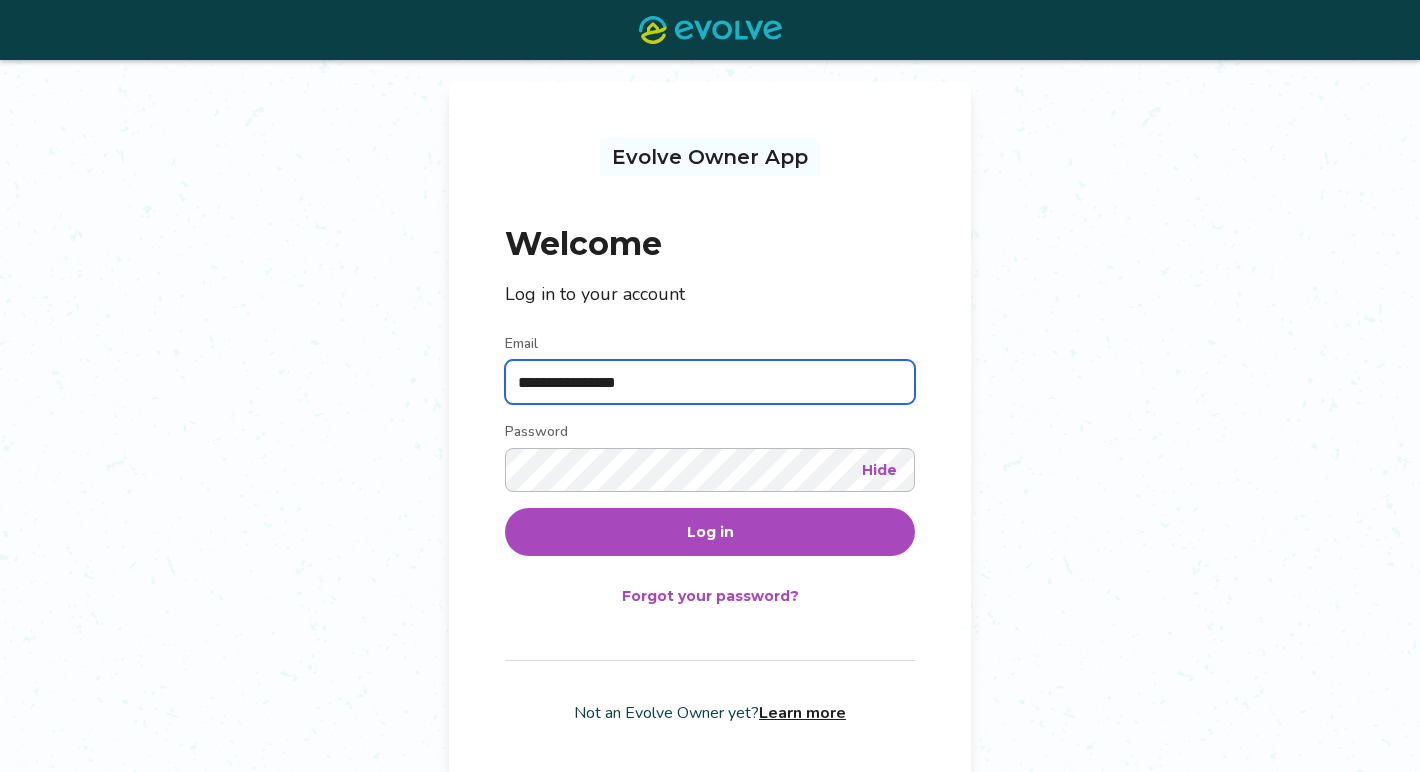 click on "**********" at bounding box center [710, 382] 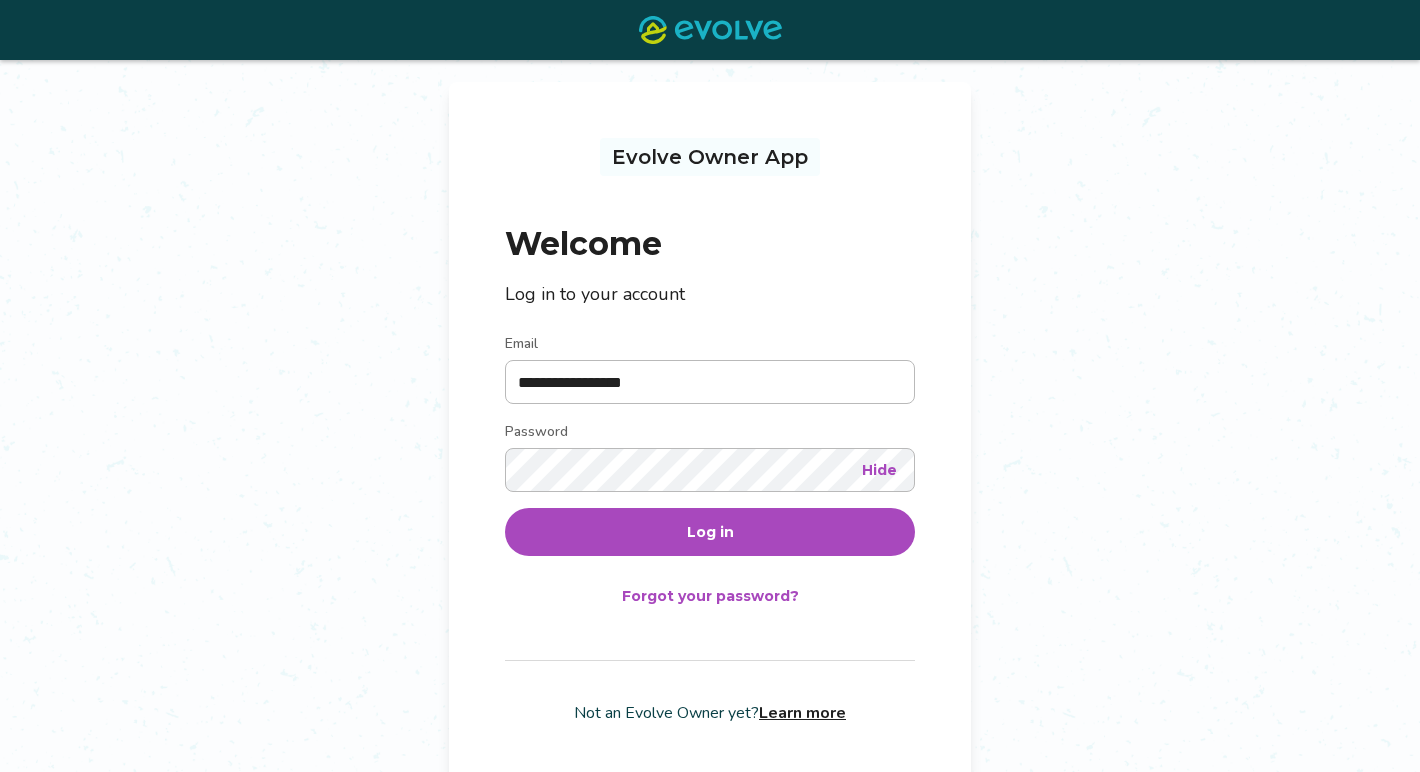 click on "Log in" at bounding box center [710, 532] 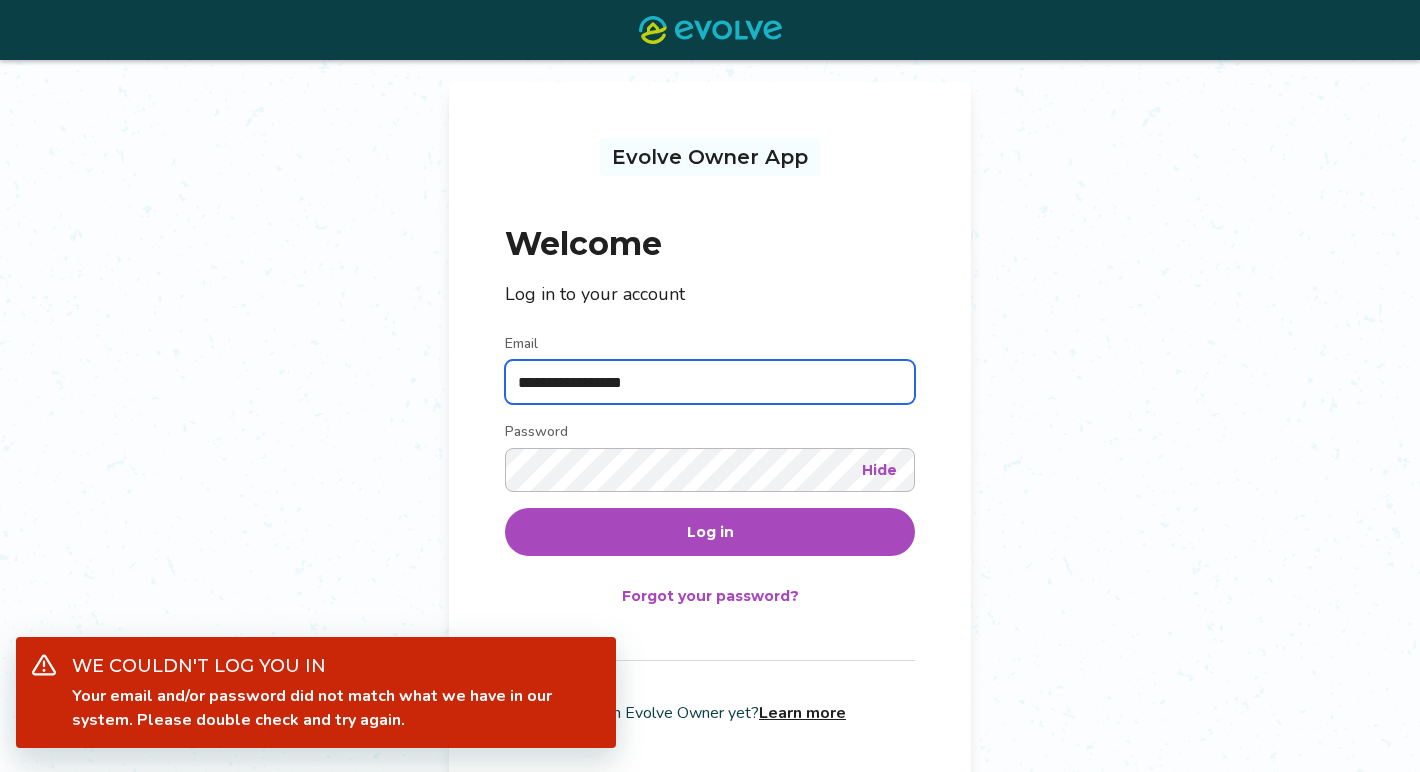 click on "**********" at bounding box center [710, 382] 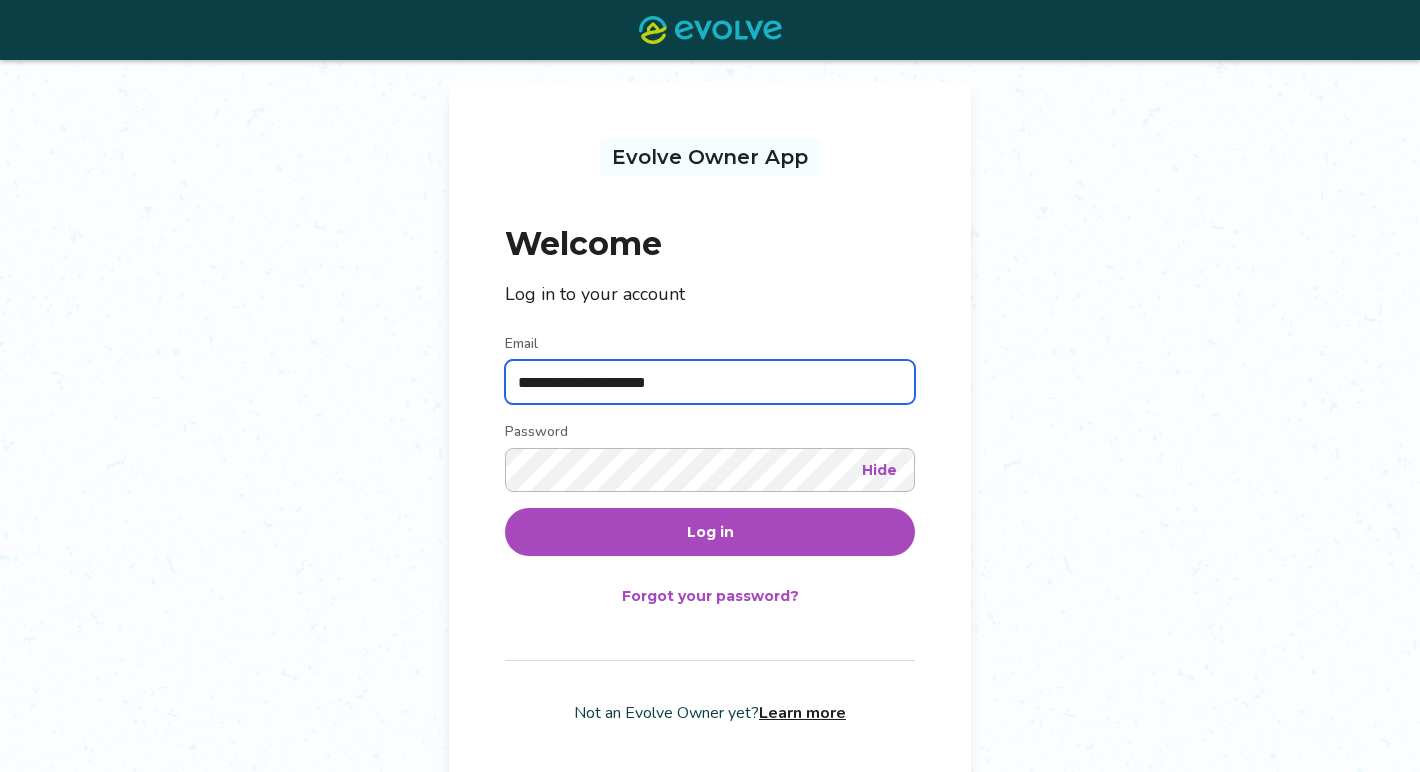 type on "**********" 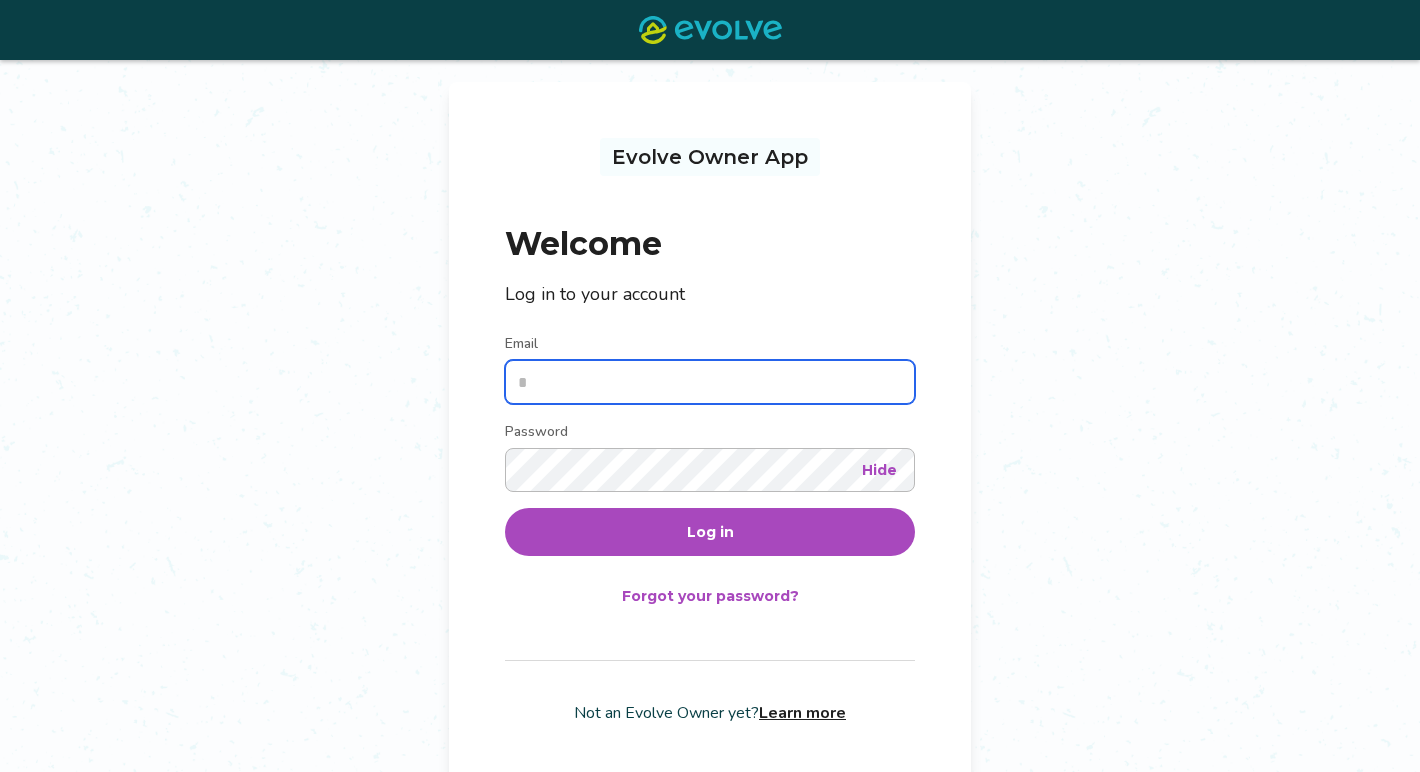paste on "**********" 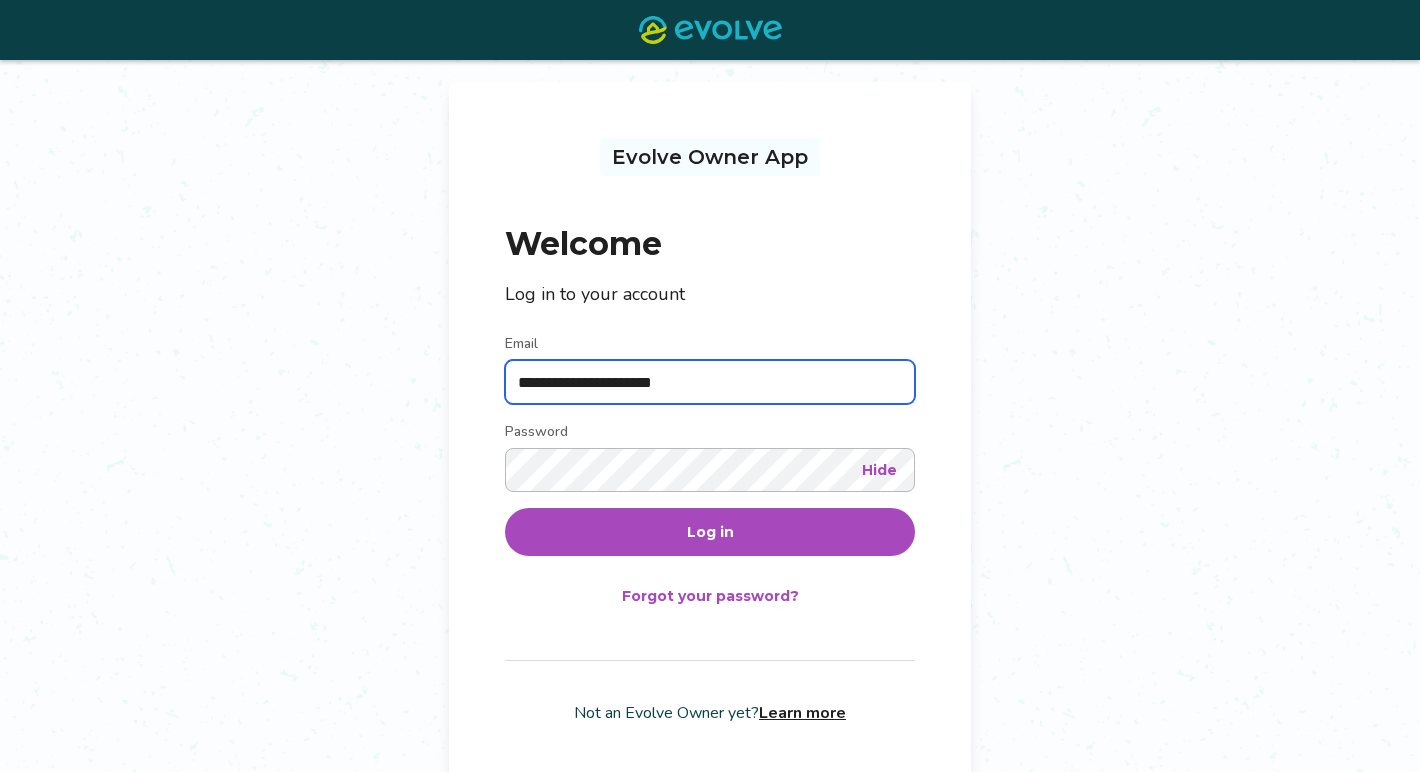 type on "**********" 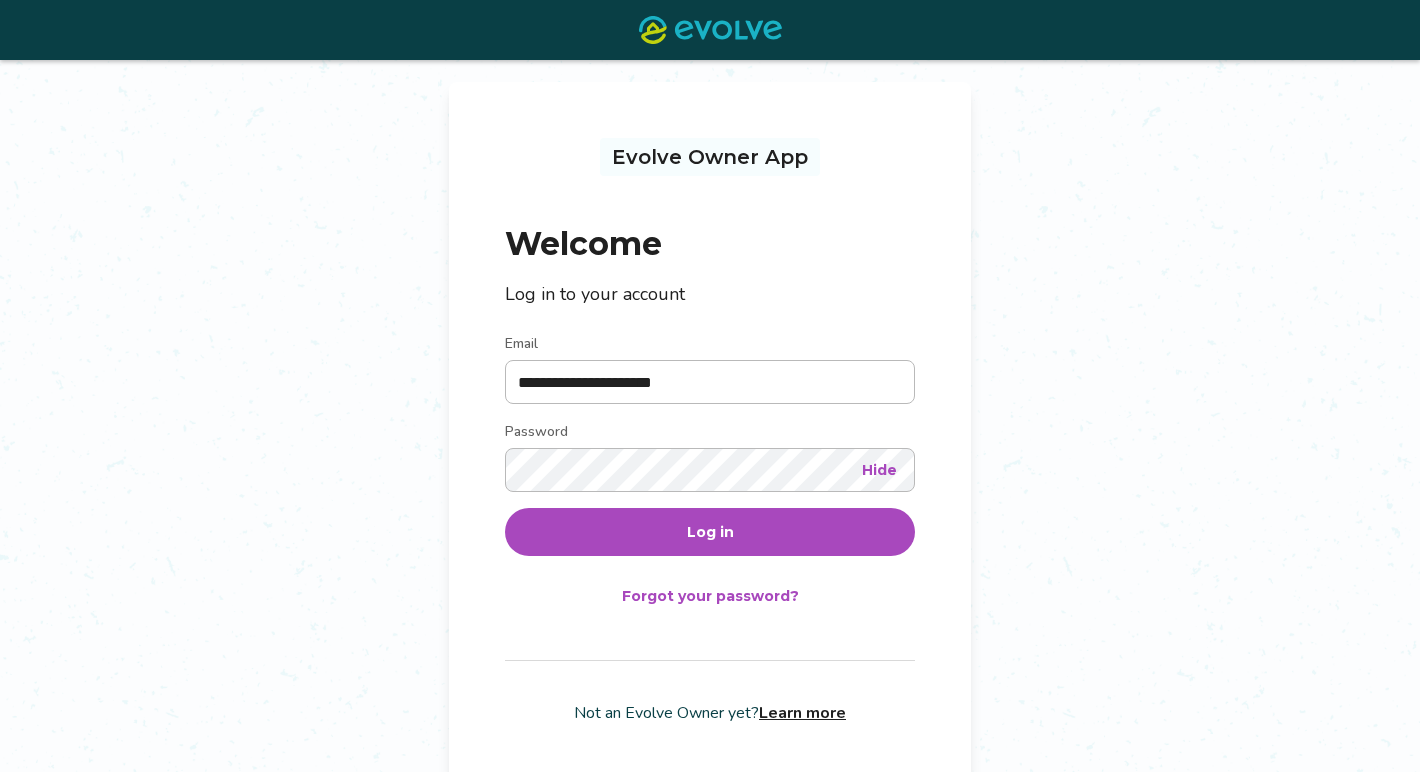 click on "Log in" at bounding box center (710, 532) 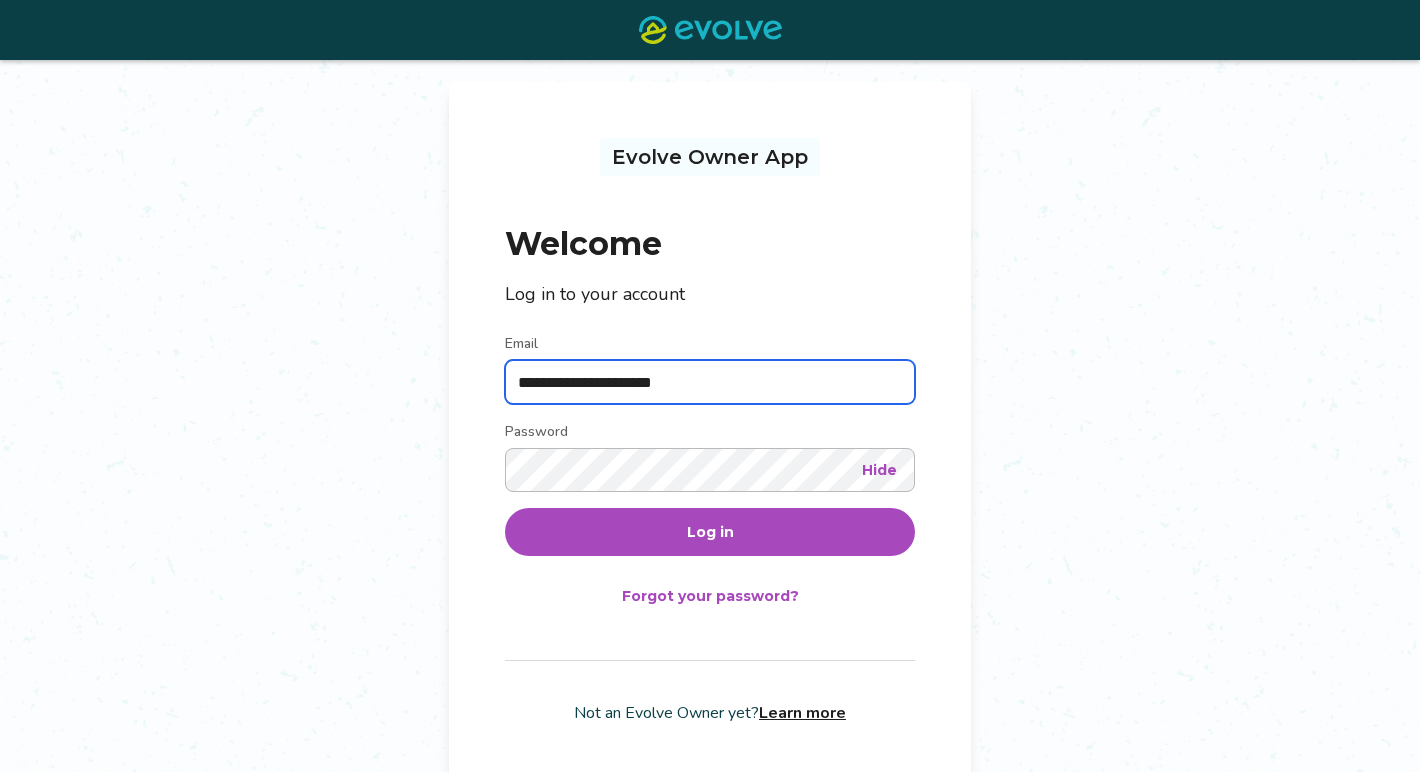 drag, startPoint x: 767, startPoint y: 381, endPoint x: 412, endPoint y: 363, distance: 355.45605 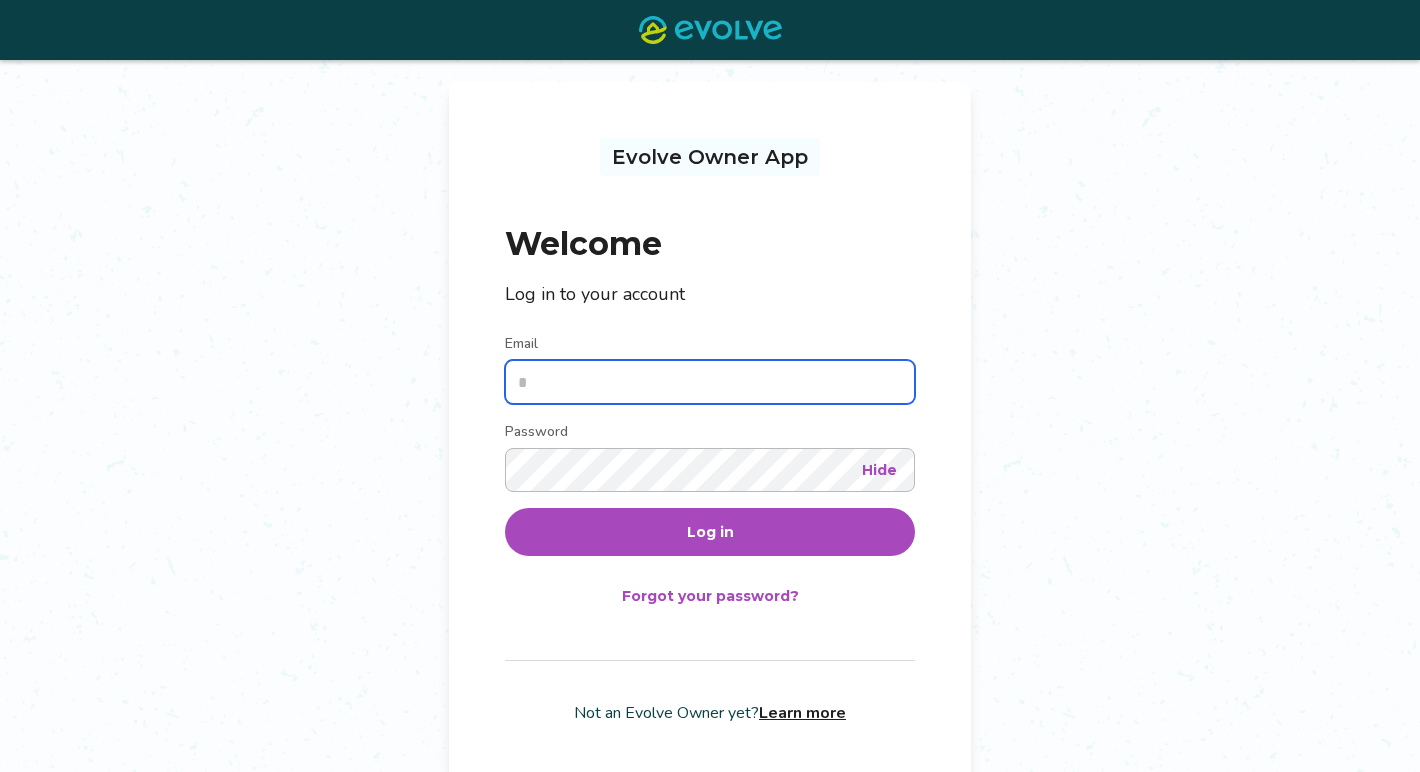 paste on "**********" 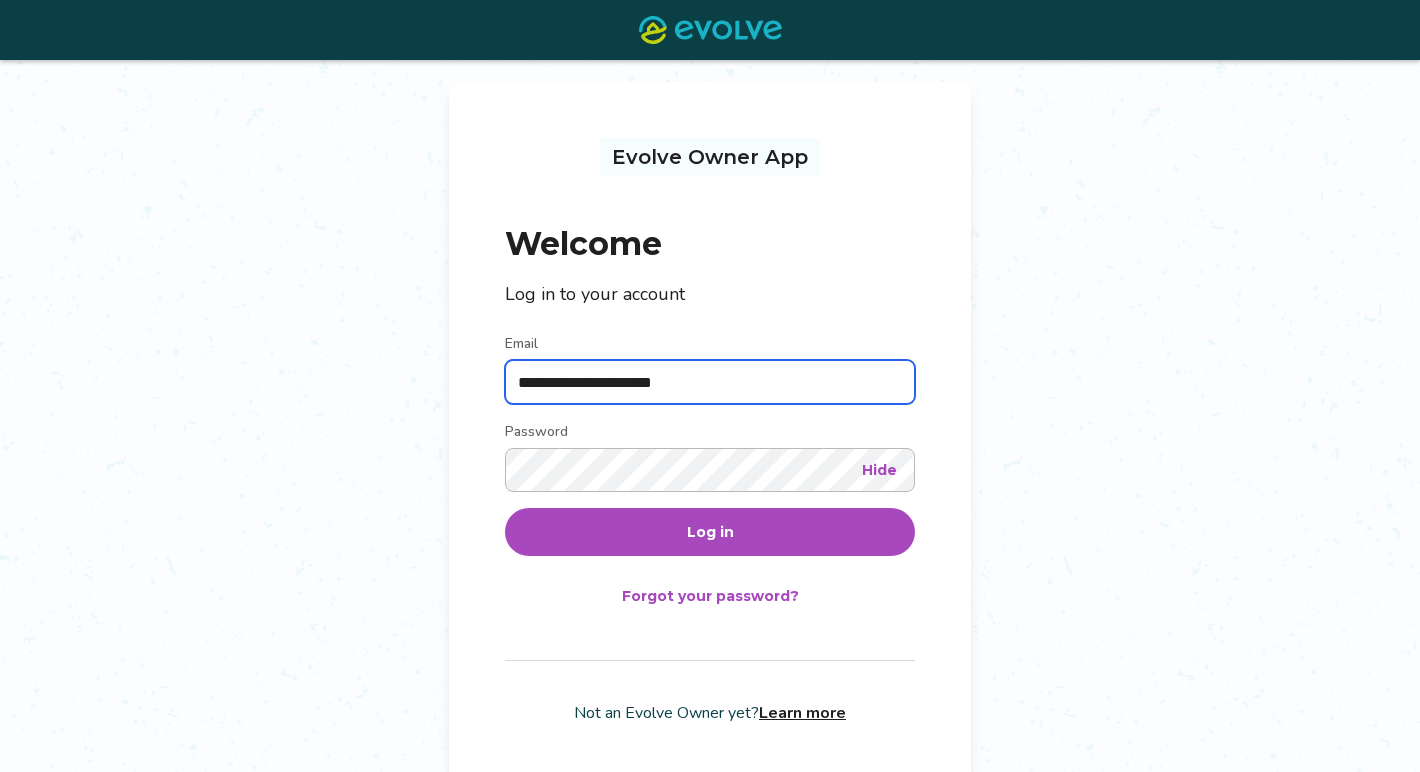 type on "**********" 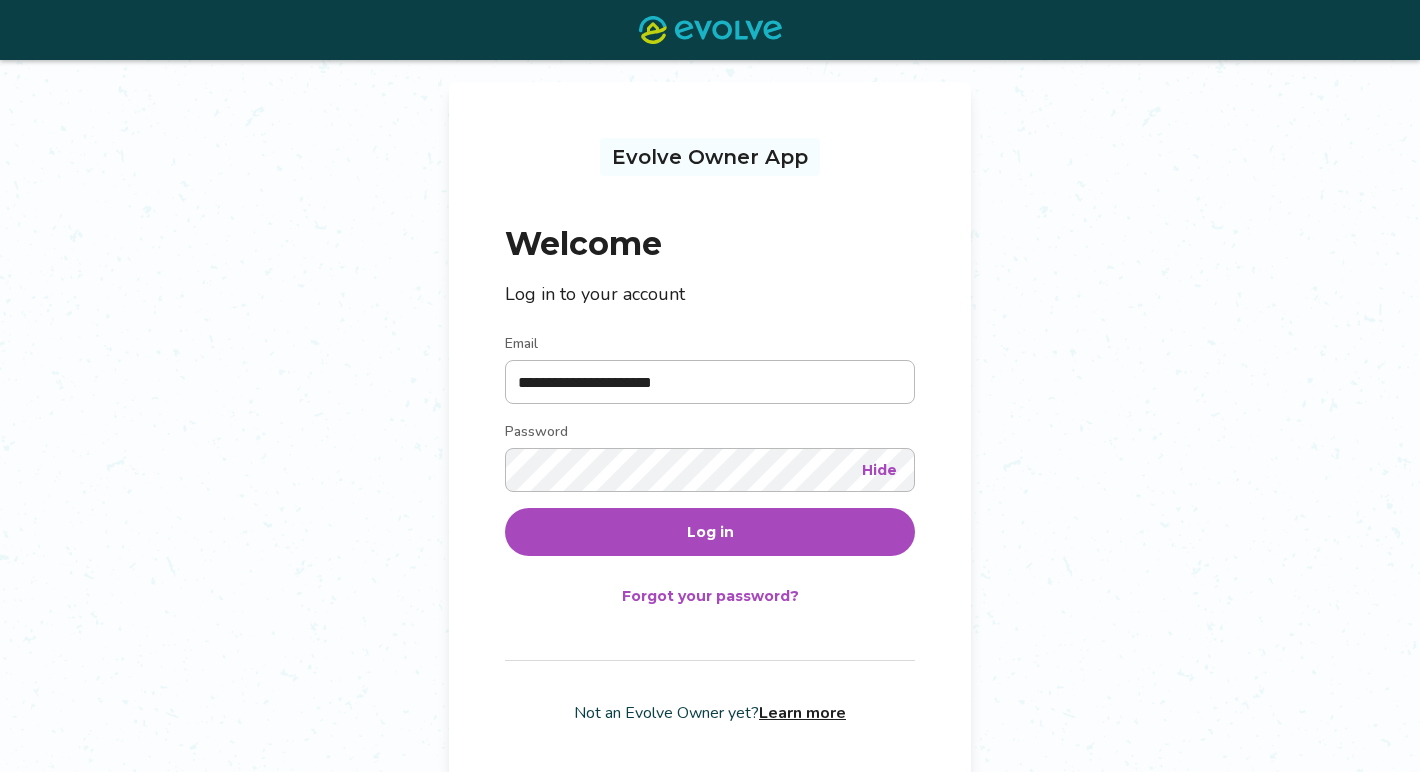 click on "Log in" at bounding box center (710, 532) 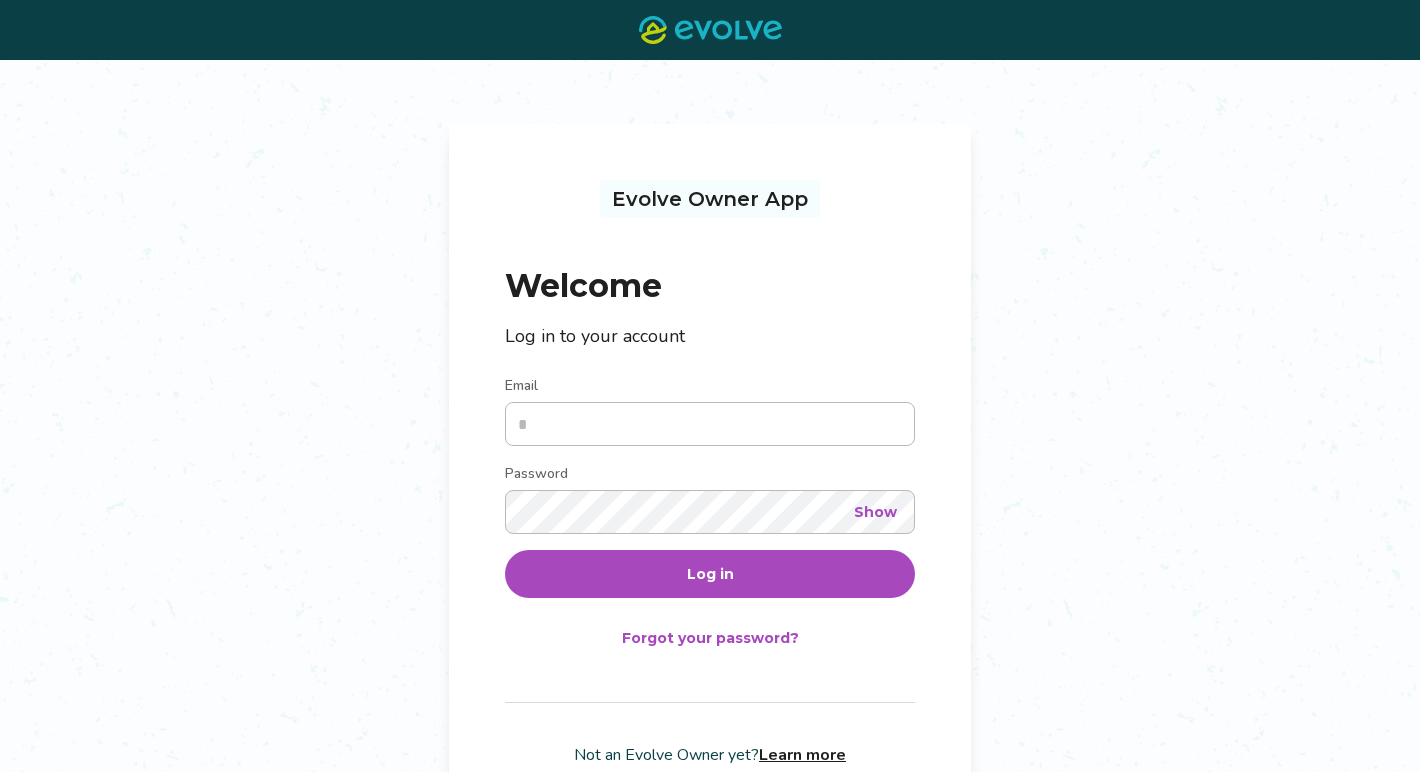 scroll, scrollTop: 0, scrollLeft: 0, axis: both 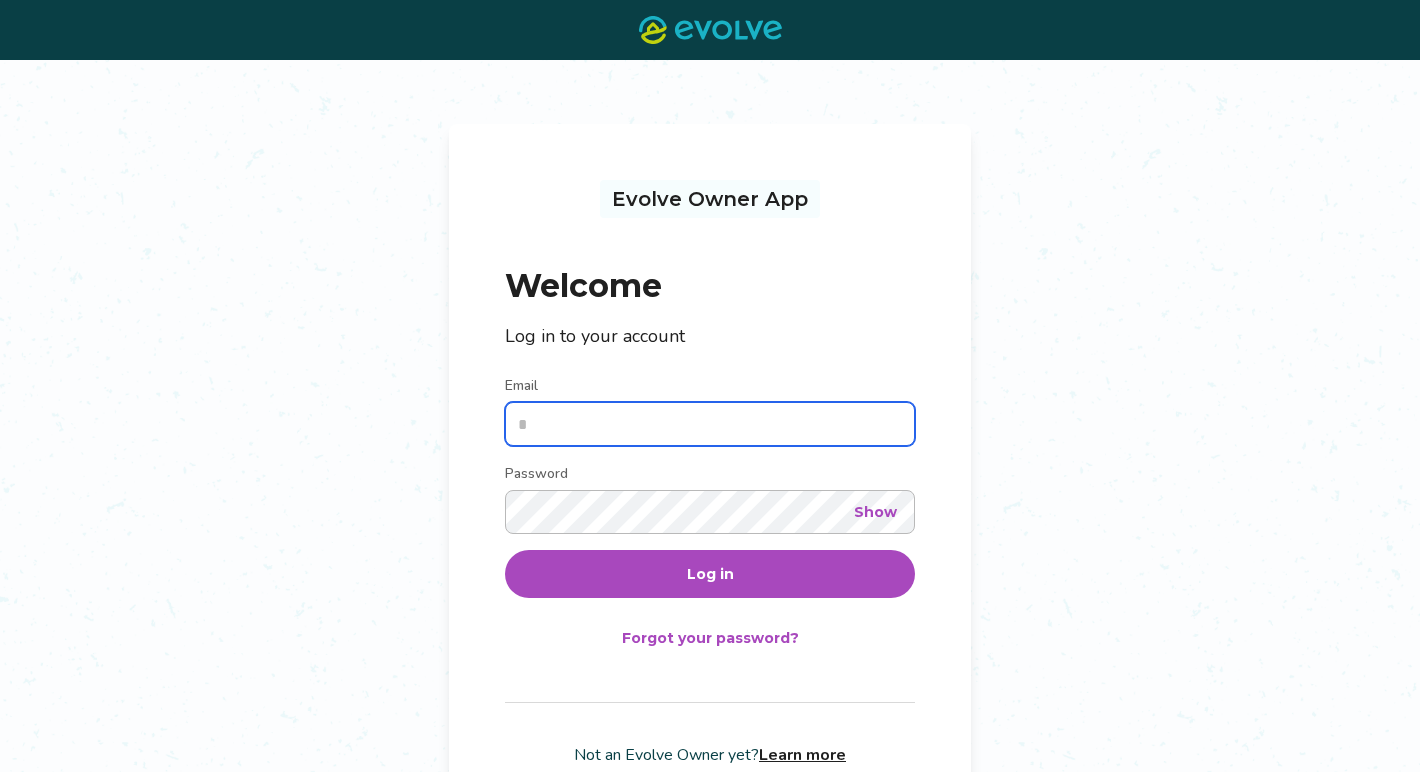 paste on "**********" 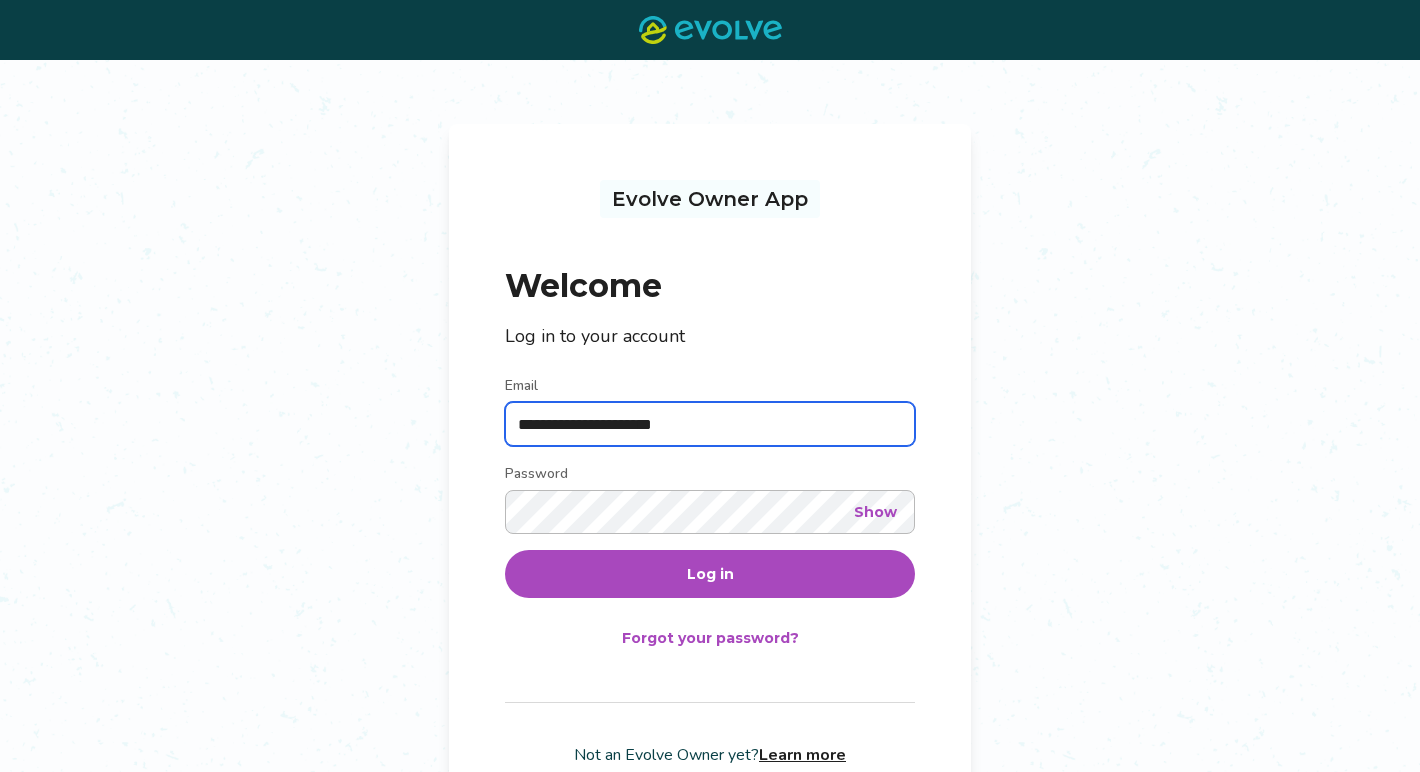 type on "**********" 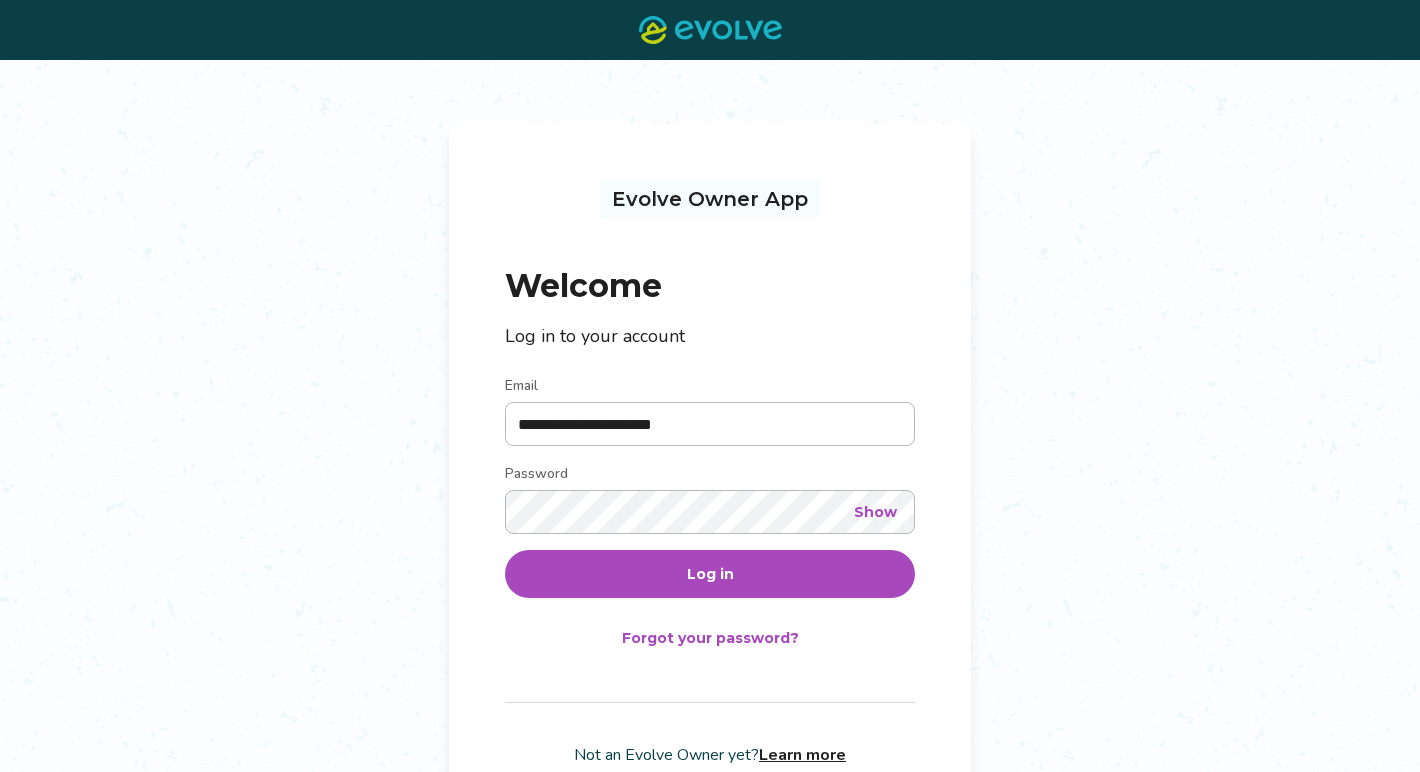 click on "Log in" at bounding box center [710, 574] 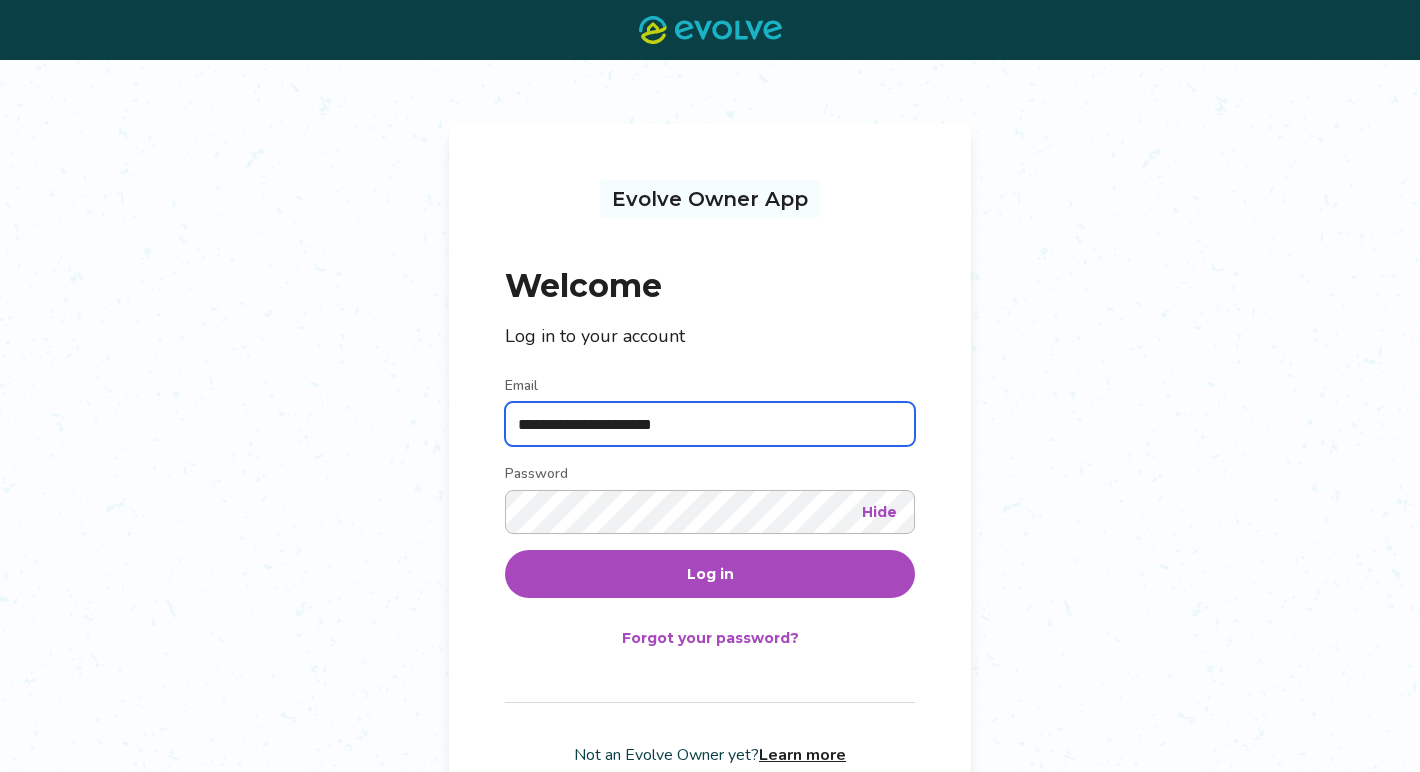 drag, startPoint x: 755, startPoint y: 423, endPoint x: 487, endPoint y: 416, distance: 268.0914 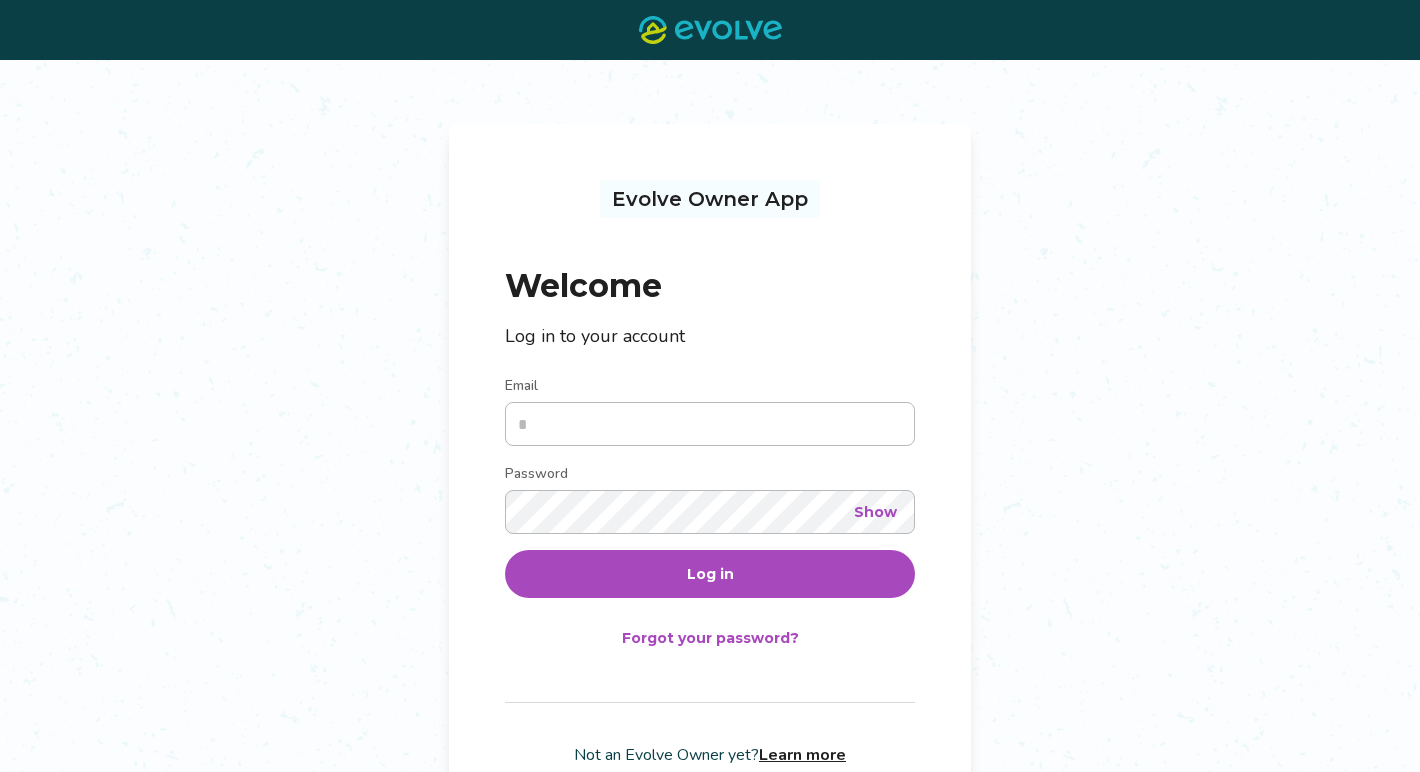 scroll, scrollTop: 0, scrollLeft: 0, axis: both 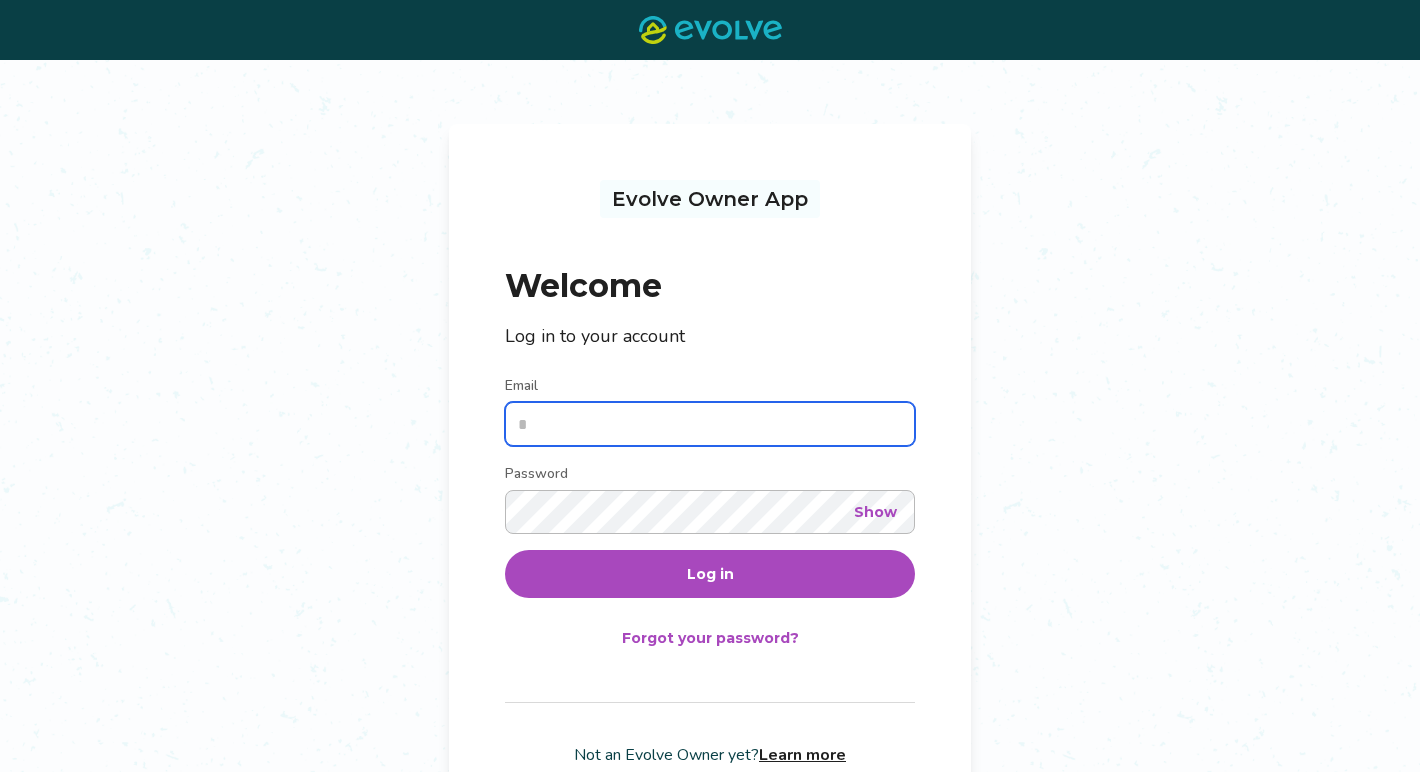 click on "Email" at bounding box center (710, 424) 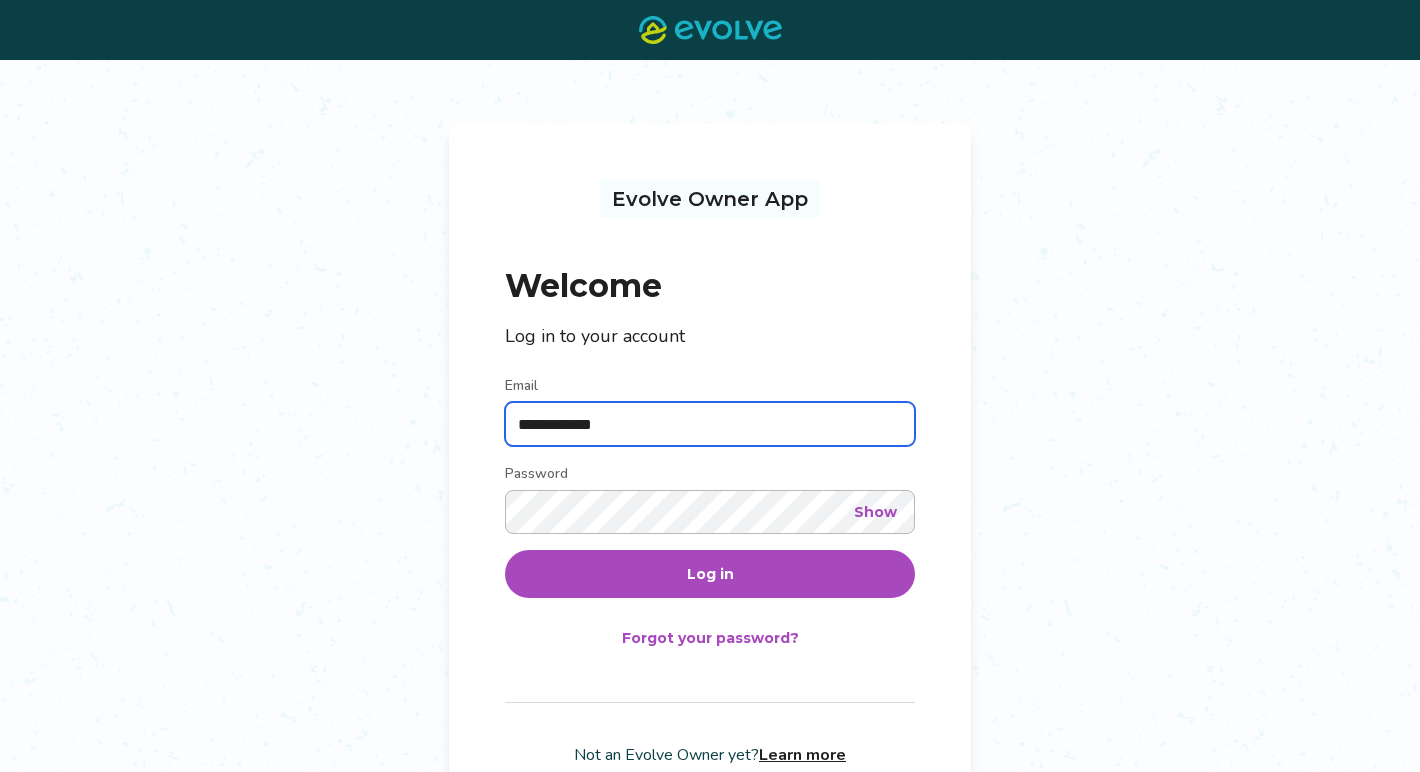 drag, startPoint x: 664, startPoint y: 419, endPoint x: 319, endPoint y: 419, distance: 345 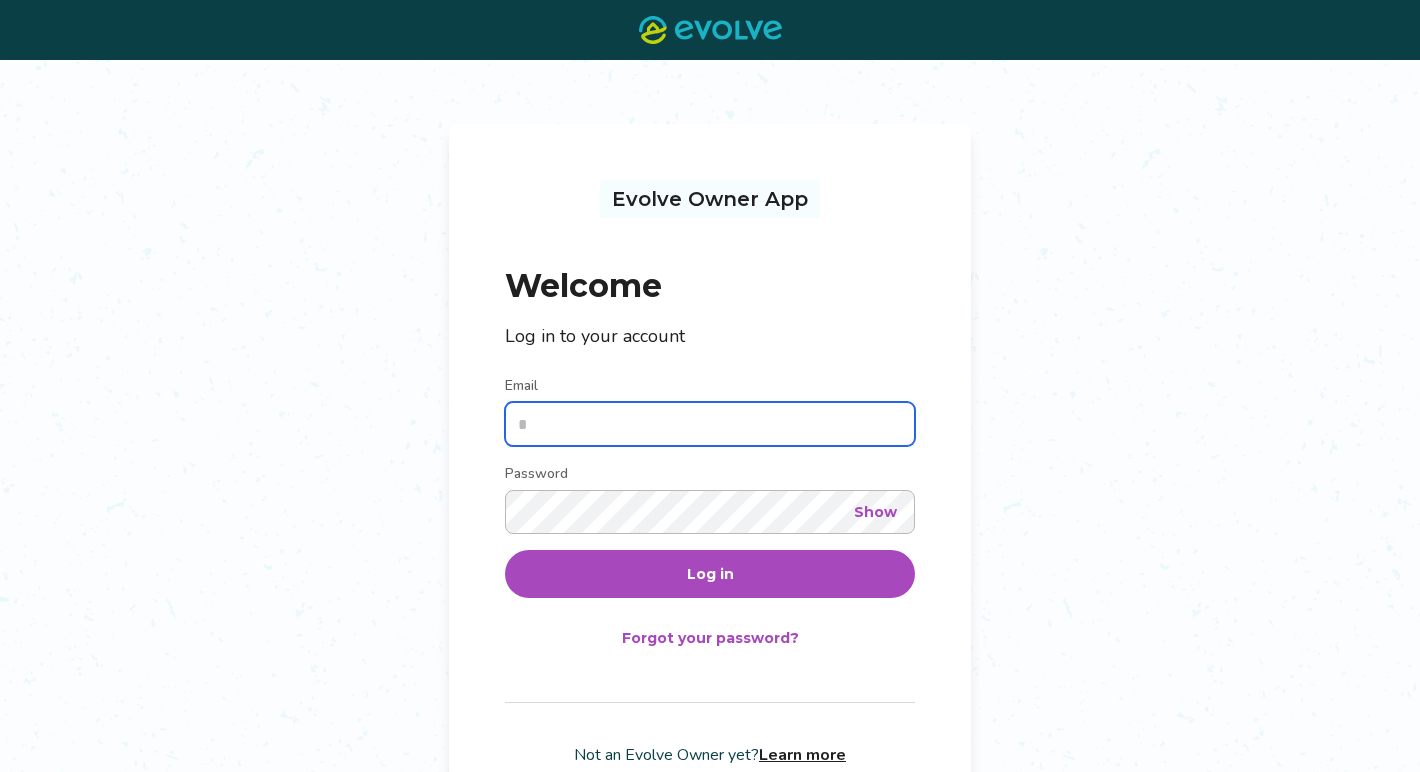paste on "**********" 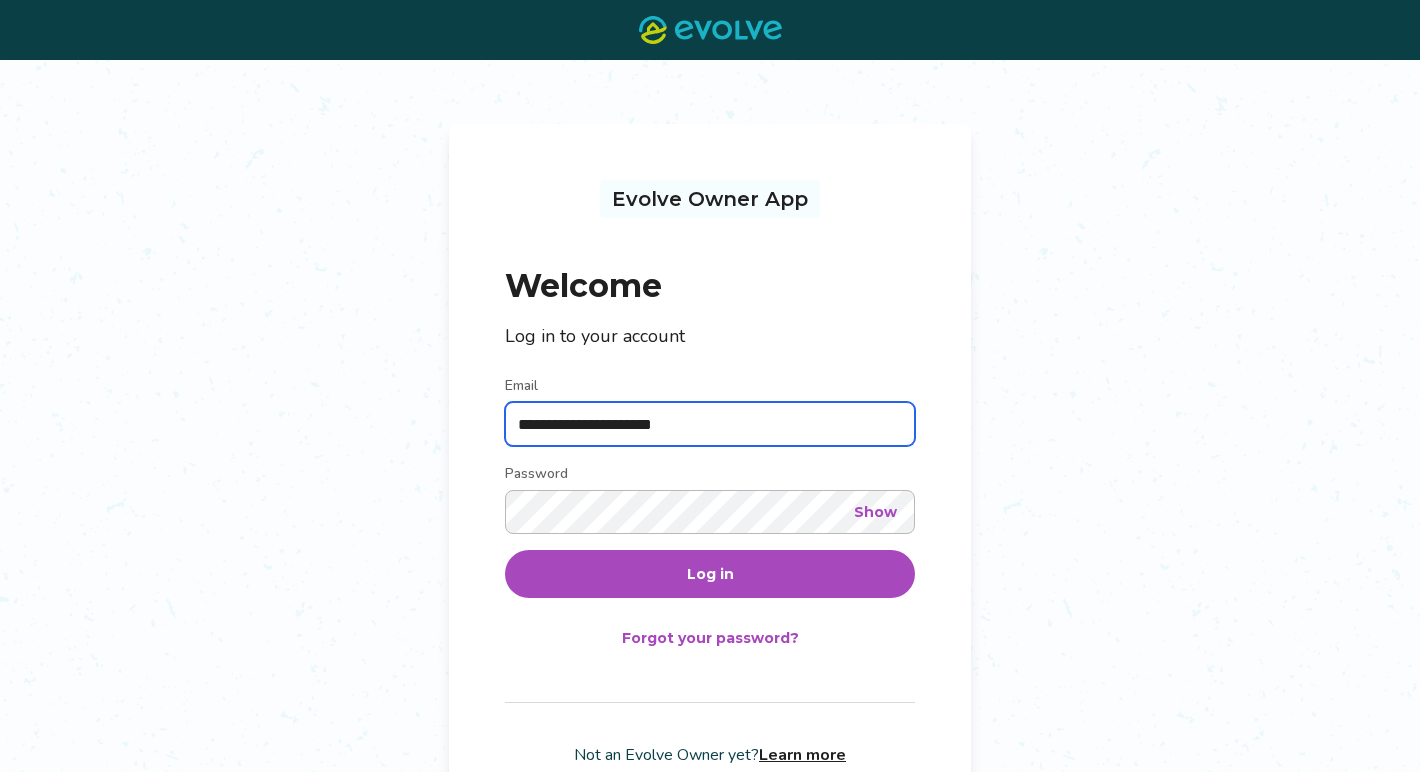 type on "**********" 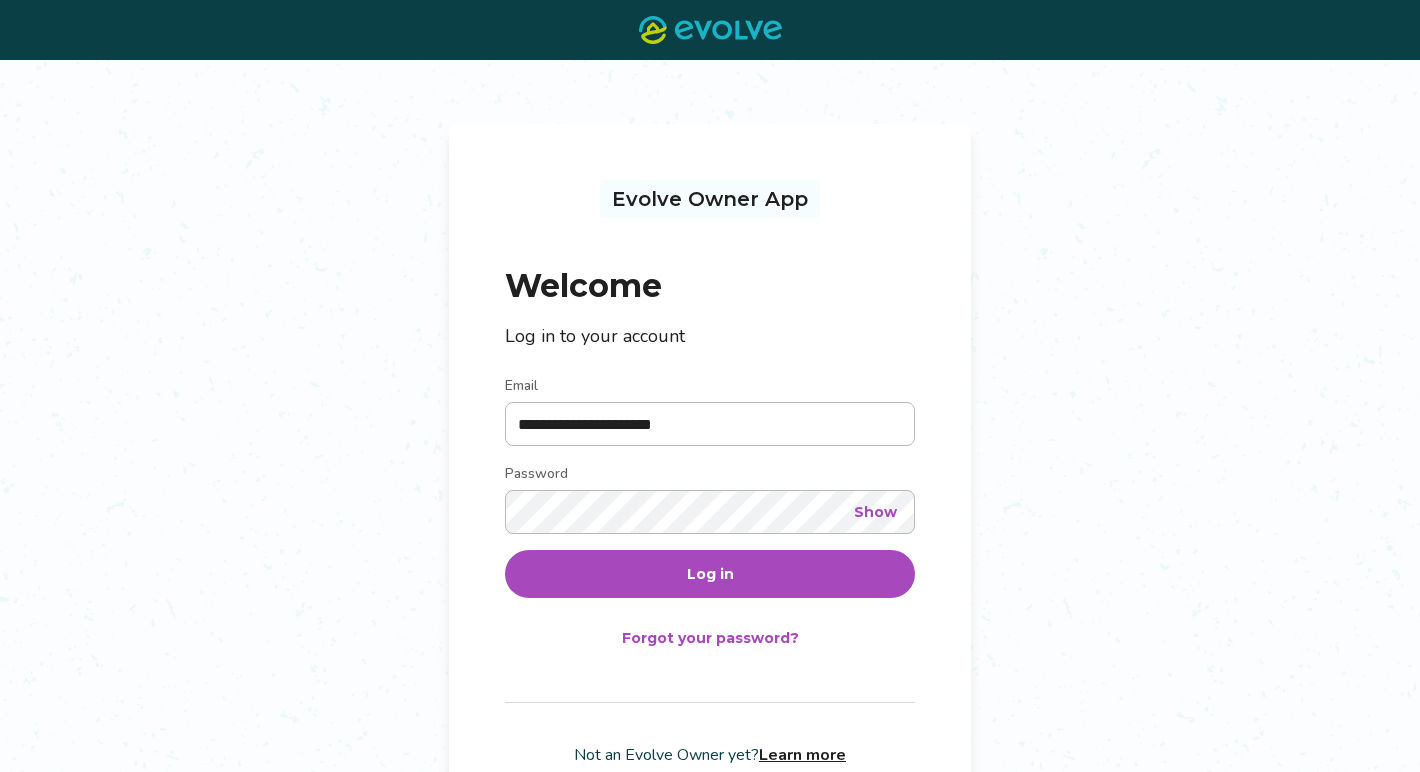 click on "Welcome" at bounding box center (710, 286) 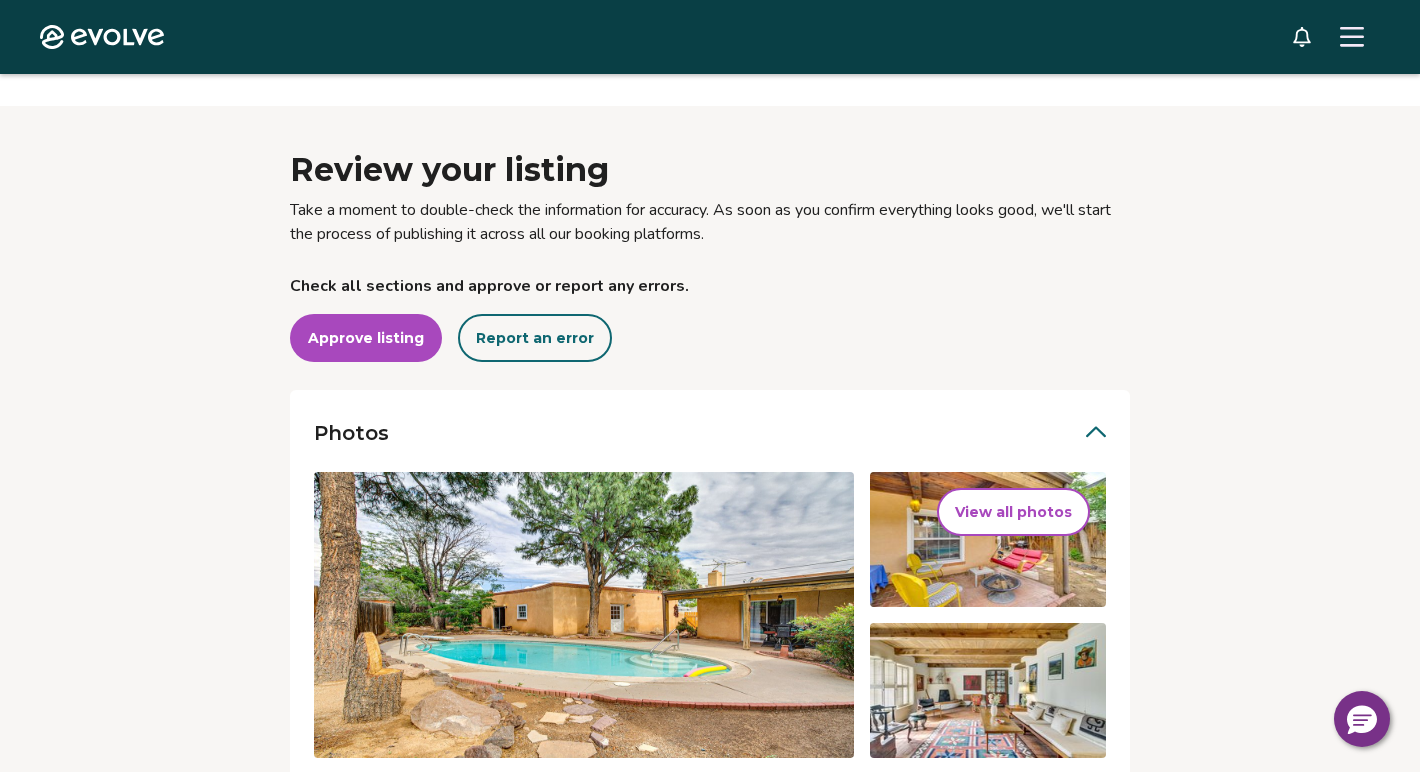 scroll, scrollTop: 96, scrollLeft: 0, axis: vertical 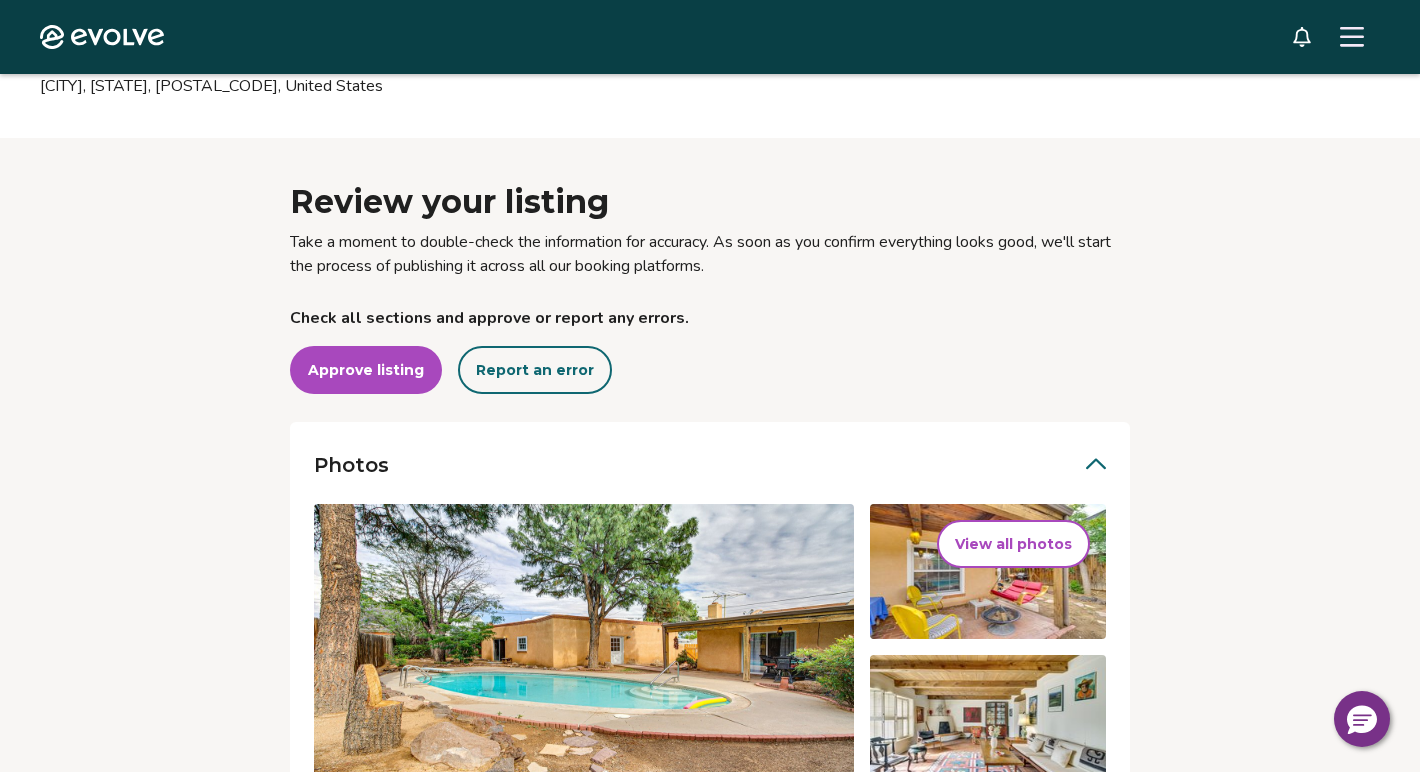 click on "View all photos" at bounding box center (1013, 544) 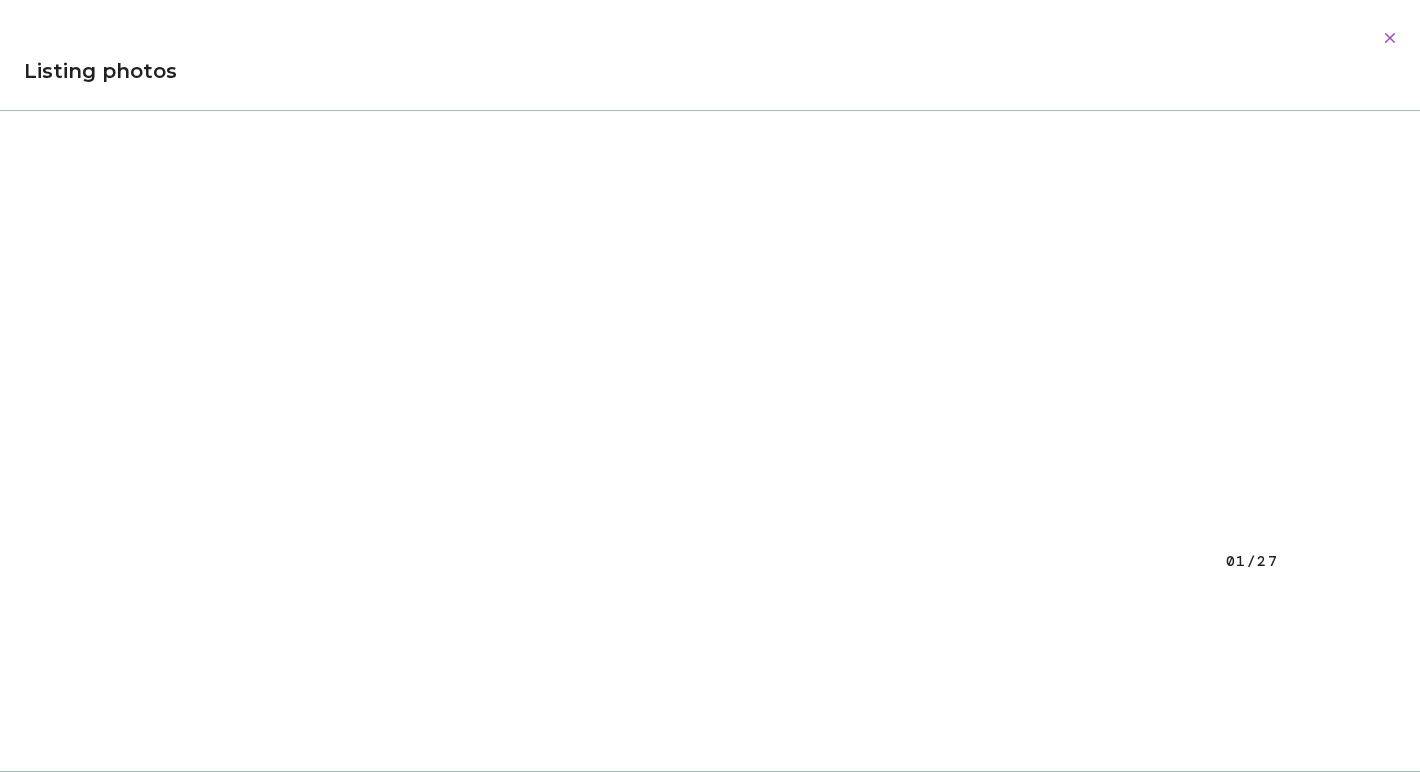 scroll, scrollTop: 149, scrollLeft: 0, axis: vertical 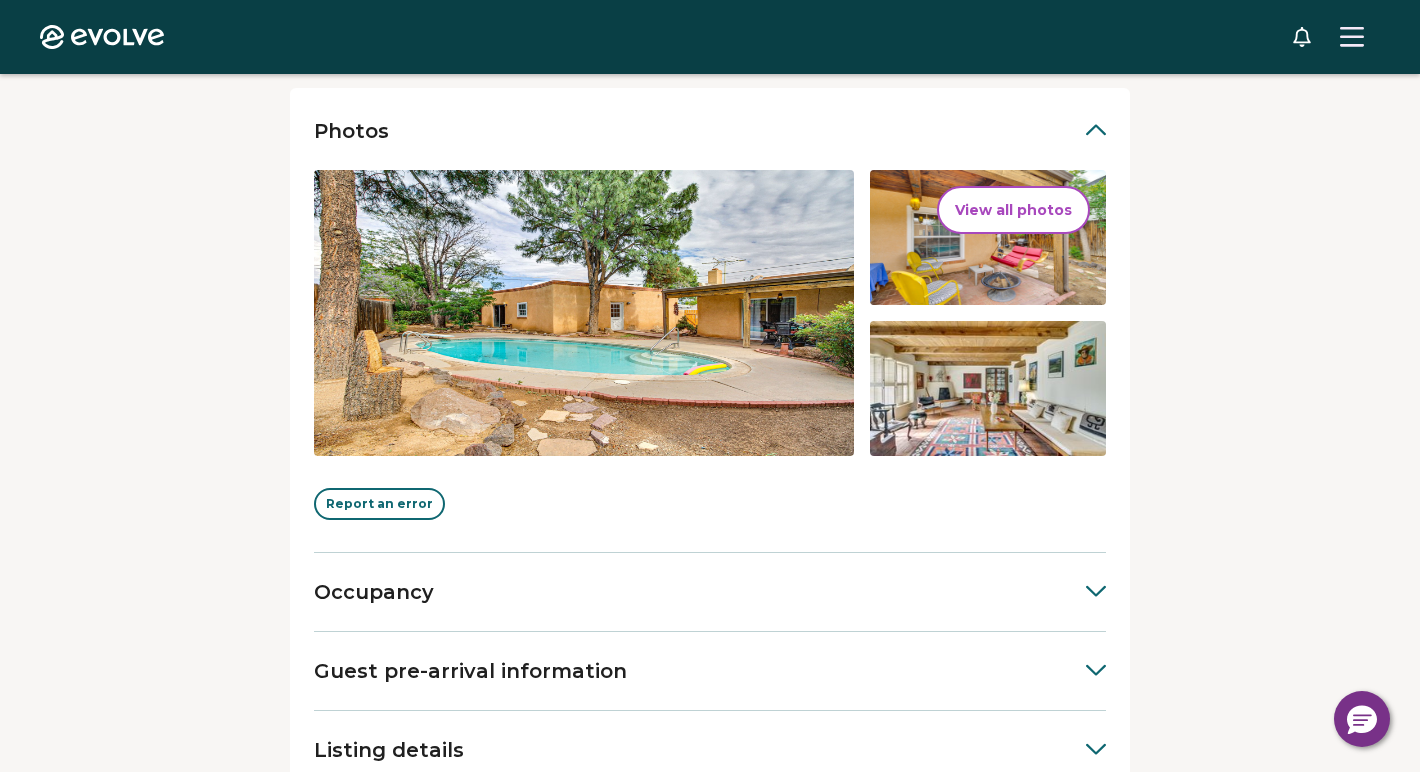 click on "Occupancy" at bounding box center [374, 592] 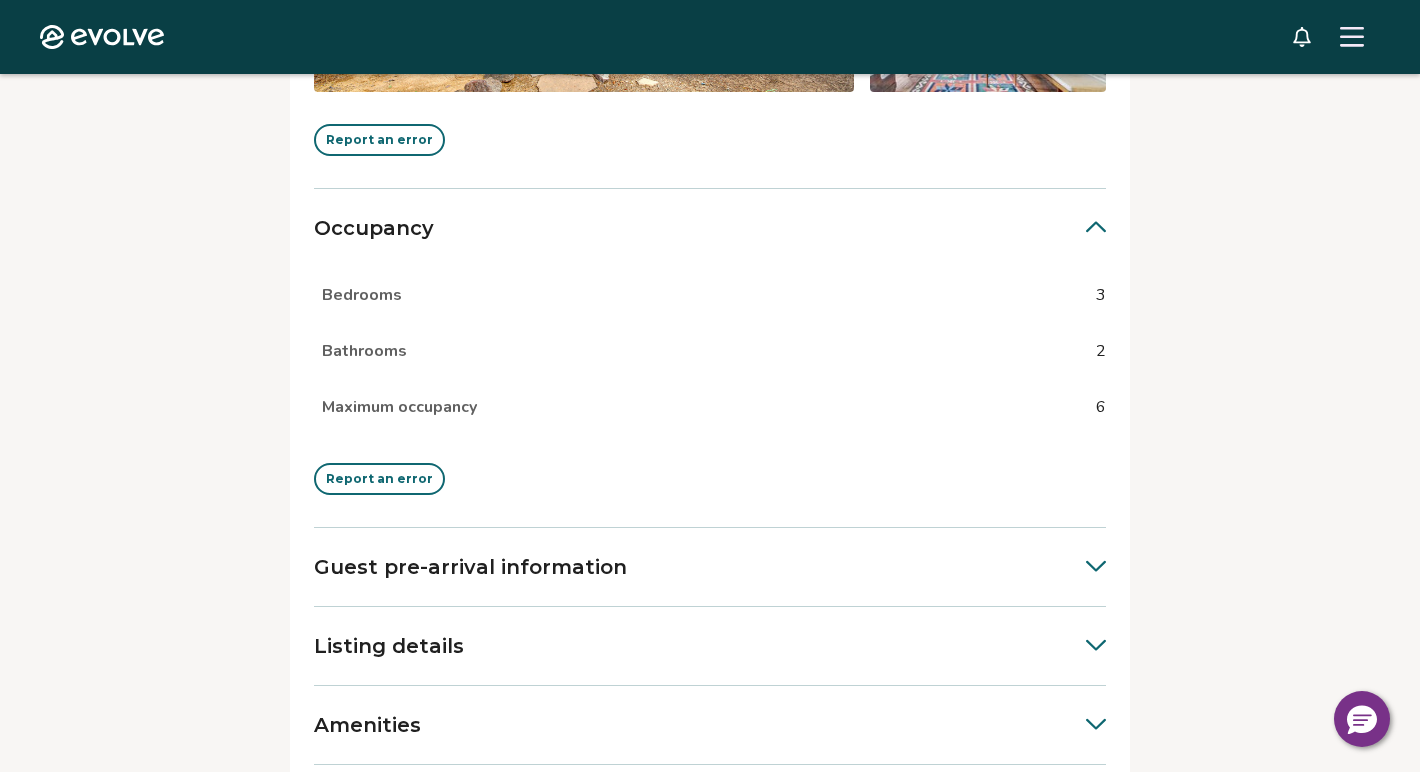 scroll, scrollTop: 822, scrollLeft: 0, axis: vertical 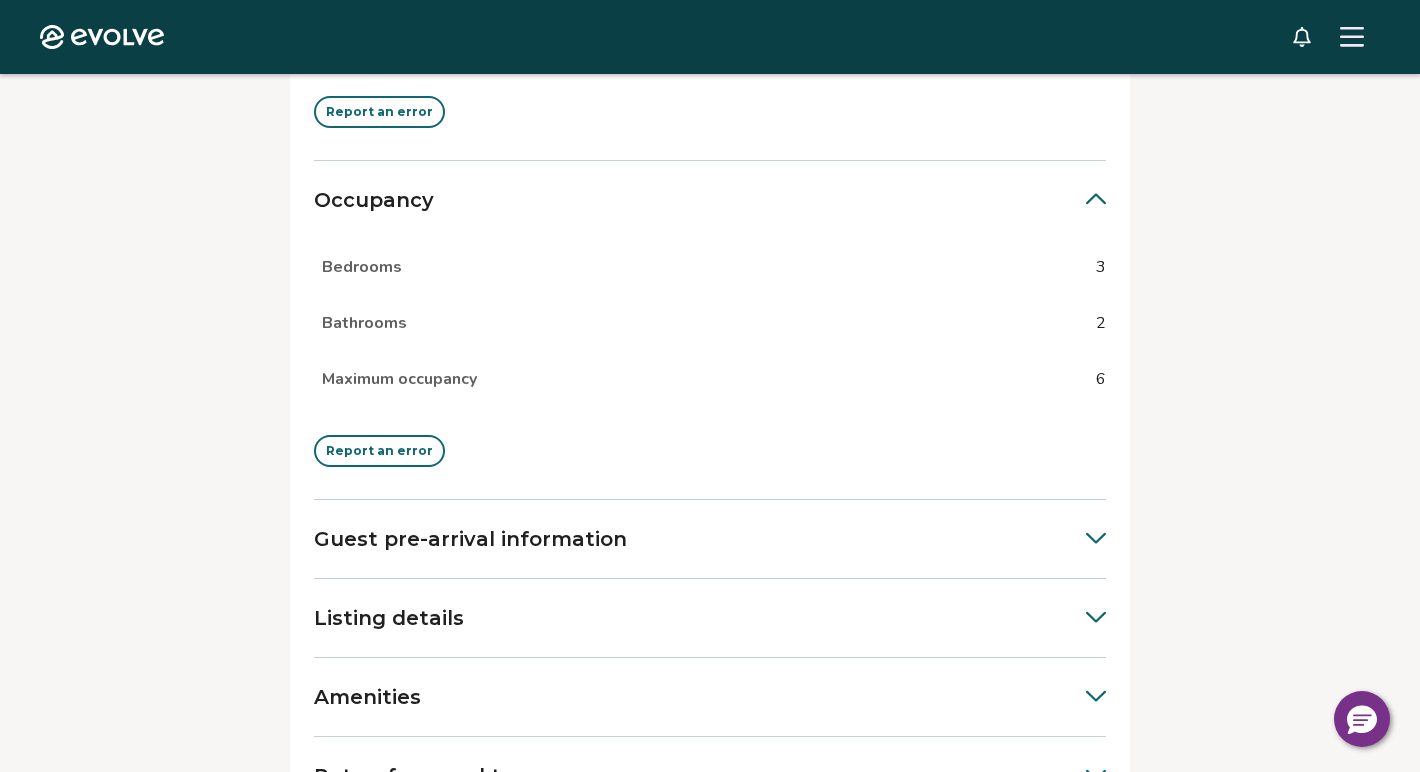 click on "Guest pre-arrival information" at bounding box center (710, 539) 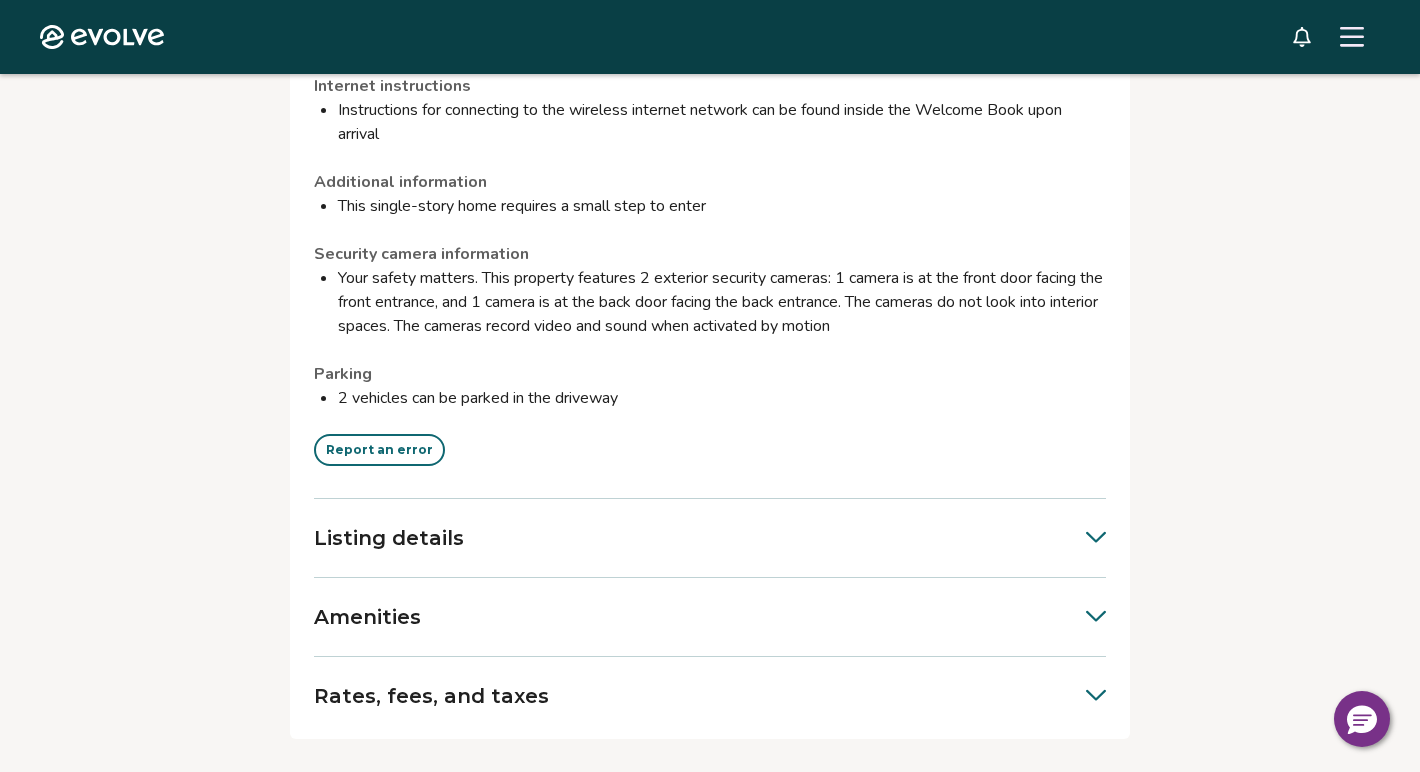 scroll, scrollTop: 2489, scrollLeft: 0, axis: vertical 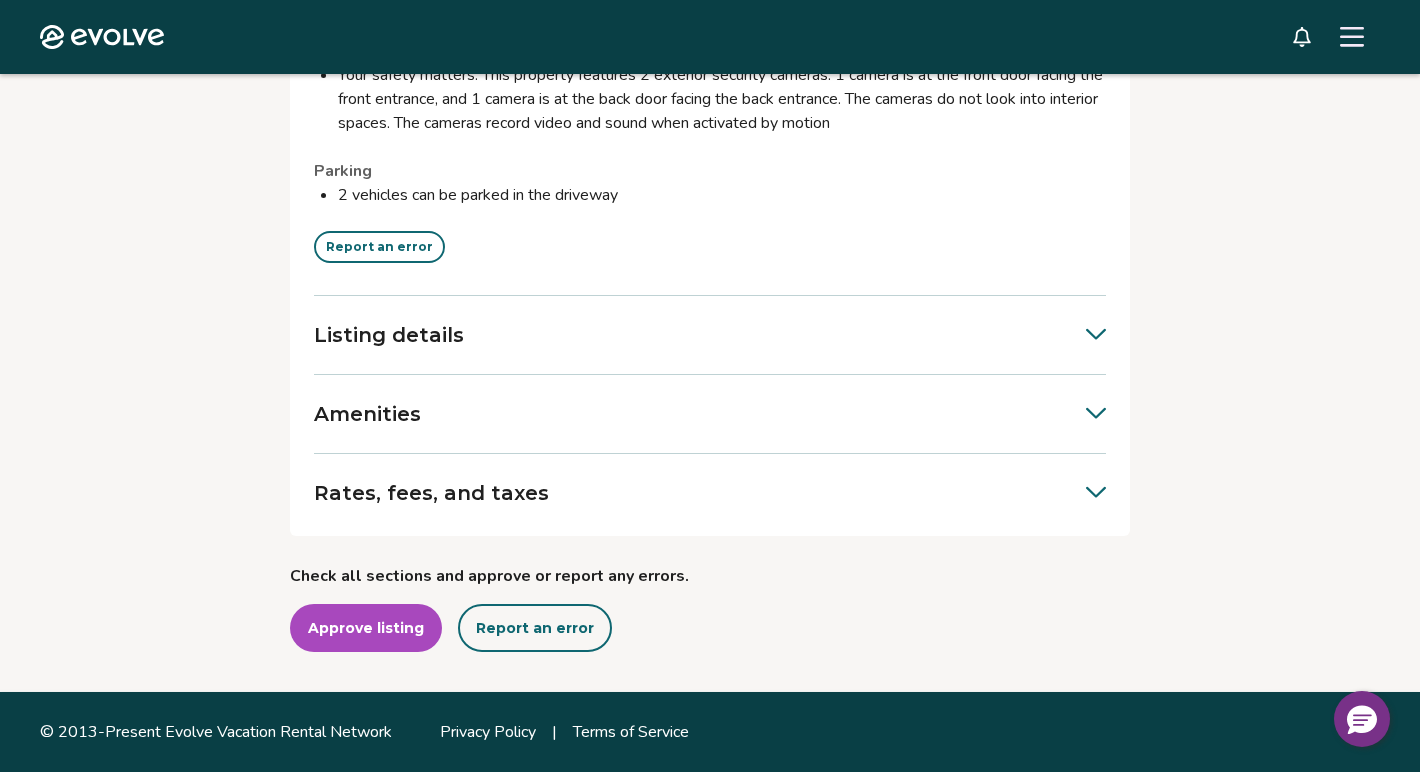 click on "Listing details" at bounding box center (389, 335) 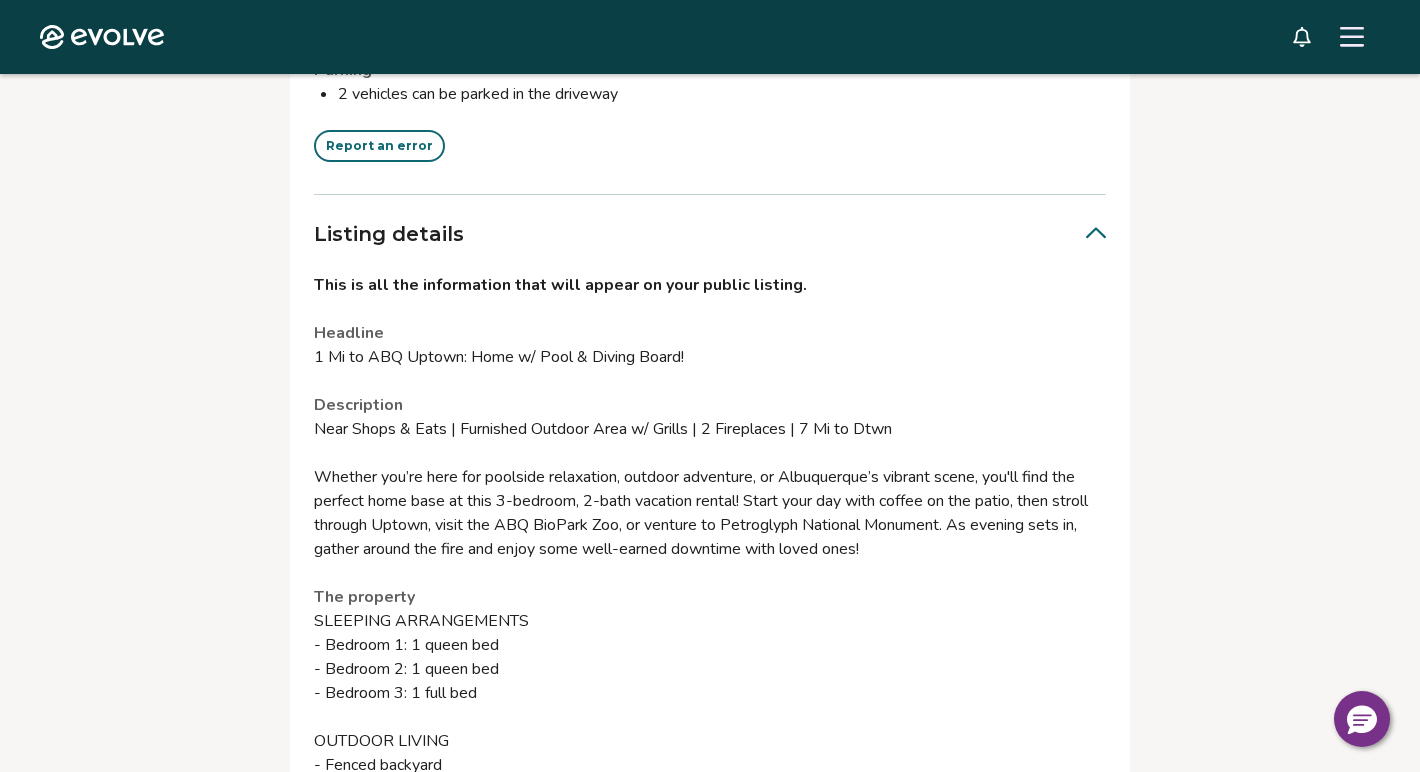 scroll, scrollTop: 2619, scrollLeft: 0, axis: vertical 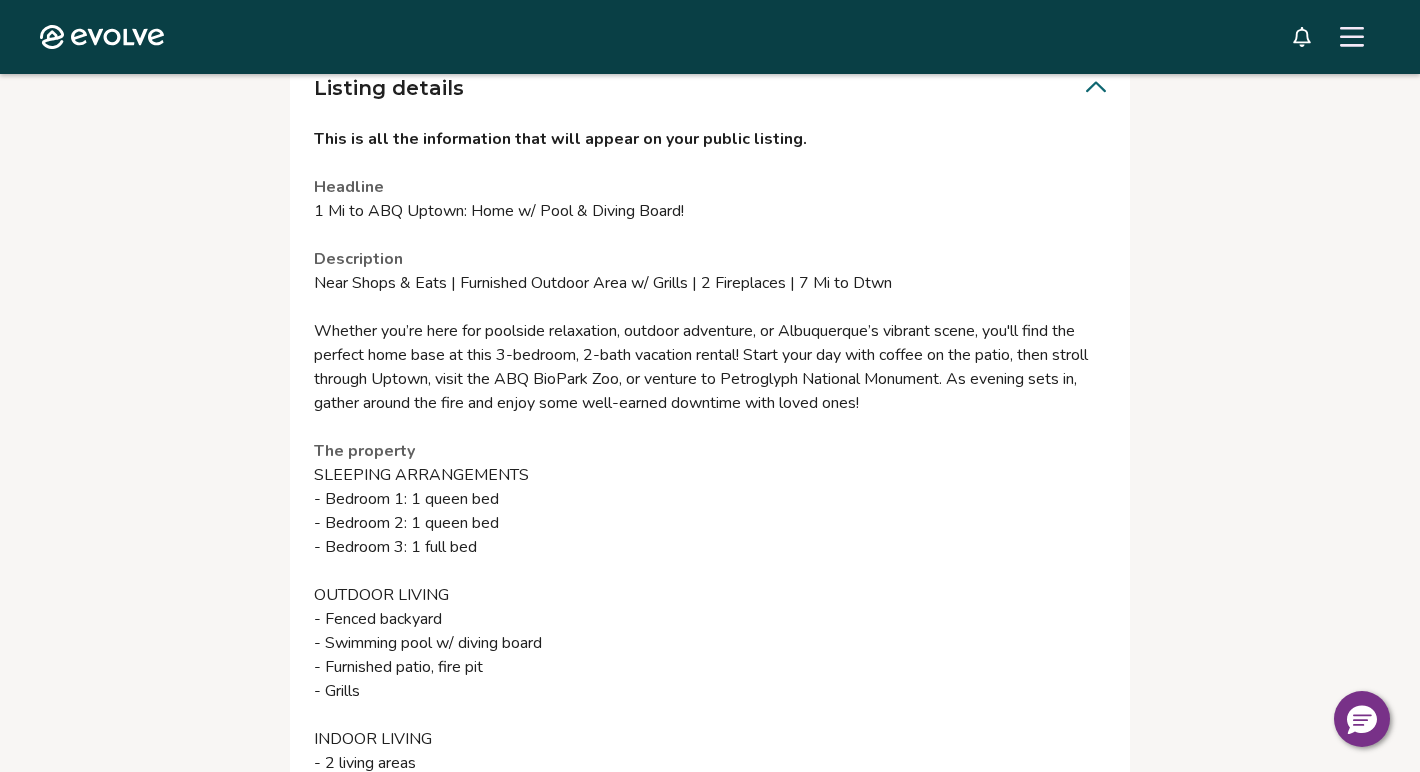 drag, startPoint x: 320, startPoint y: 279, endPoint x: 572, endPoint y: 378, distance: 270.74896 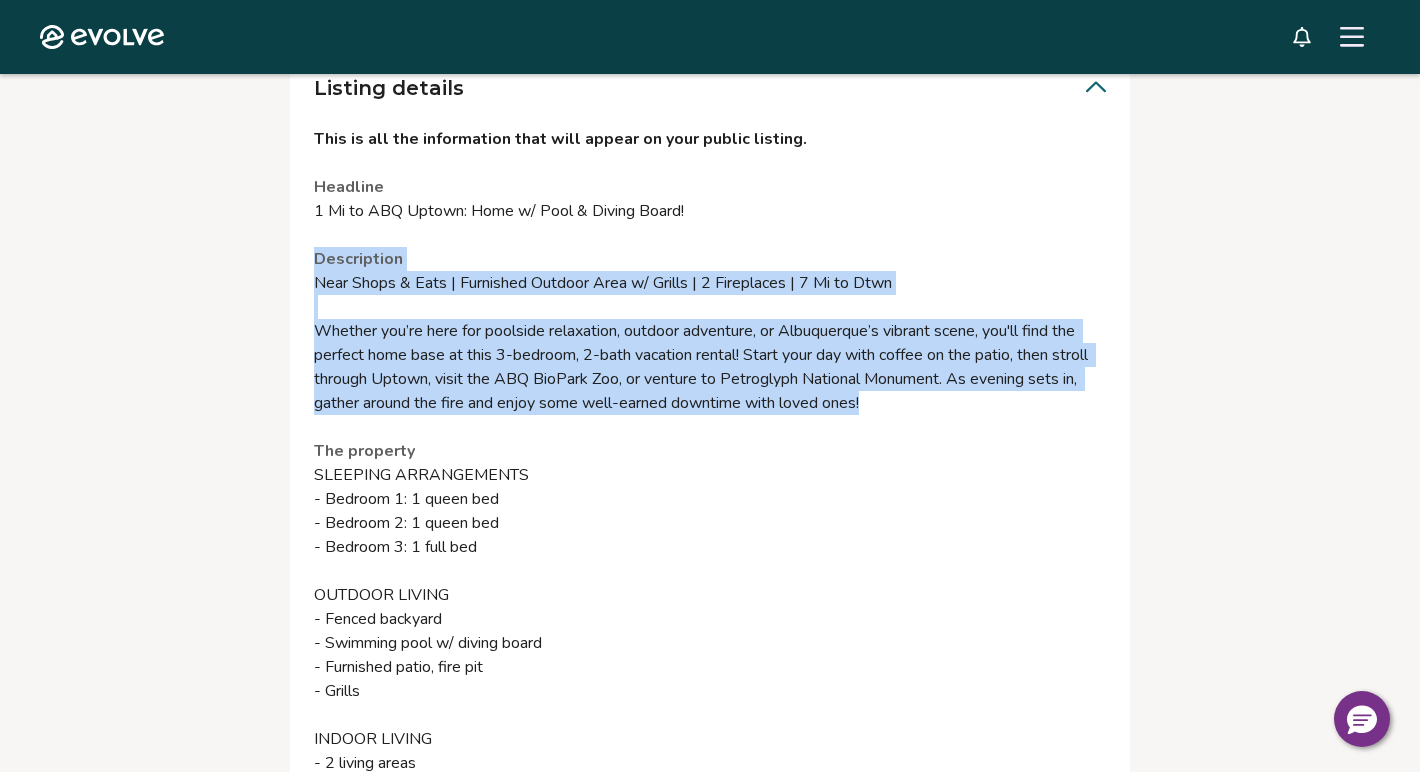 drag, startPoint x: 933, startPoint y: 432, endPoint x: 311, endPoint y: 280, distance: 640.30304 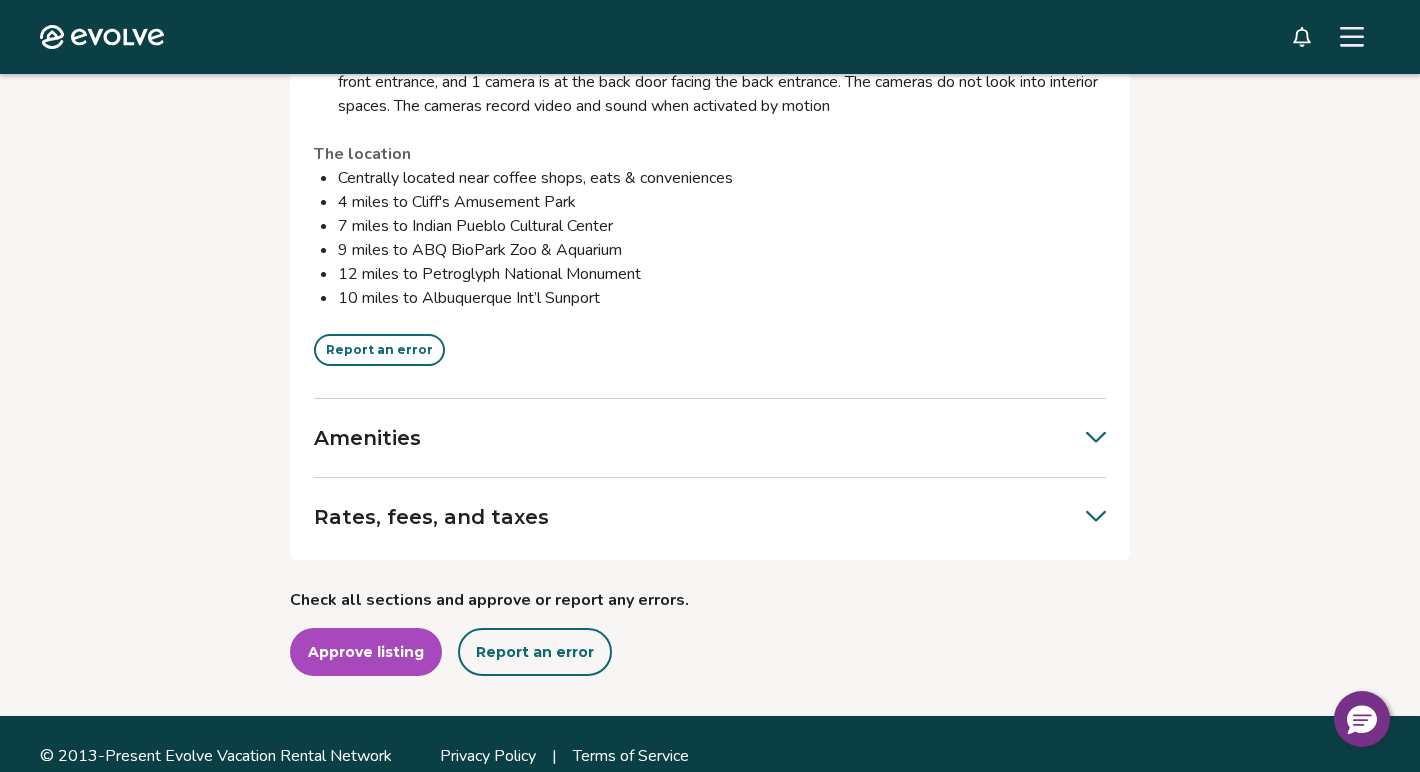 scroll, scrollTop: 4314, scrollLeft: 0, axis: vertical 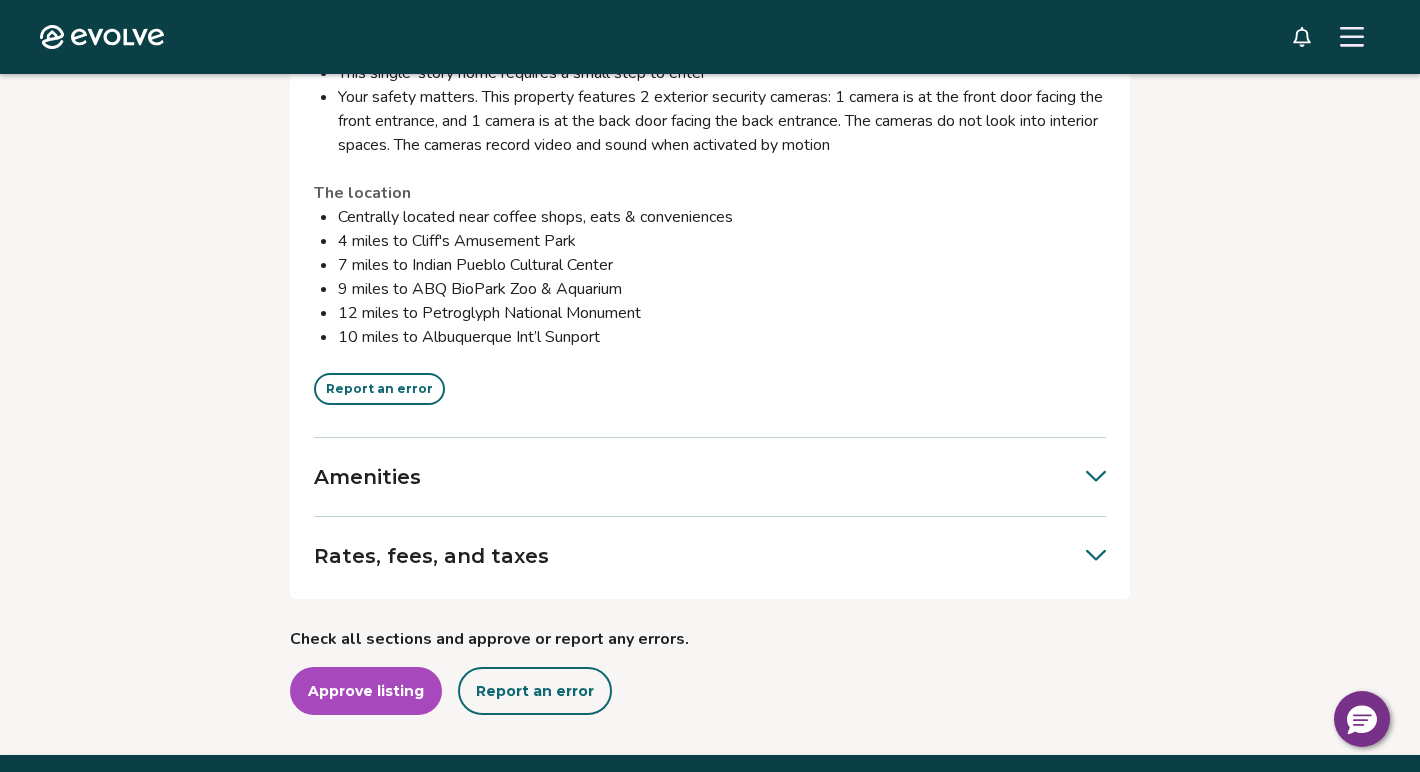 click on "10 miles to Albuquerque Int’l Sunport" at bounding box center (722, 337) 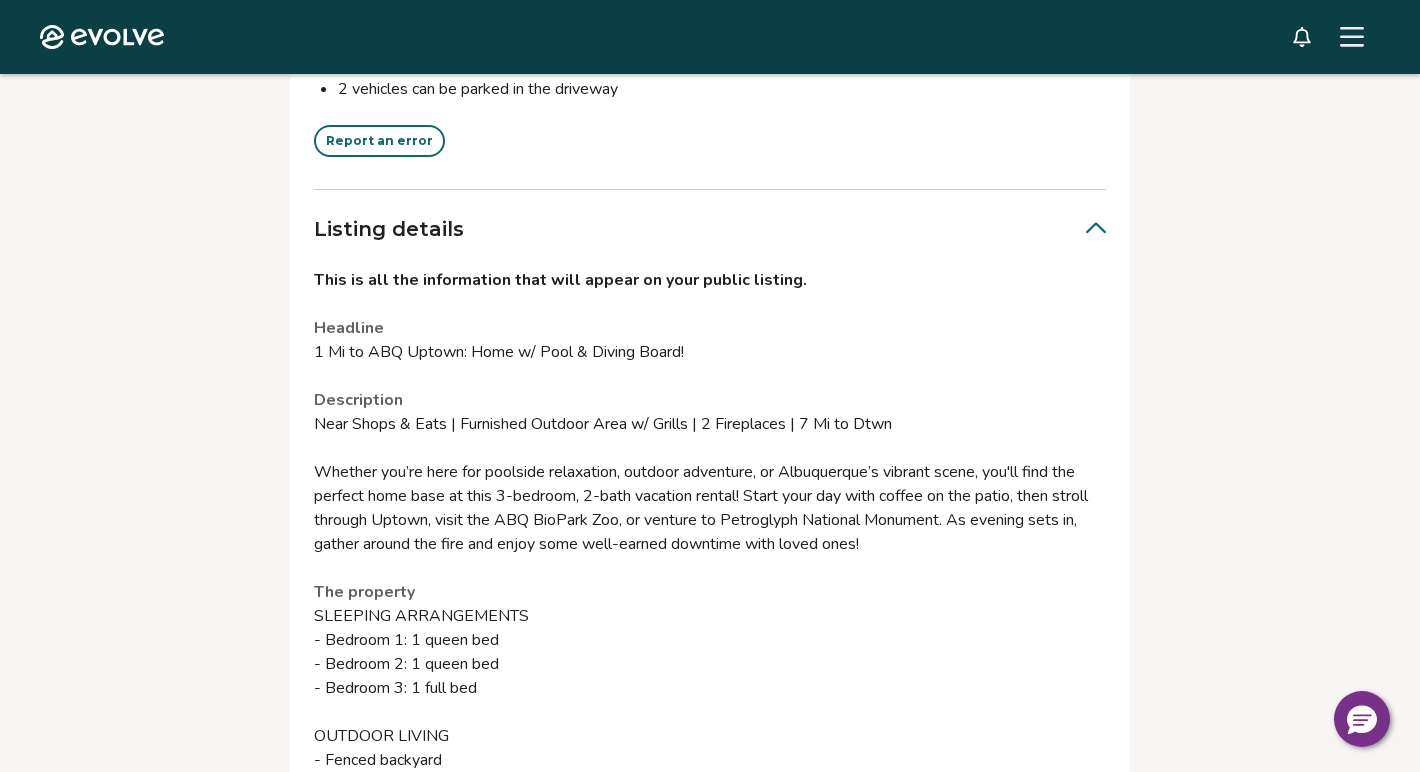 scroll, scrollTop: 2565, scrollLeft: 0, axis: vertical 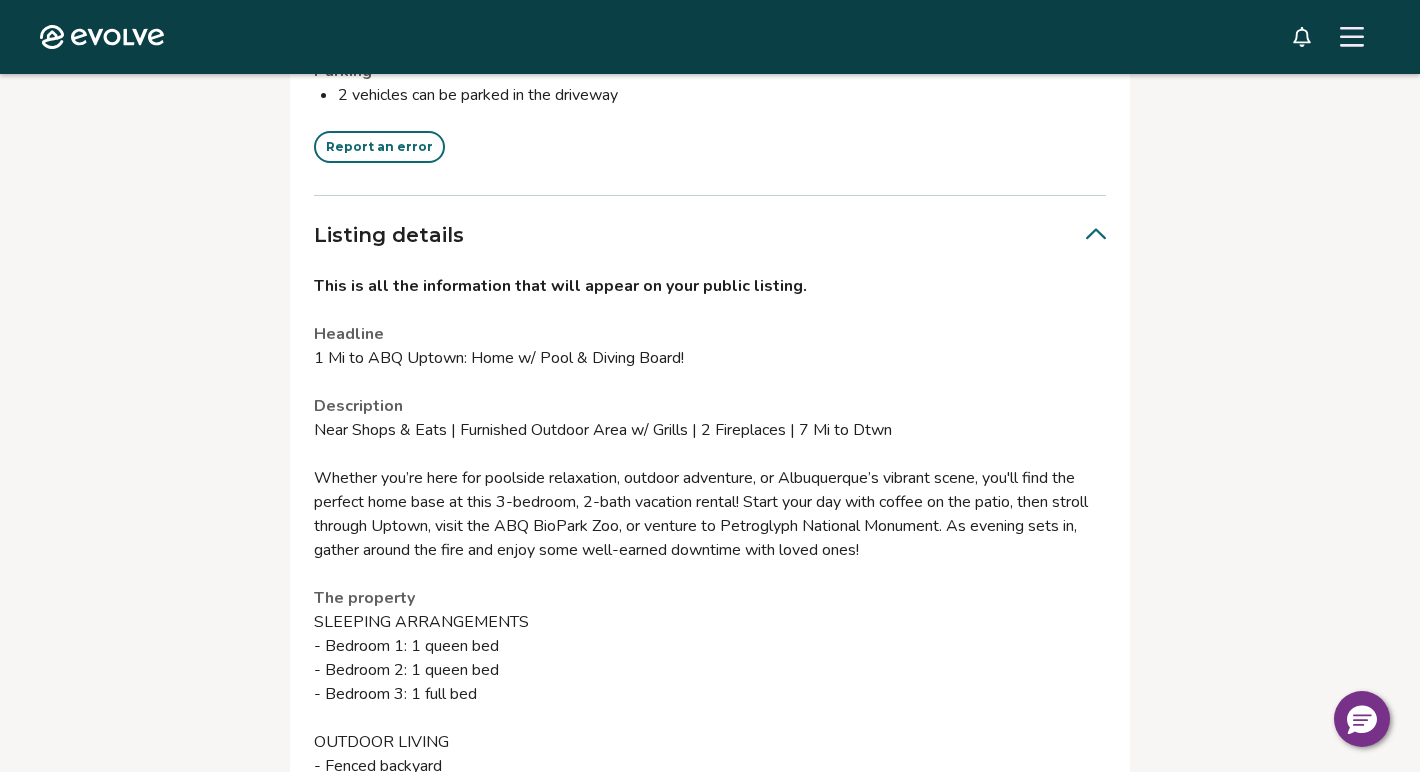 click on "Description Near Shops & Eats | Furnished Outdoor Area w/ Grills | 2 Fireplaces | 7 Mi to Dtwn
Whether you’re here for poolside relaxation, outdoor adventure, or Albuquerque’s vibrant scene, you'll find the perfect home base at this 3-bedroom, 2-bath vacation rental! Start your day with coffee on the patio, then stroll through Uptown, visit the ABQ BioPark Zoo, or venture to Petroglyph National Monument. As evening sets in, gather around the fire and enjoy some well-earned downtime with loved ones!" at bounding box center [710, 478] 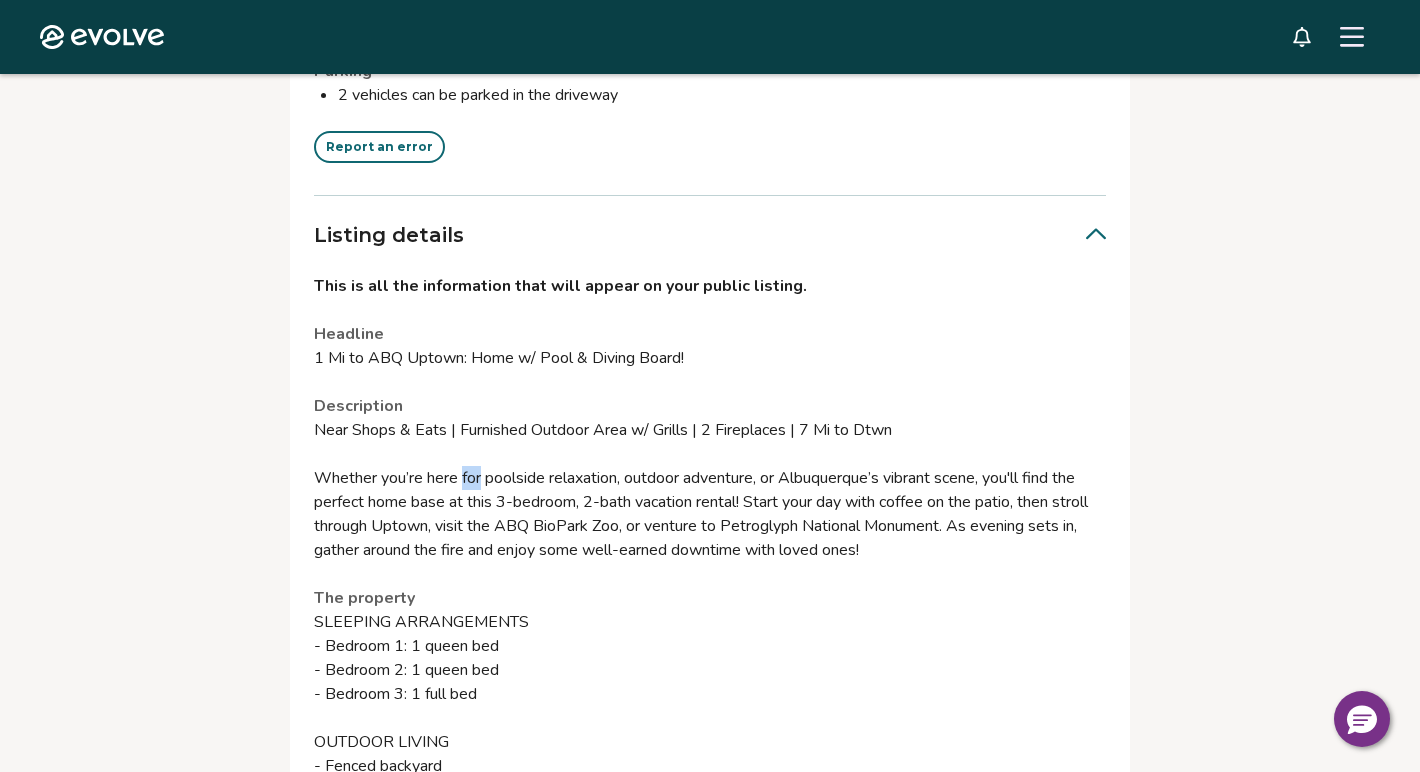 click on "Description Near Shops & Eats | Furnished Outdoor Area w/ Grills | 2 Fireplaces | 7 Mi to Dtwn
Whether you’re here for poolside relaxation, outdoor adventure, or Albuquerque’s vibrant scene, you'll find the perfect home base at this 3-bedroom, 2-bath vacation rental! Start your day with coffee on the patio, then stroll through Uptown, visit the ABQ BioPark Zoo, or venture to Petroglyph National Monument. As evening sets in, gather around the fire and enjoy some well-earned downtime with loved ones!" at bounding box center (710, 478) 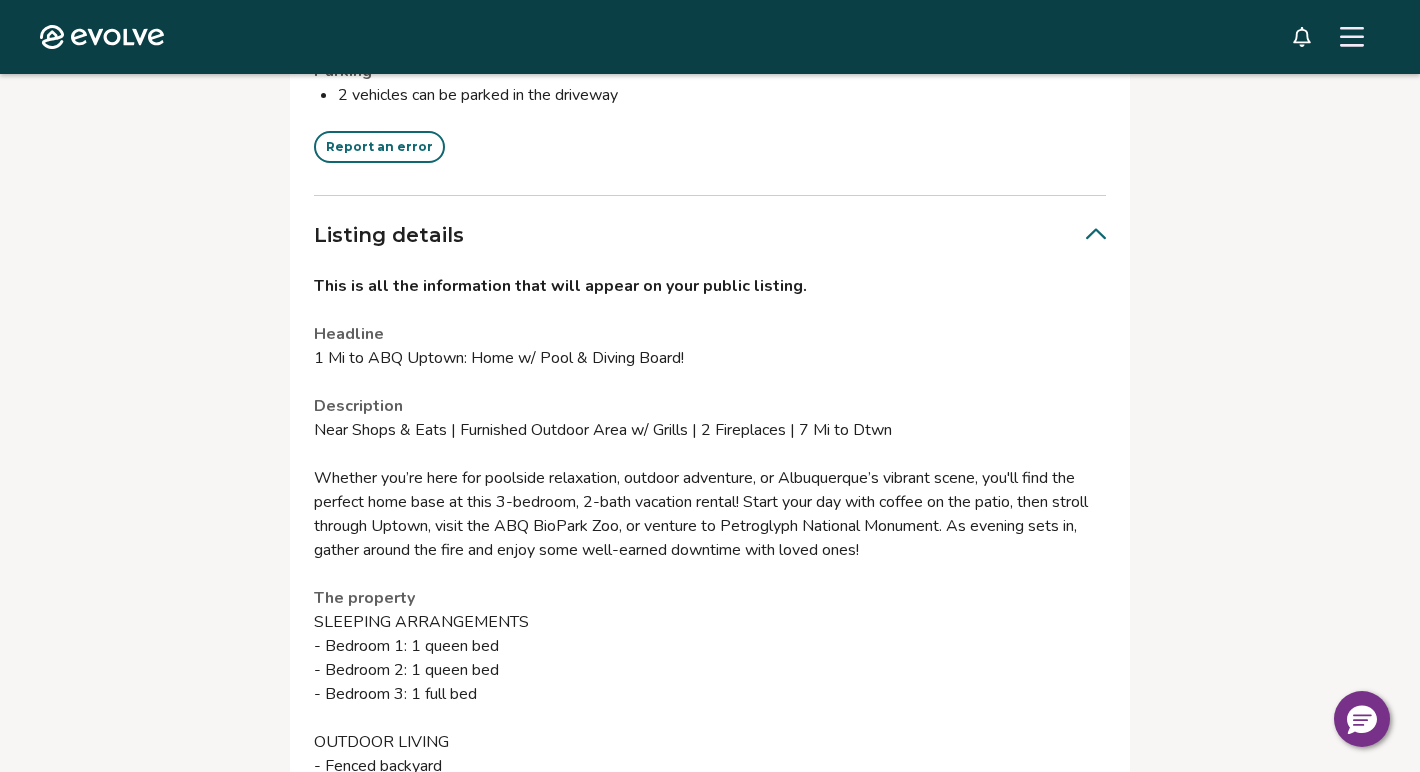 click on "Description Near Shops & Eats | Furnished Outdoor Area w/ Grills | 2 Fireplaces | 7 Mi to Dtwn
Whether you’re here for poolside relaxation, outdoor adventure, or Albuquerque’s vibrant scene, you'll find the perfect home base at this 3-bedroom, 2-bath vacation rental! Start your day with coffee on the patio, then stroll through Uptown, visit the ABQ BioPark Zoo, or venture to Petroglyph National Monument. As evening sets in, gather around the fire and enjoy some well-earned downtime with loved ones!" at bounding box center [710, 478] 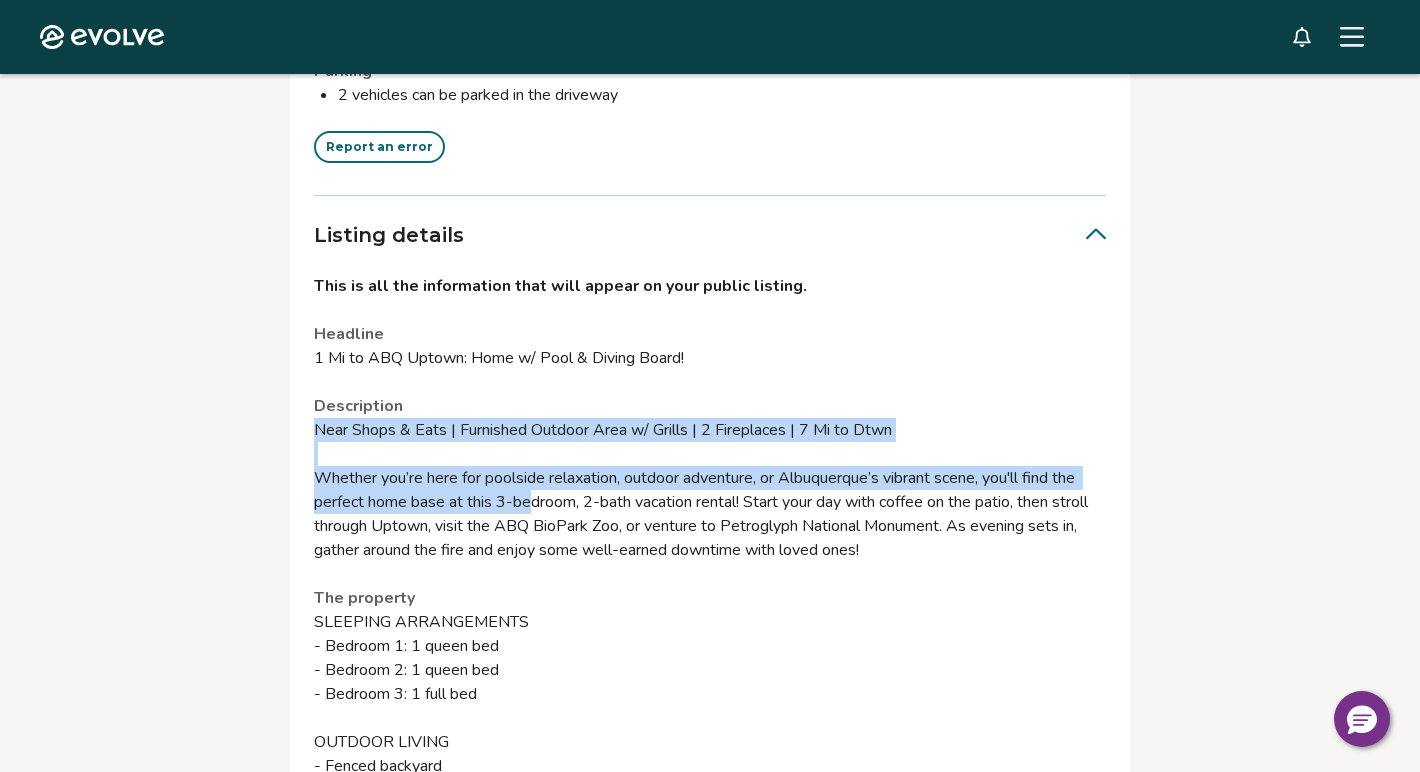 drag, startPoint x: 314, startPoint y: 458, endPoint x: 531, endPoint y: 534, distance: 229.9239 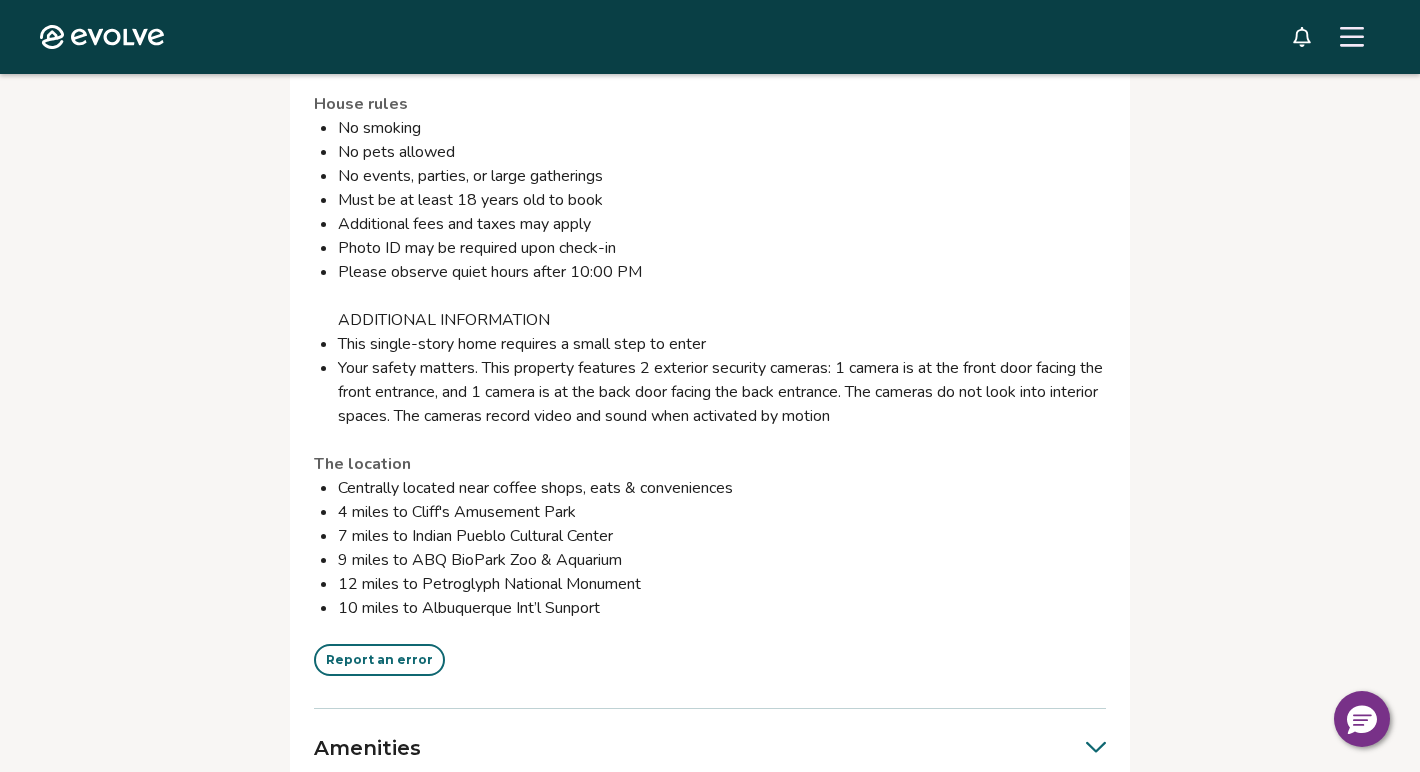 scroll, scrollTop: 4026, scrollLeft: 0, axis: vertical 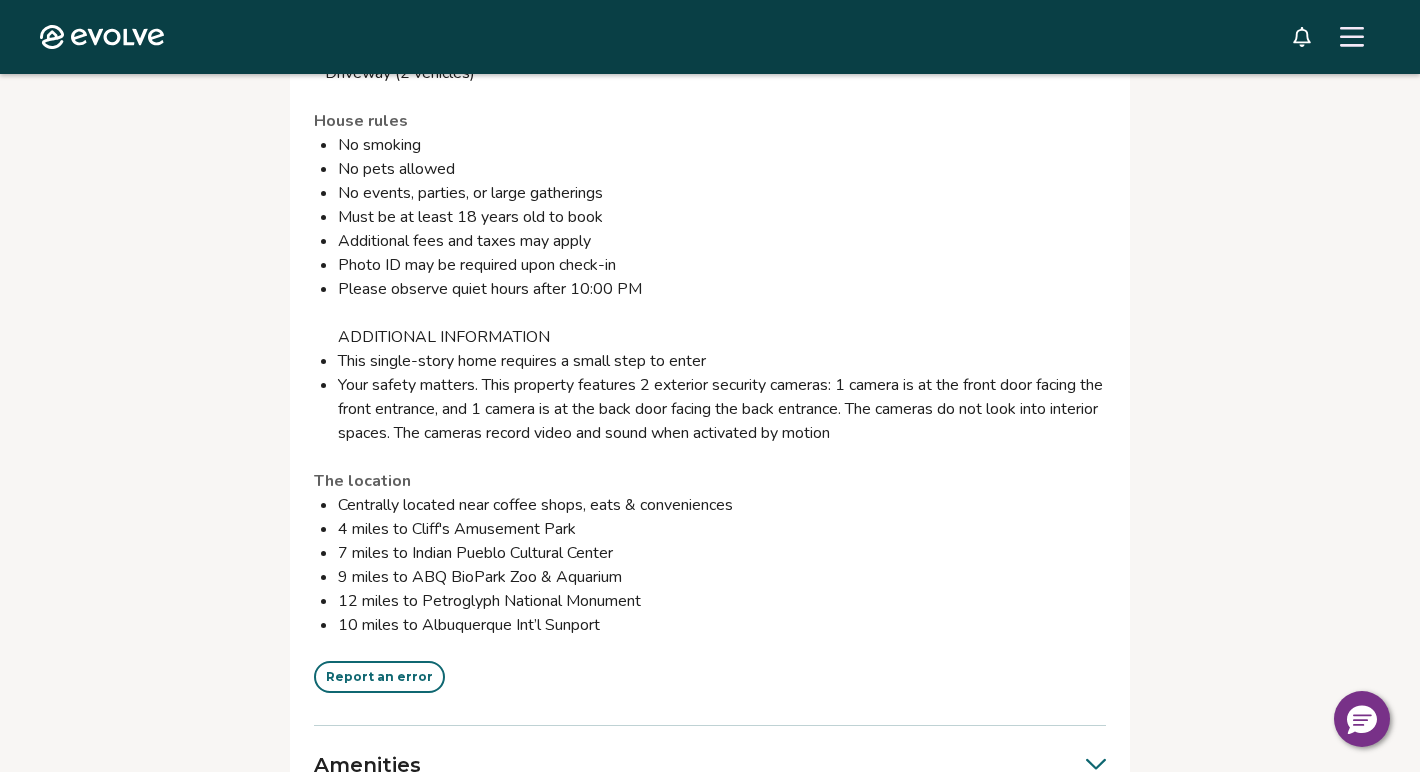 click on "Report an error" at bounding box center (379, 677) 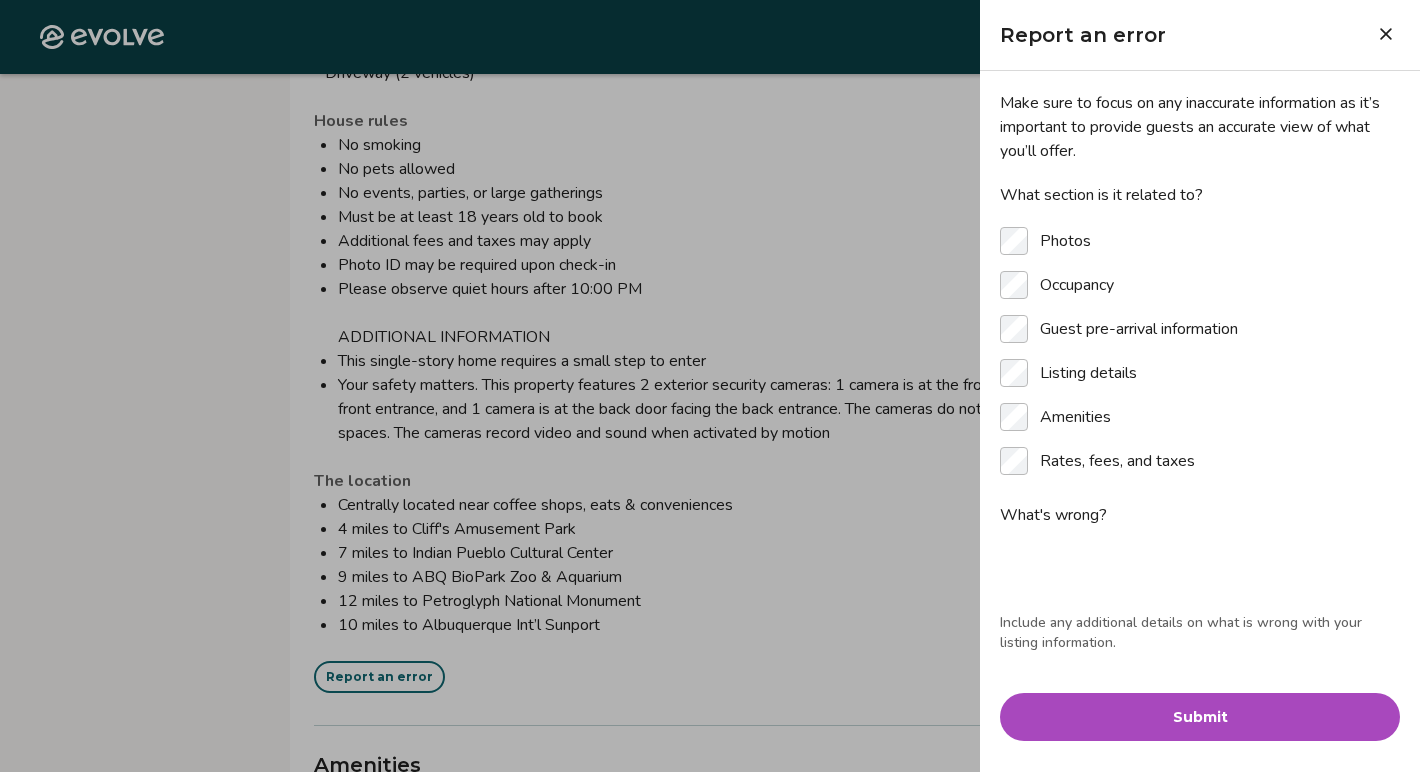type on "*" 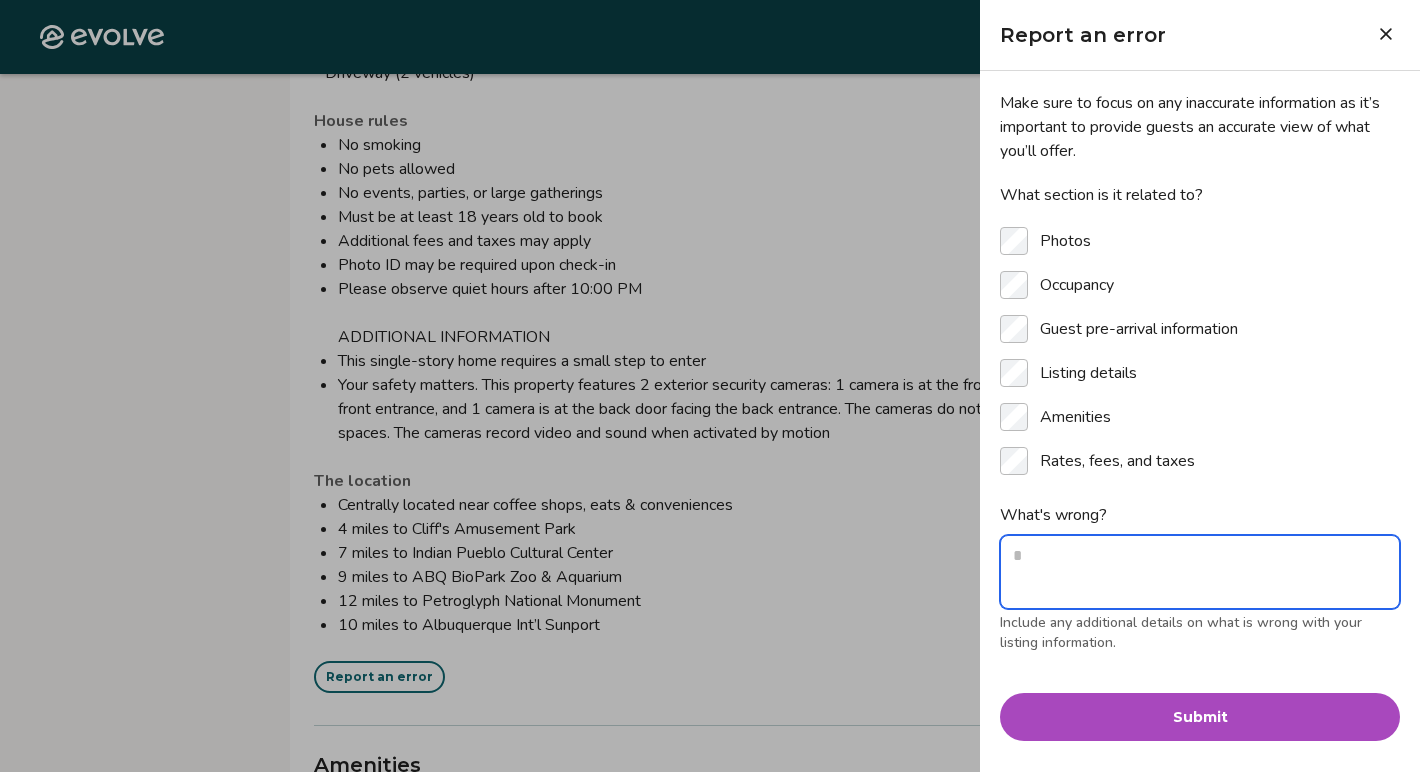 click on "What's wrong?" at bounding box center (1200, 572) 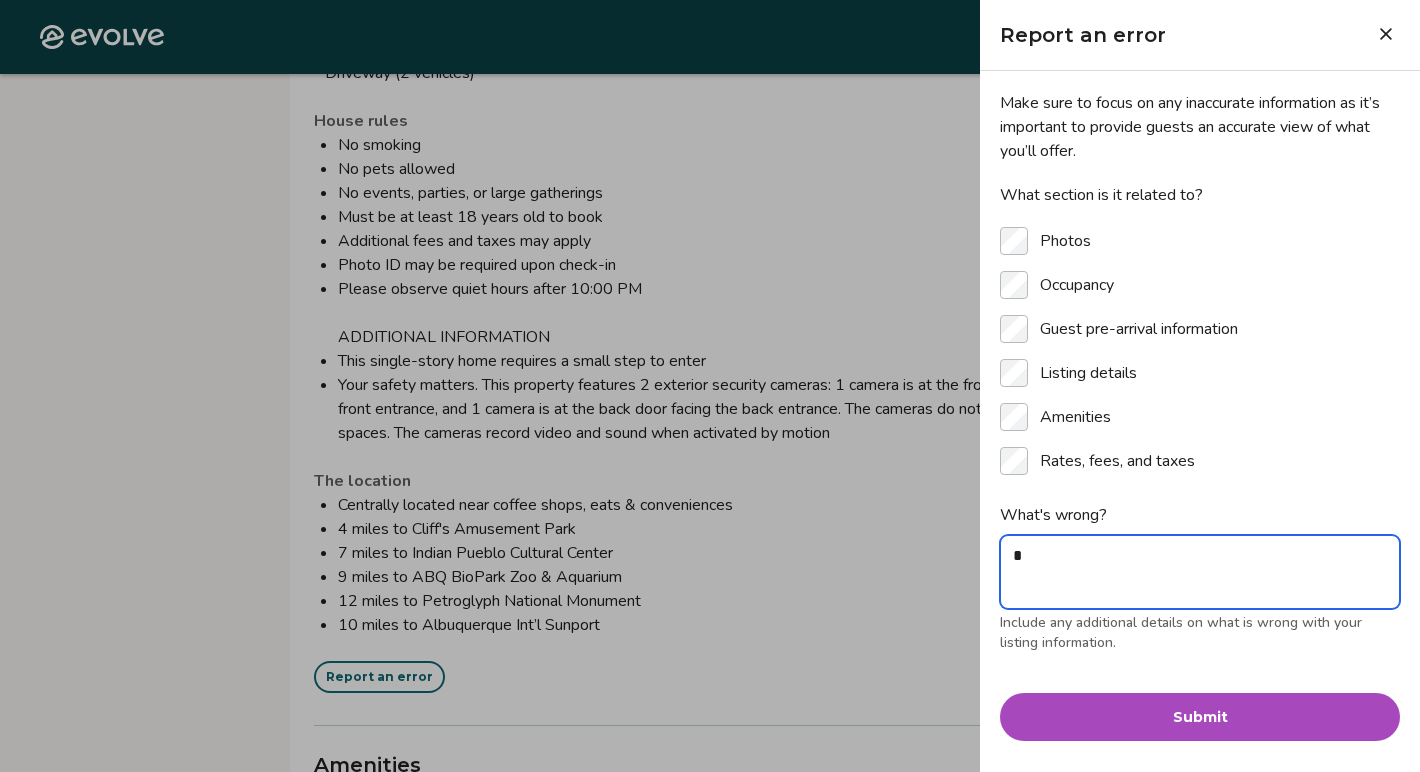 type on "**" 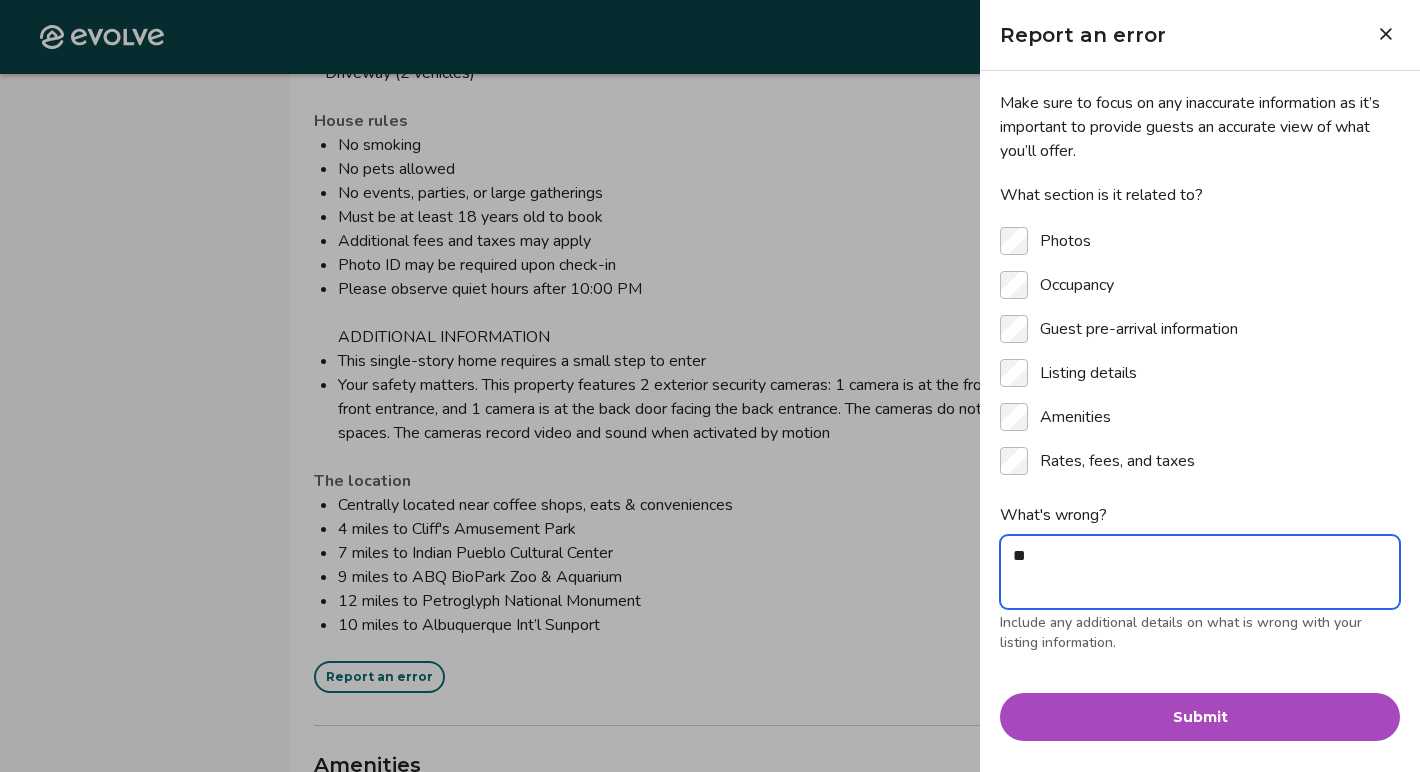 type on "***" 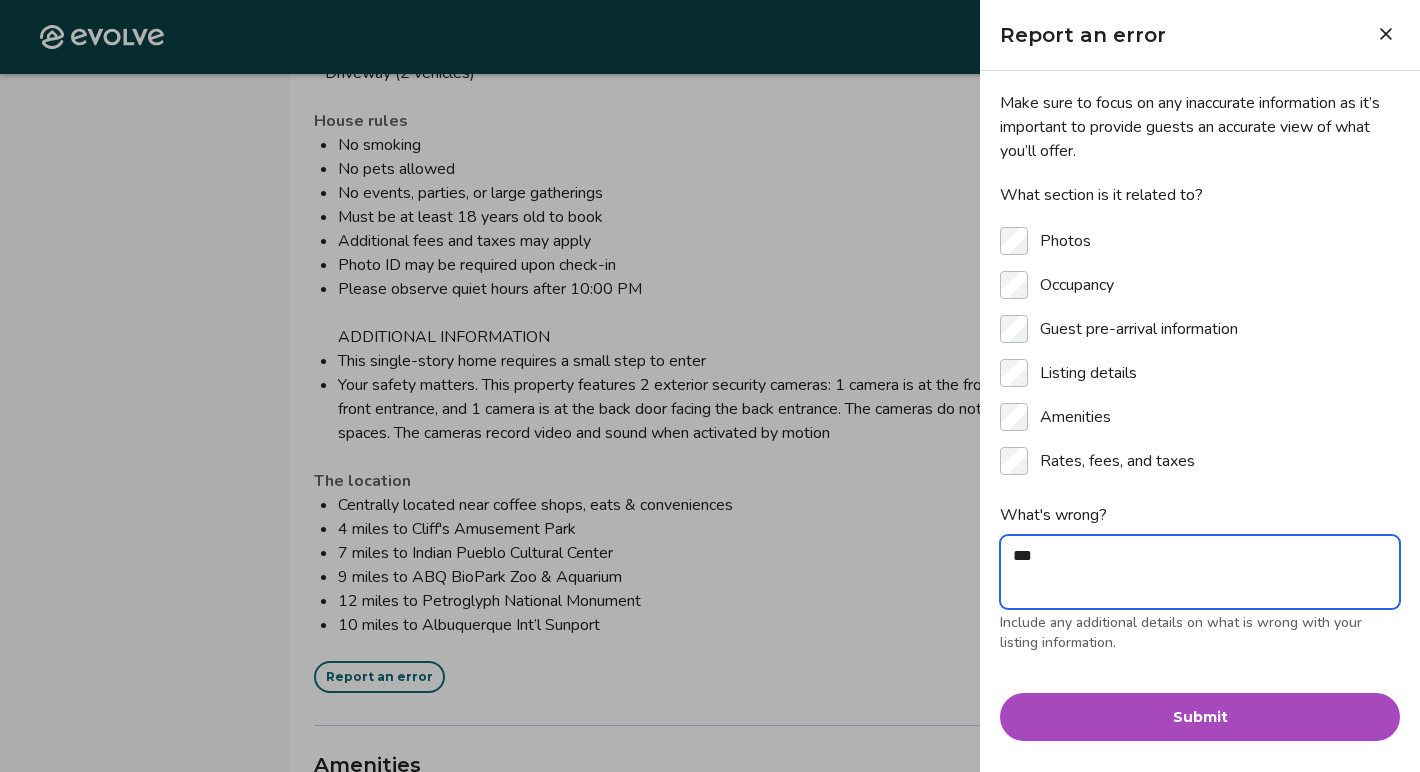 type on "****" 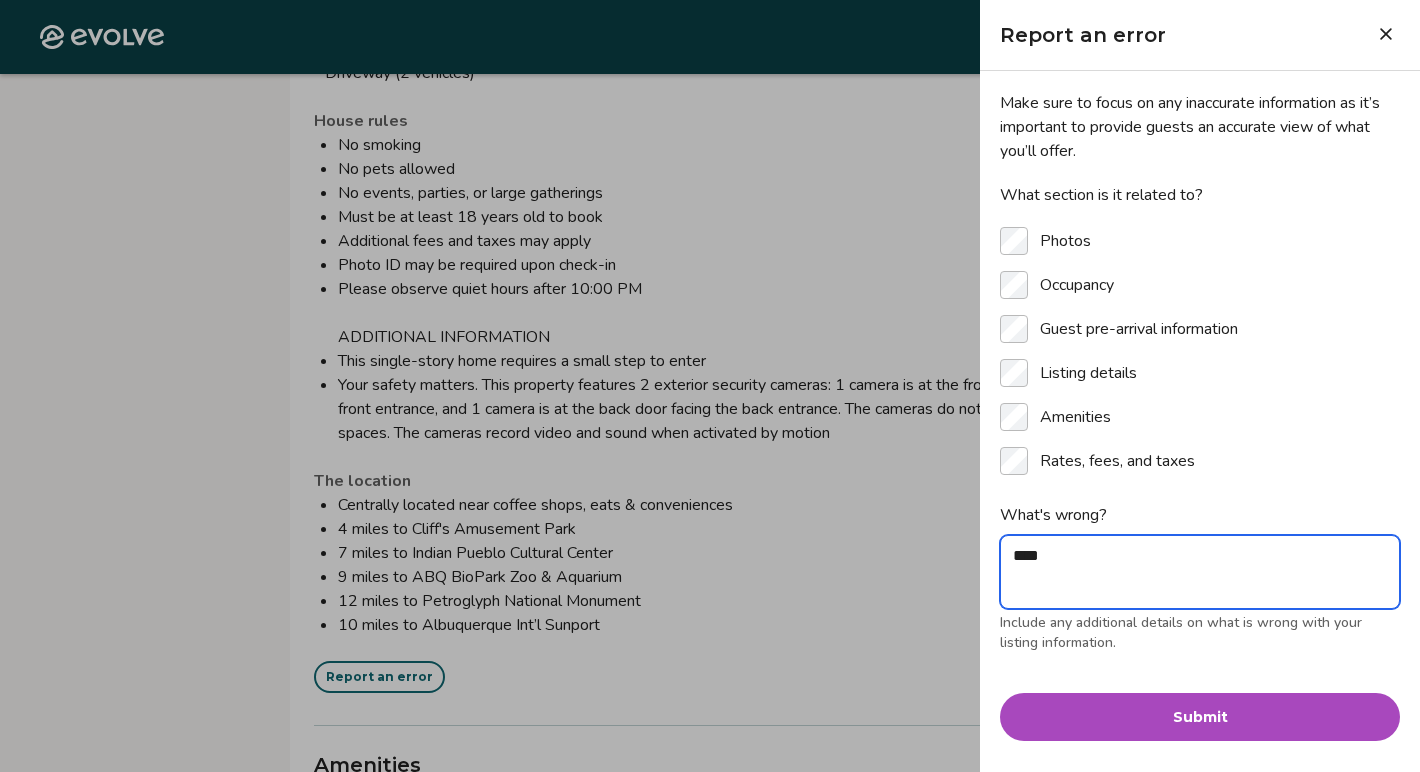 type on "*****" 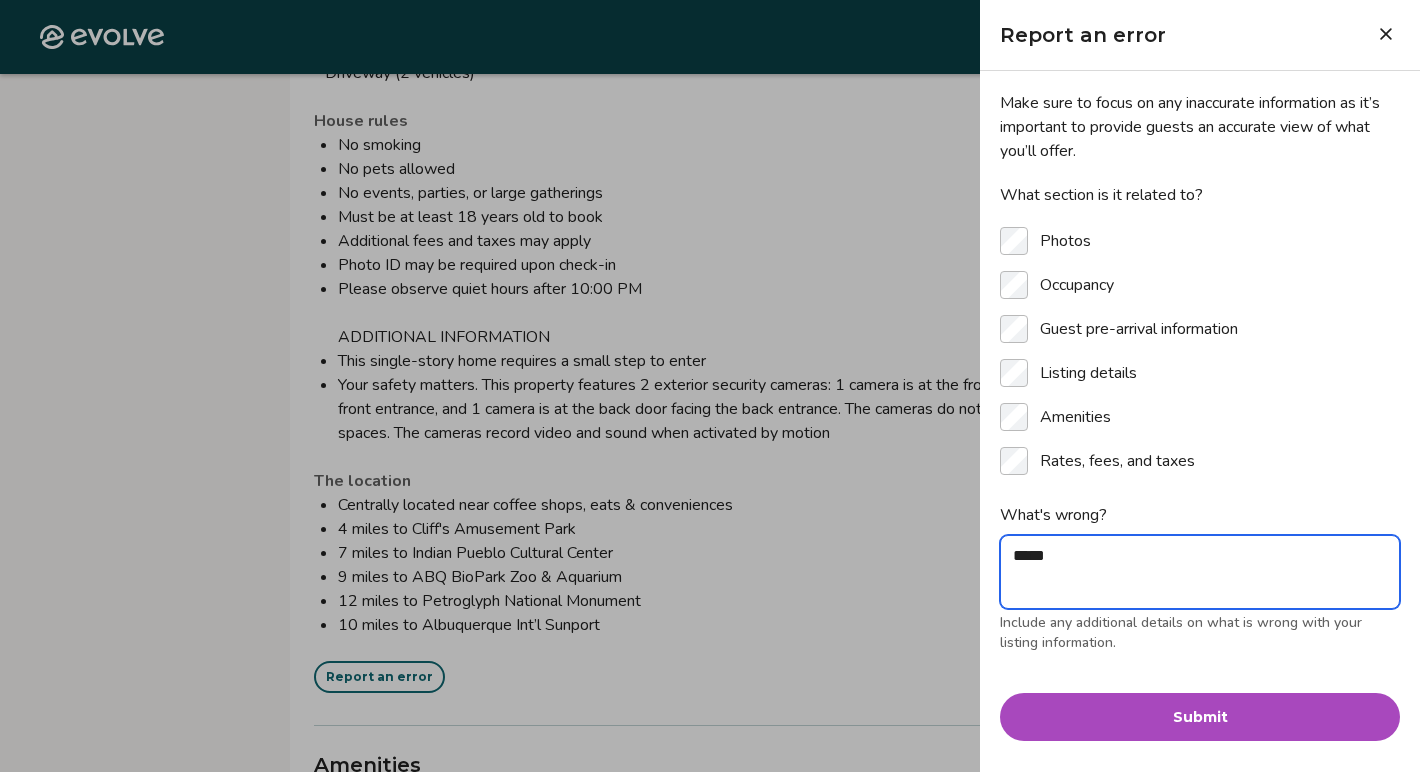 type on "****" 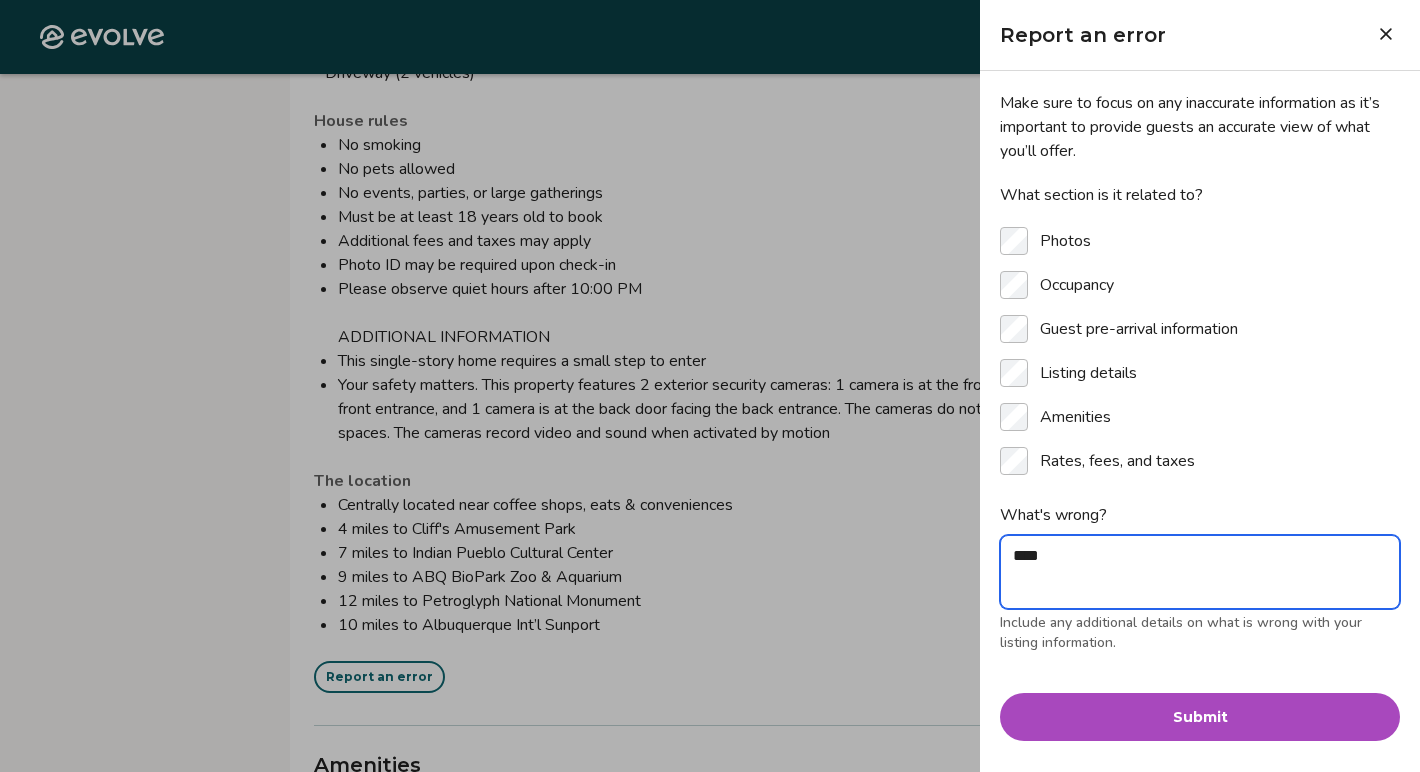 type on "***" 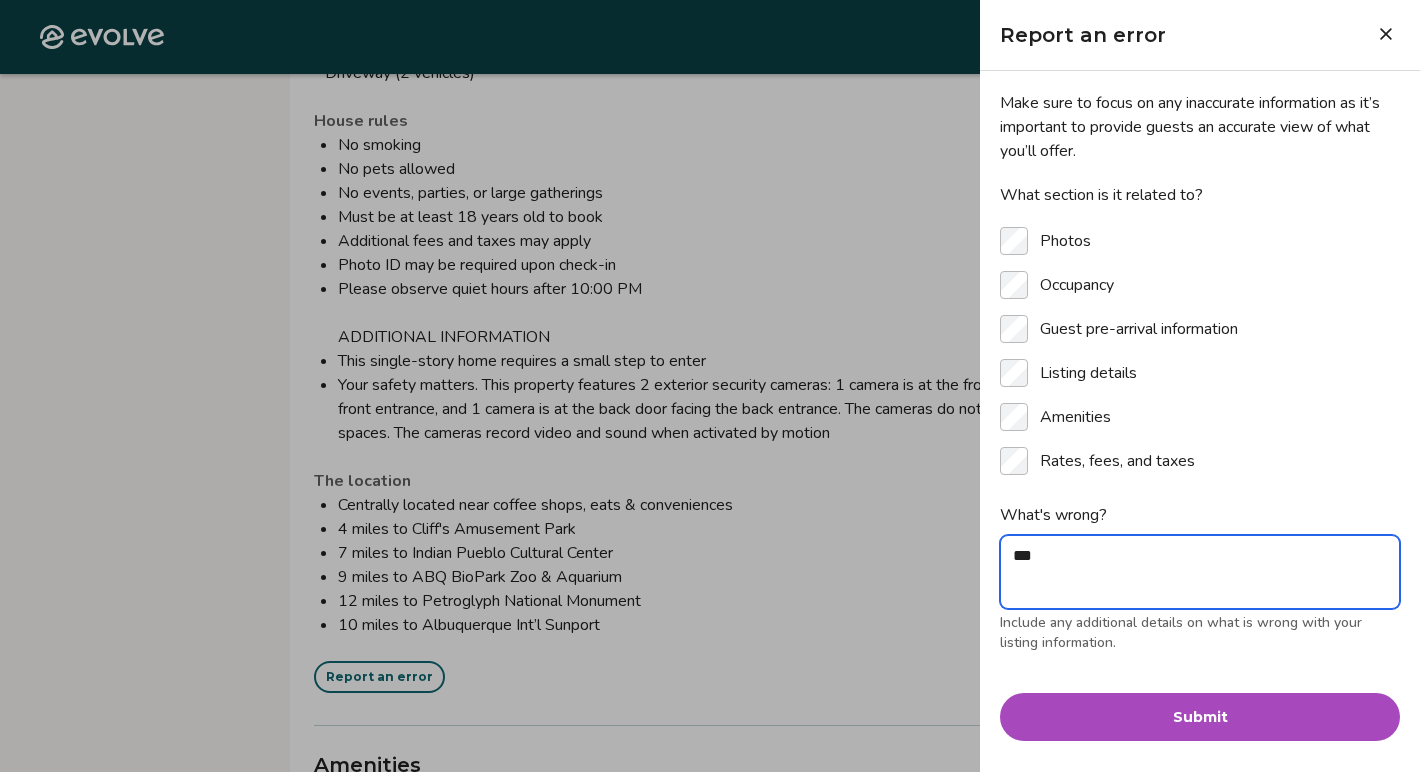 type on "**" 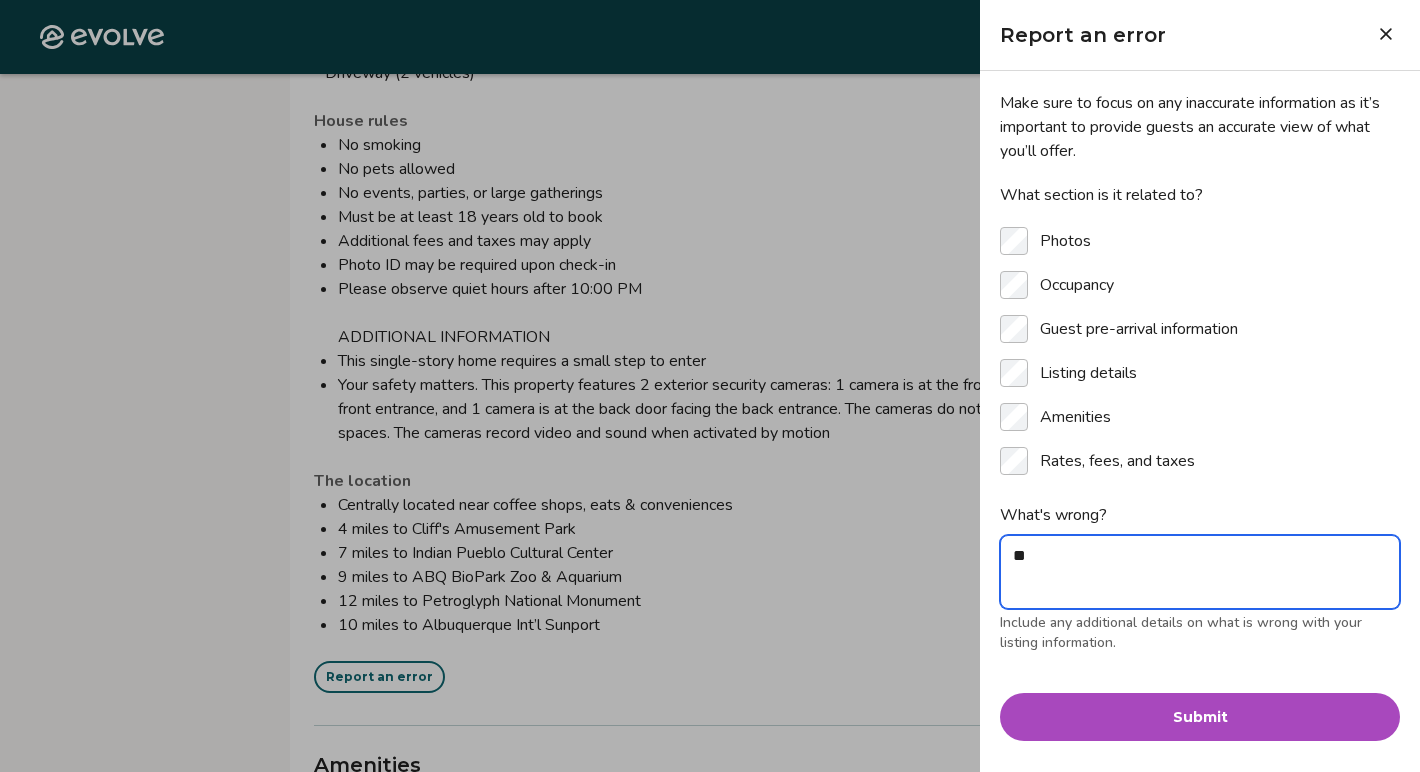 type on "***" 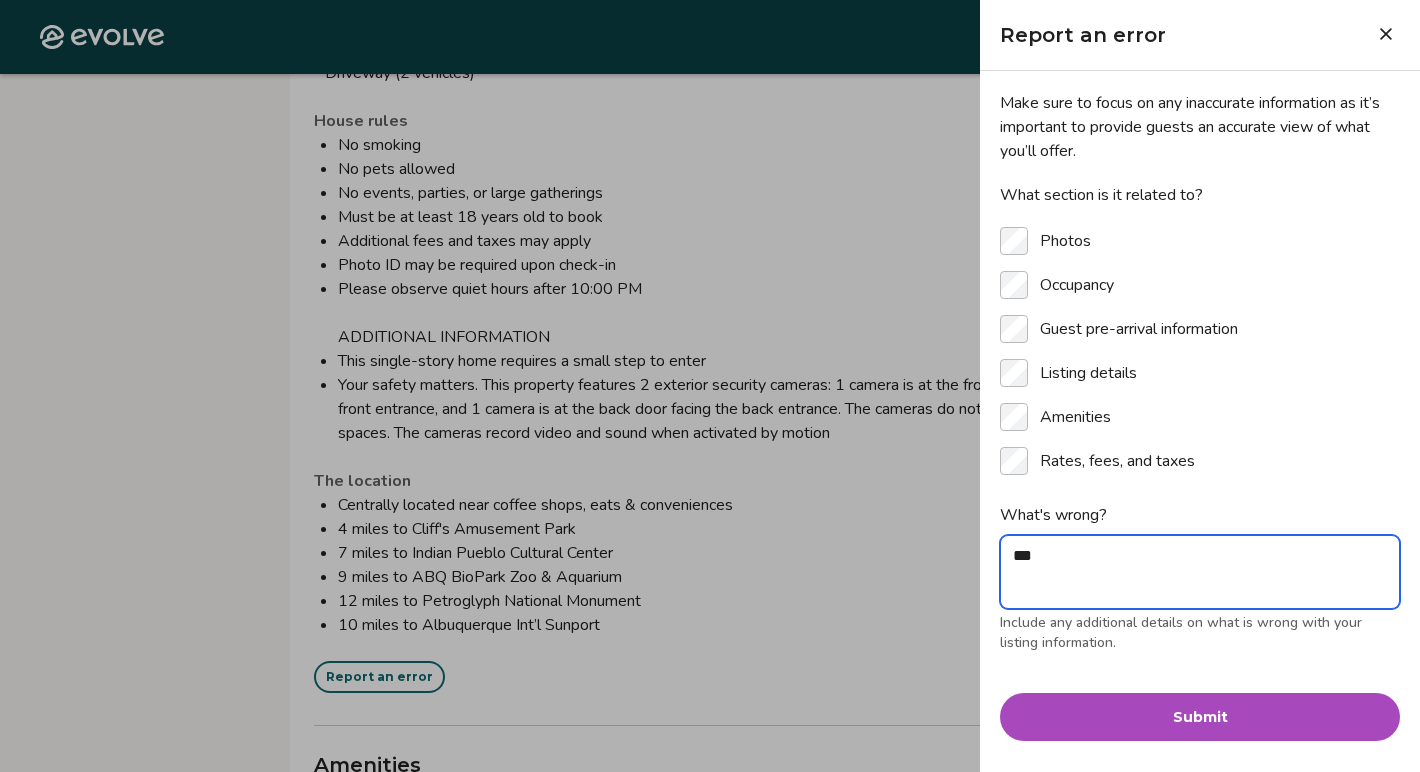 type on "****" 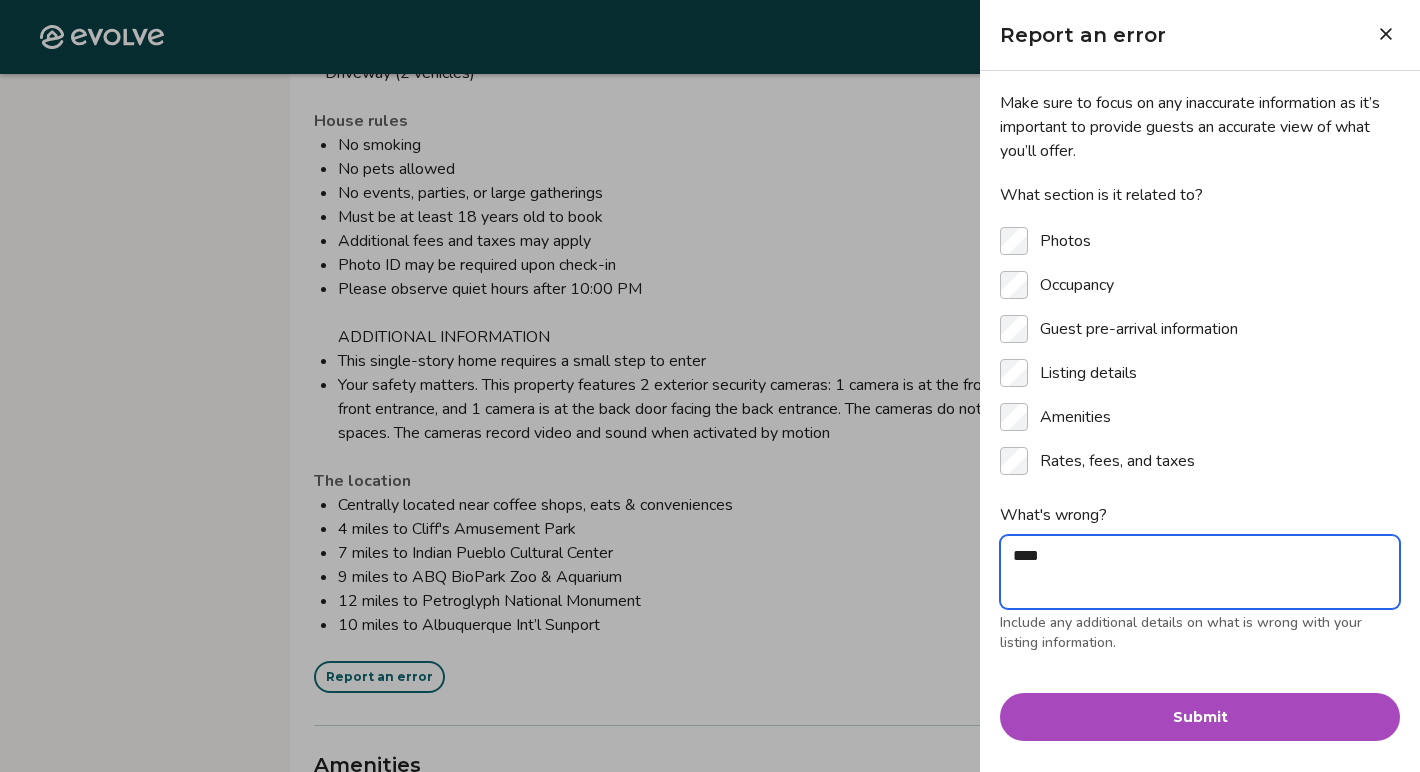type on "*****" 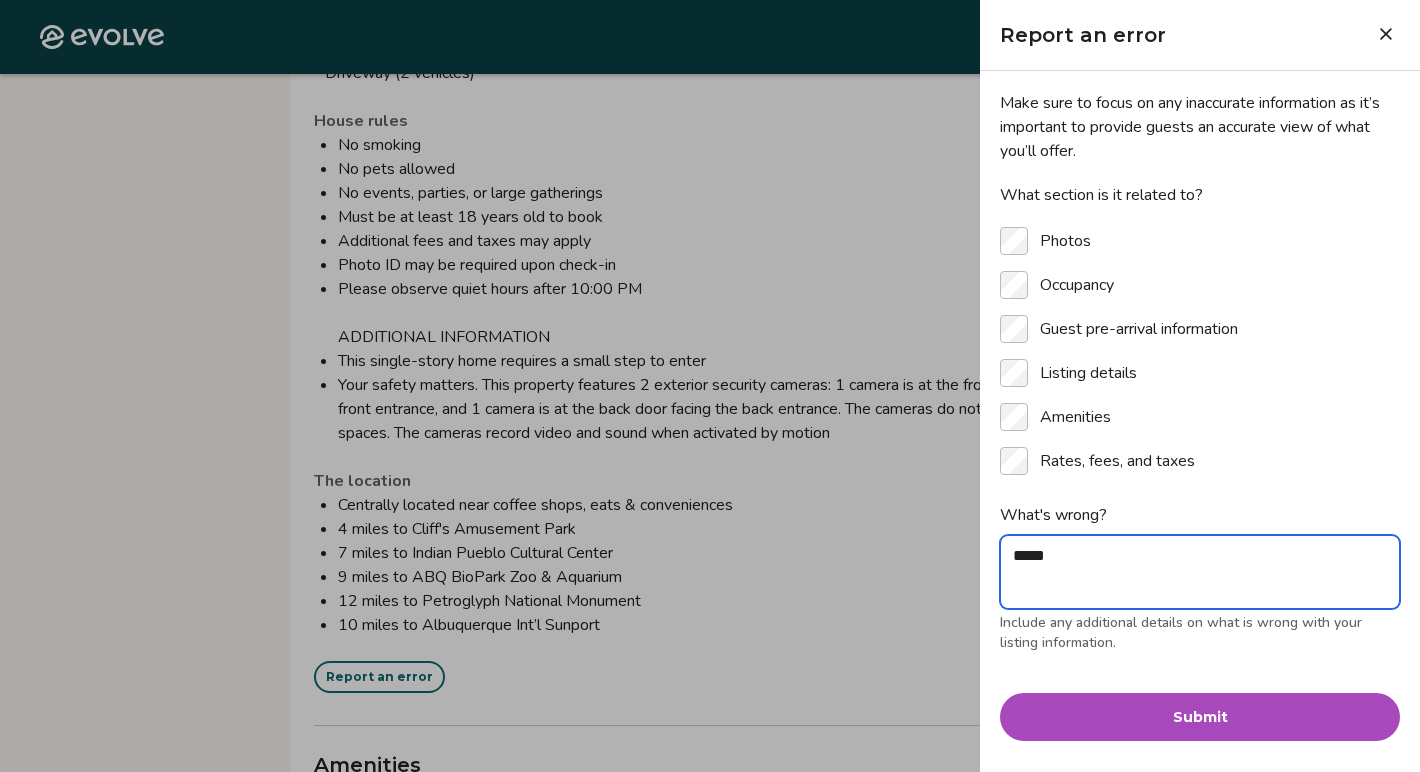 type on "******" 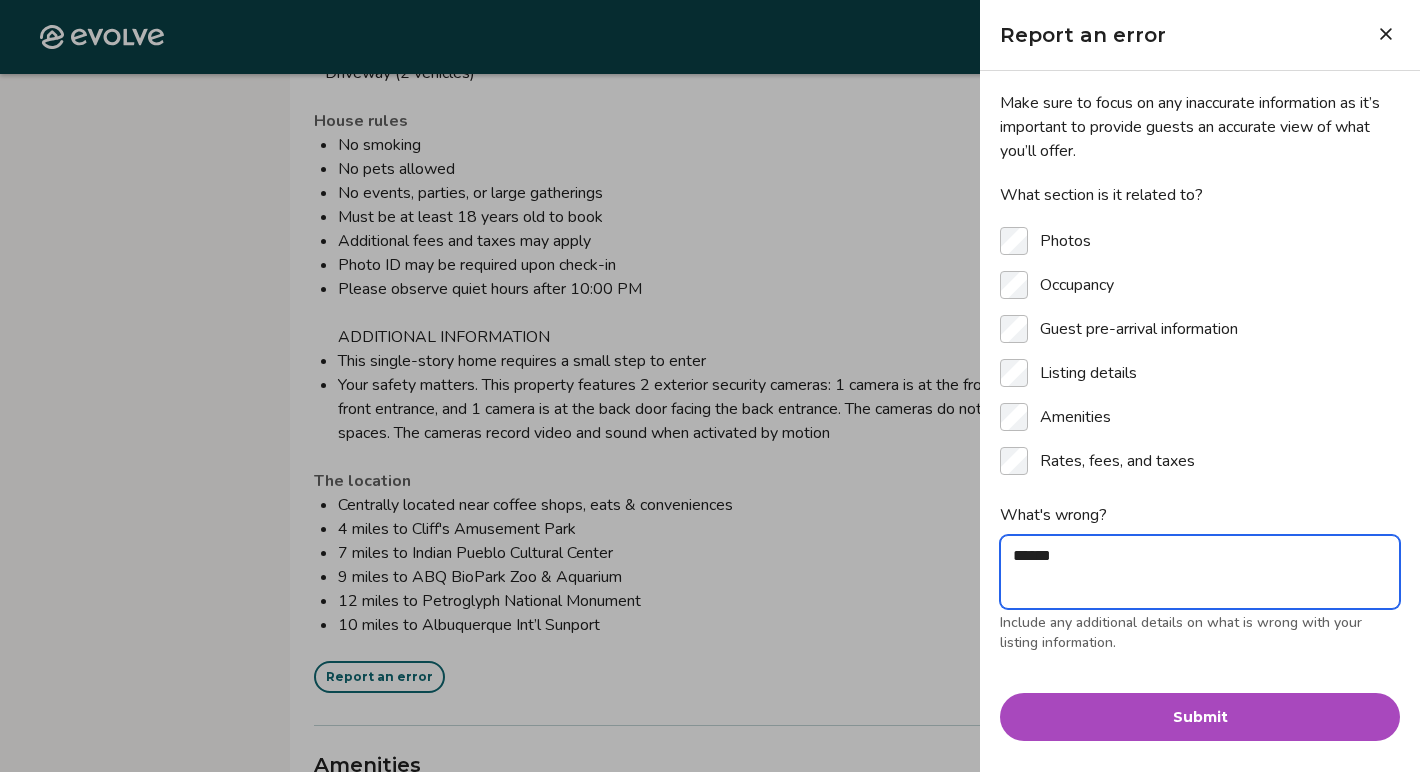 type on "******" 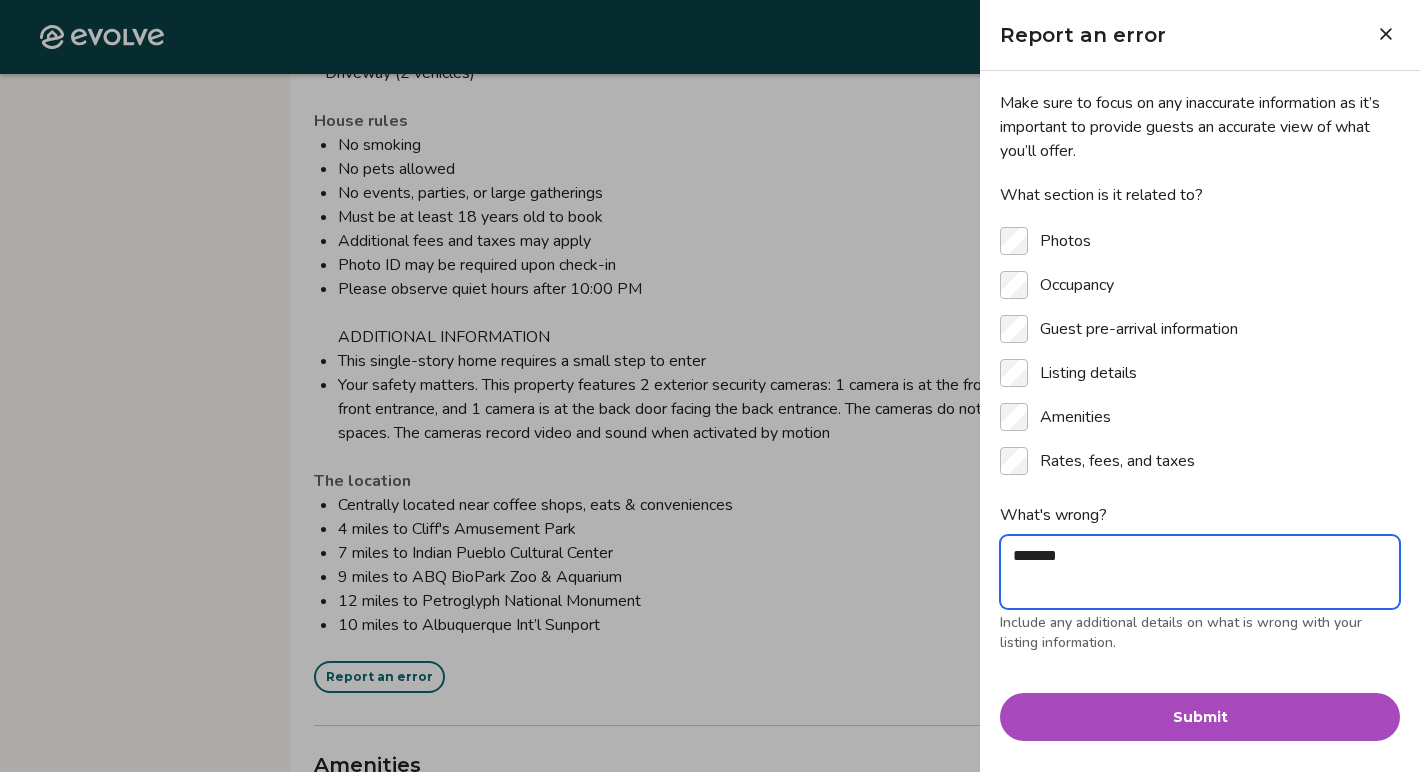 type on "********" 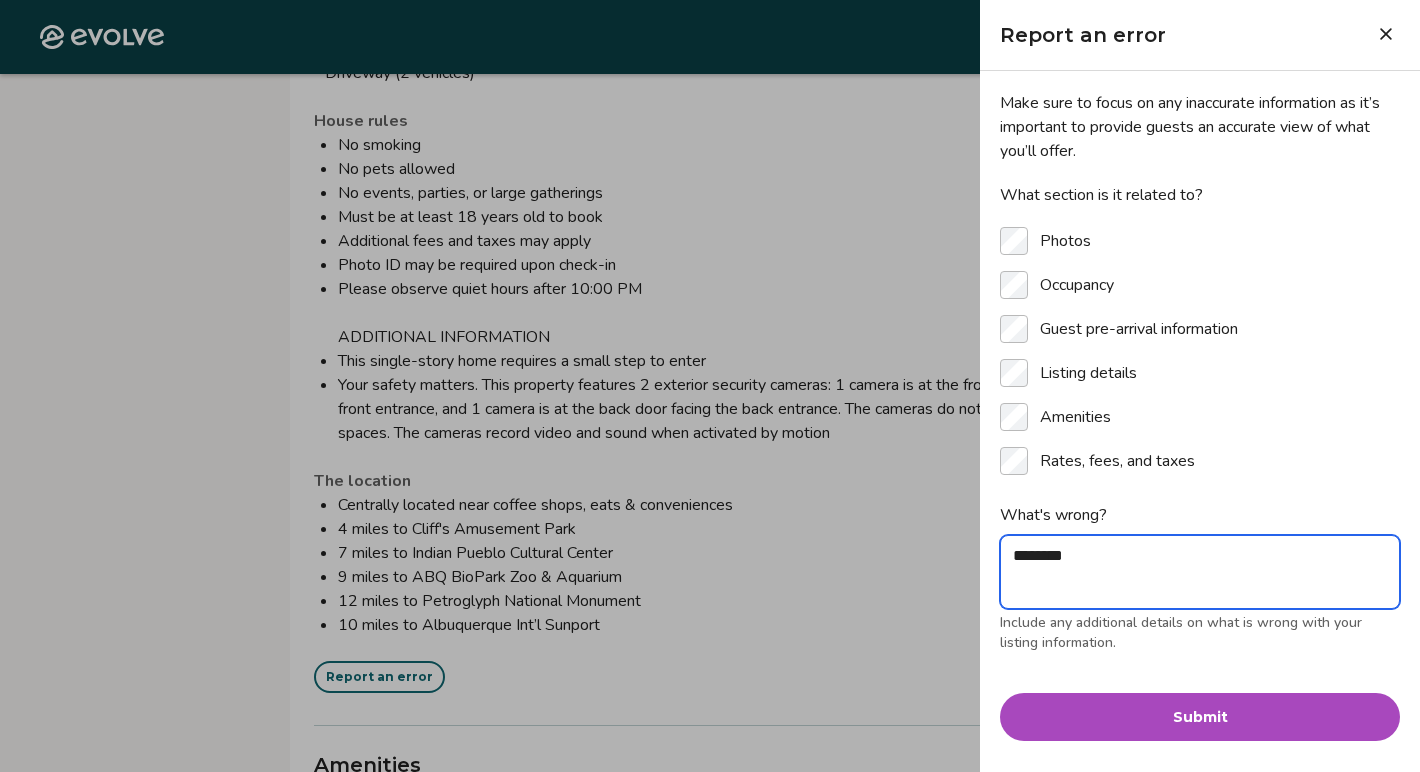 type on "*********" 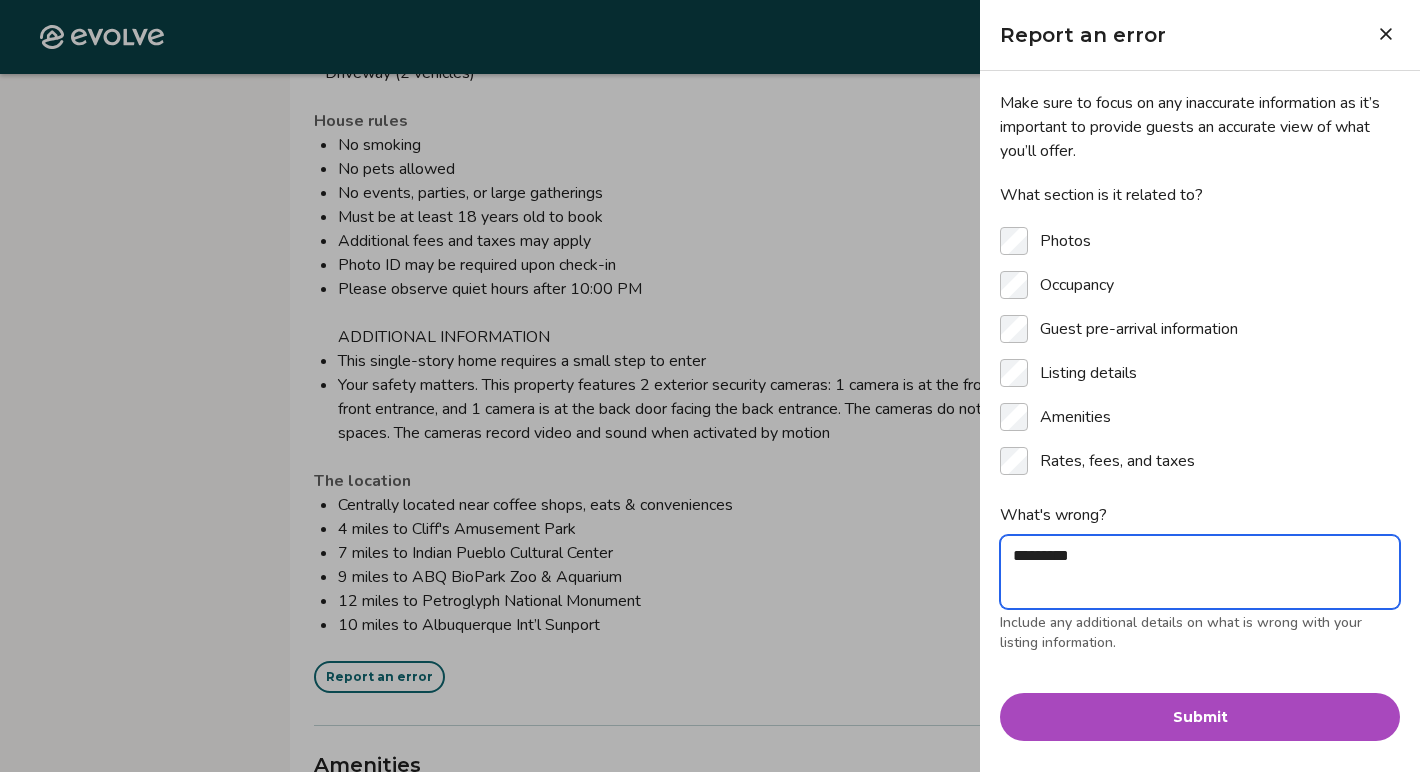 type on "**********" 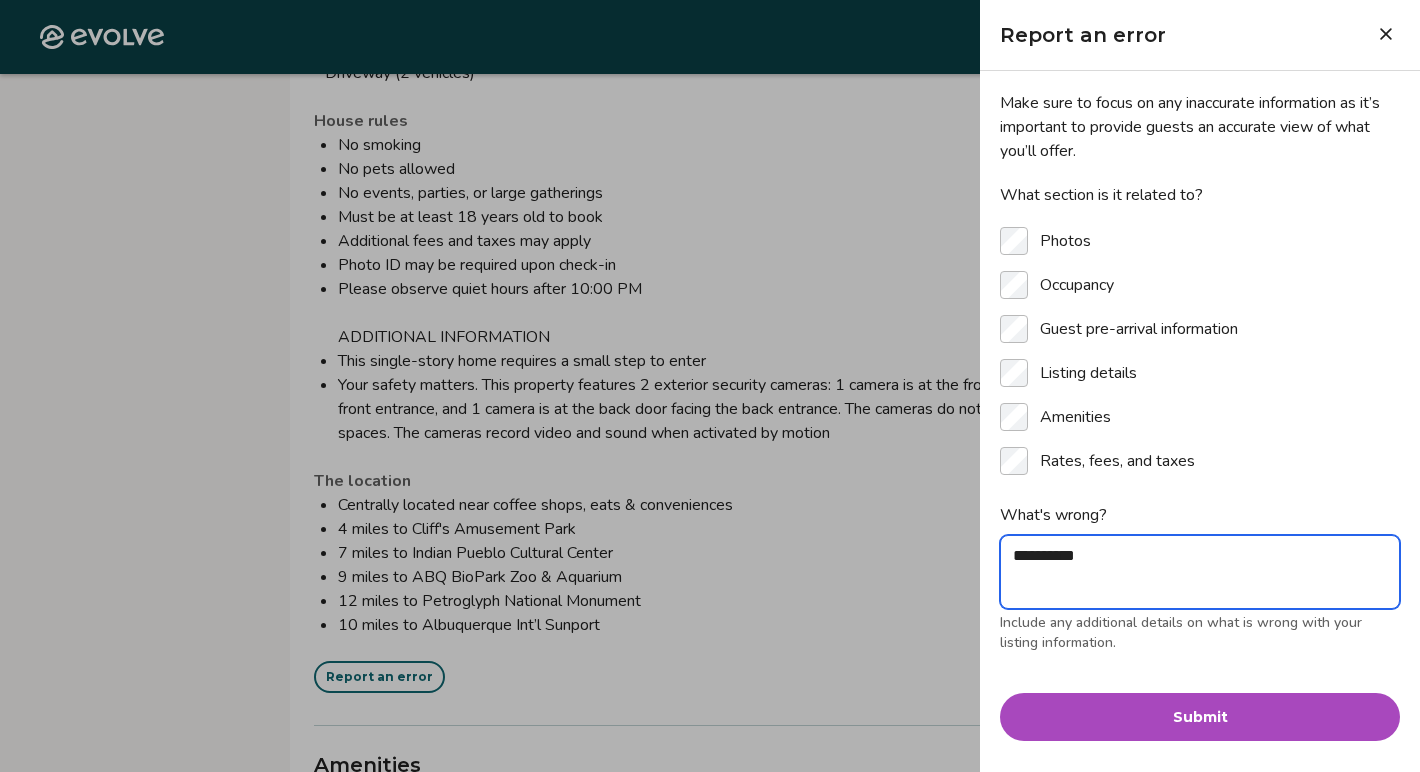 type on "**********" 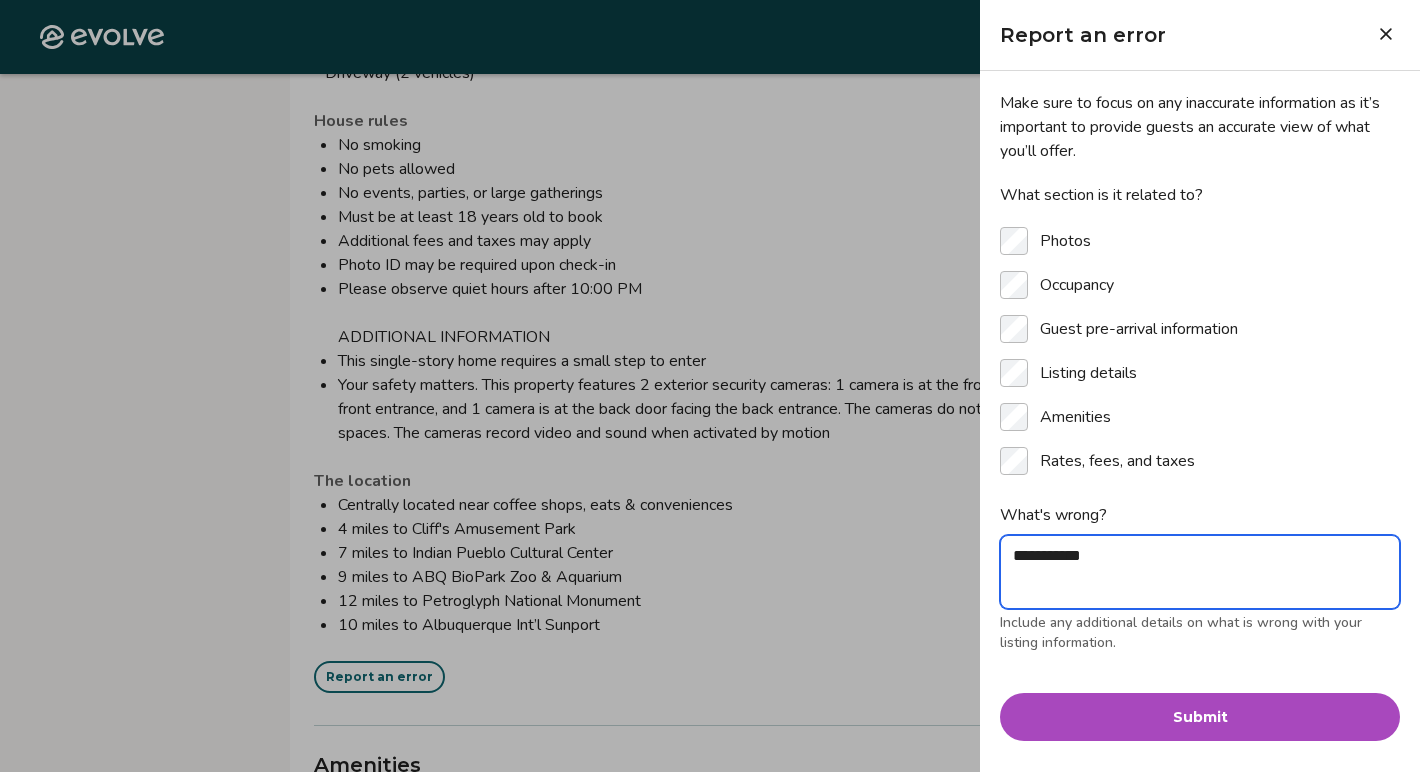 type on "**********" 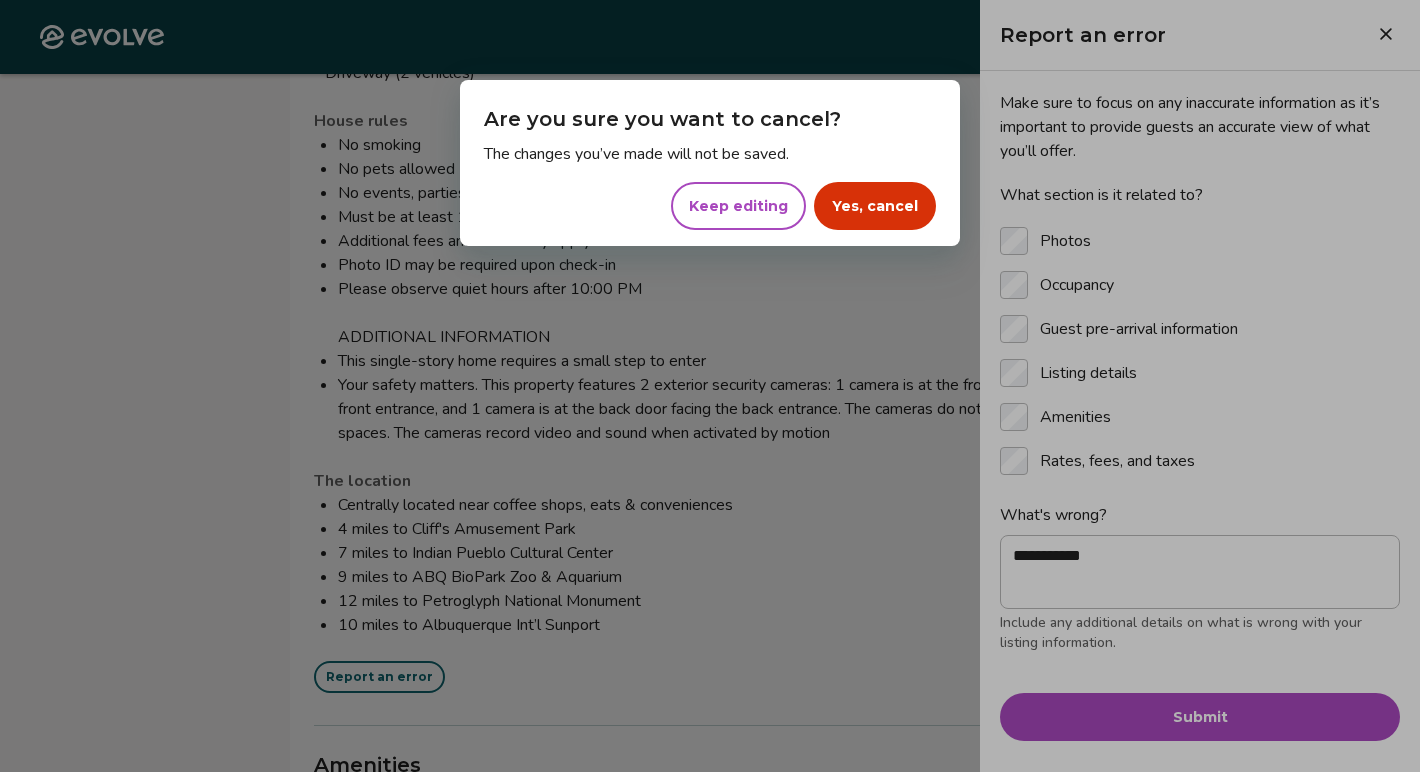 click on "Evolve Listings [NUMBER] [STREET] [CITY], [STATE], [POSTAL_CODE], United States Review your listing Take a moment to double-check the information for accuracy. As soon as you confirm everything looks good, we'll start the process of publishing it across all our booking platforms. Check all sections and approve or report any errors. Approve listing Report an error Photos View all photos Report an error Occupancy Bedrooms 3 Bathrooms 2 Maximum occupancy 6 Report an error Guest pre-arrival information This information will be sent to the guest to prepare for arrival. Access instructions, guest contact information and parking details are especially important to verify. Property address [NUMBER] [STREET] [CITY], [STATE], [POSTAL_CODE], United States Guest contact [FIRST] [LAST], ([PHONE]), [EMAIL]@gmail.com Please contact your guest contact(s) with any questions or concerns you may have before or during your stay Check-in instructions Check in after 3:00 PM Check-out instructions Take out the trash |" at bounding box center (710, -1452) 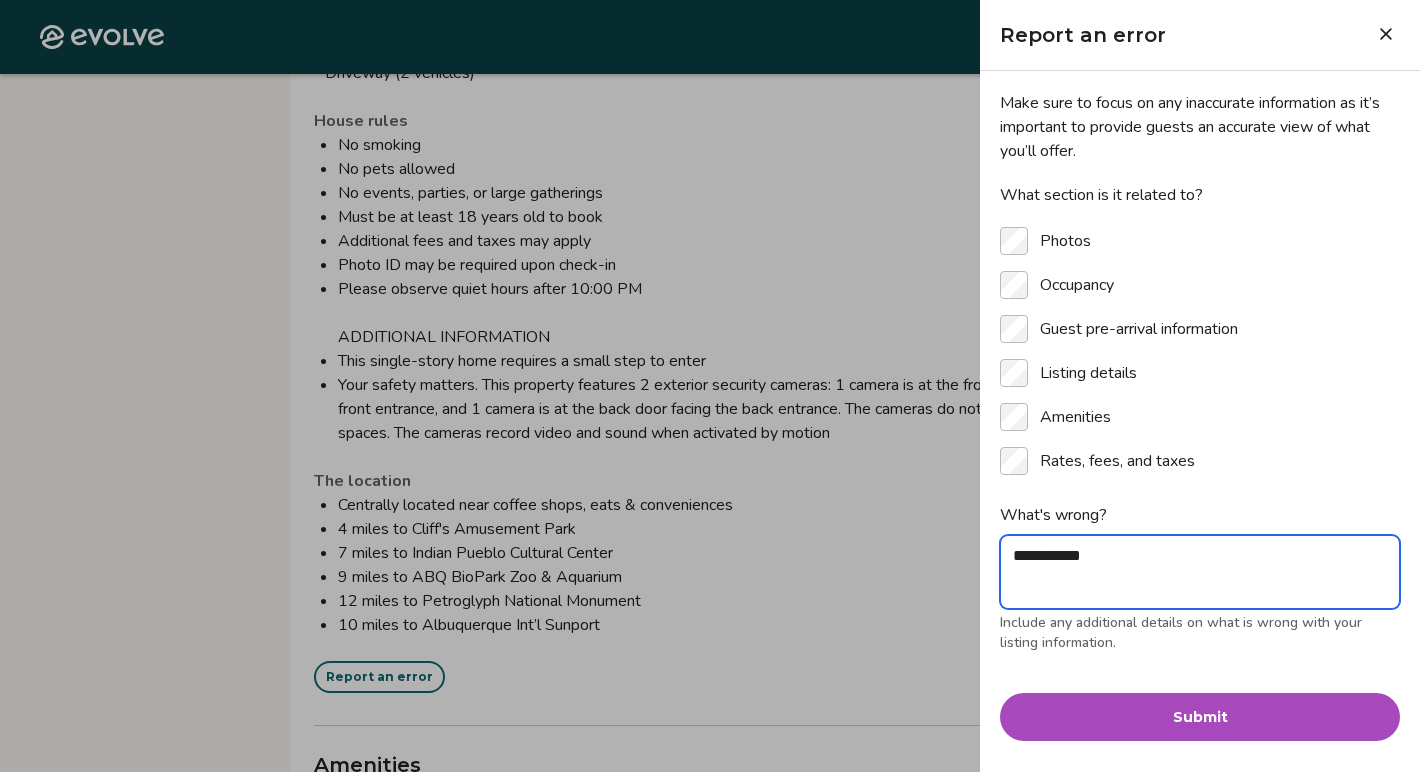 click on "**********" at bounding box center [1200, 572] 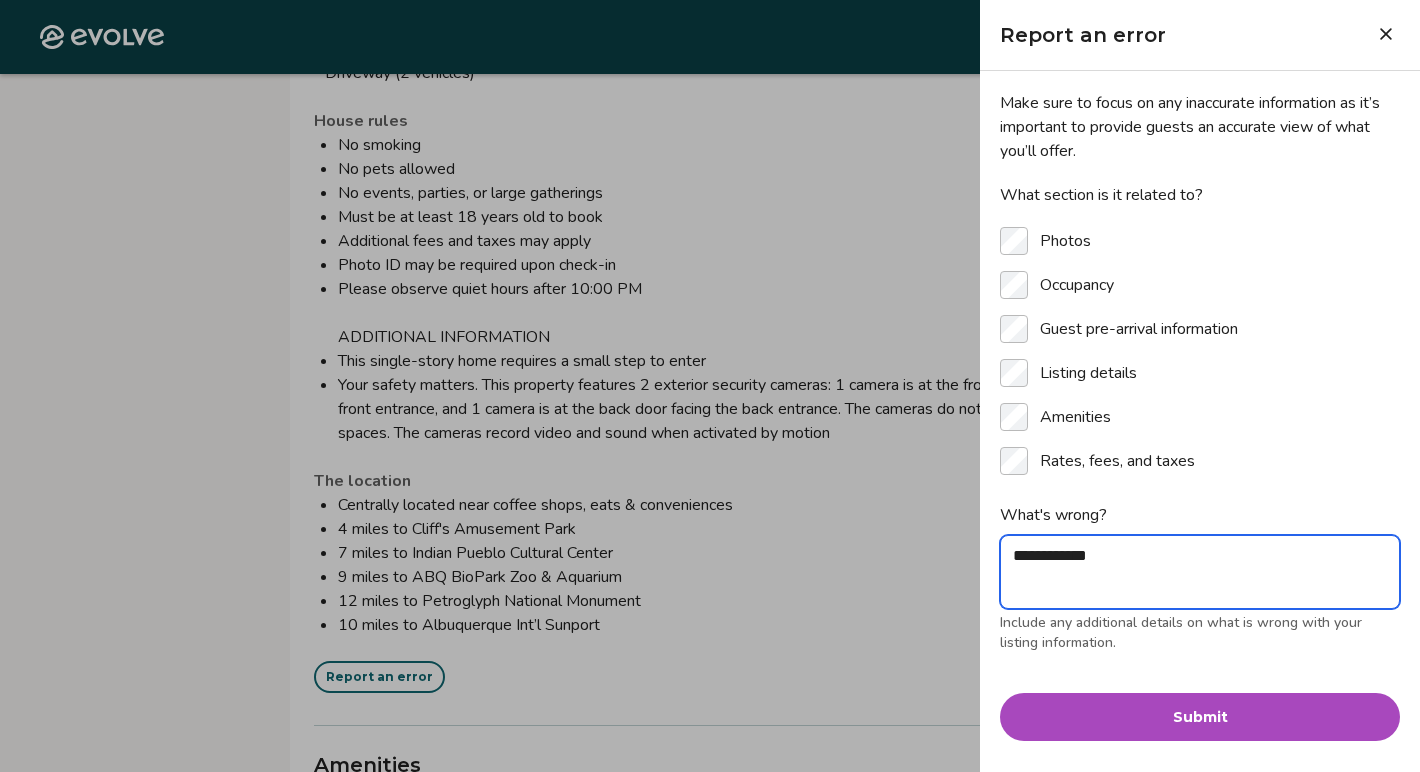 type on "**********" 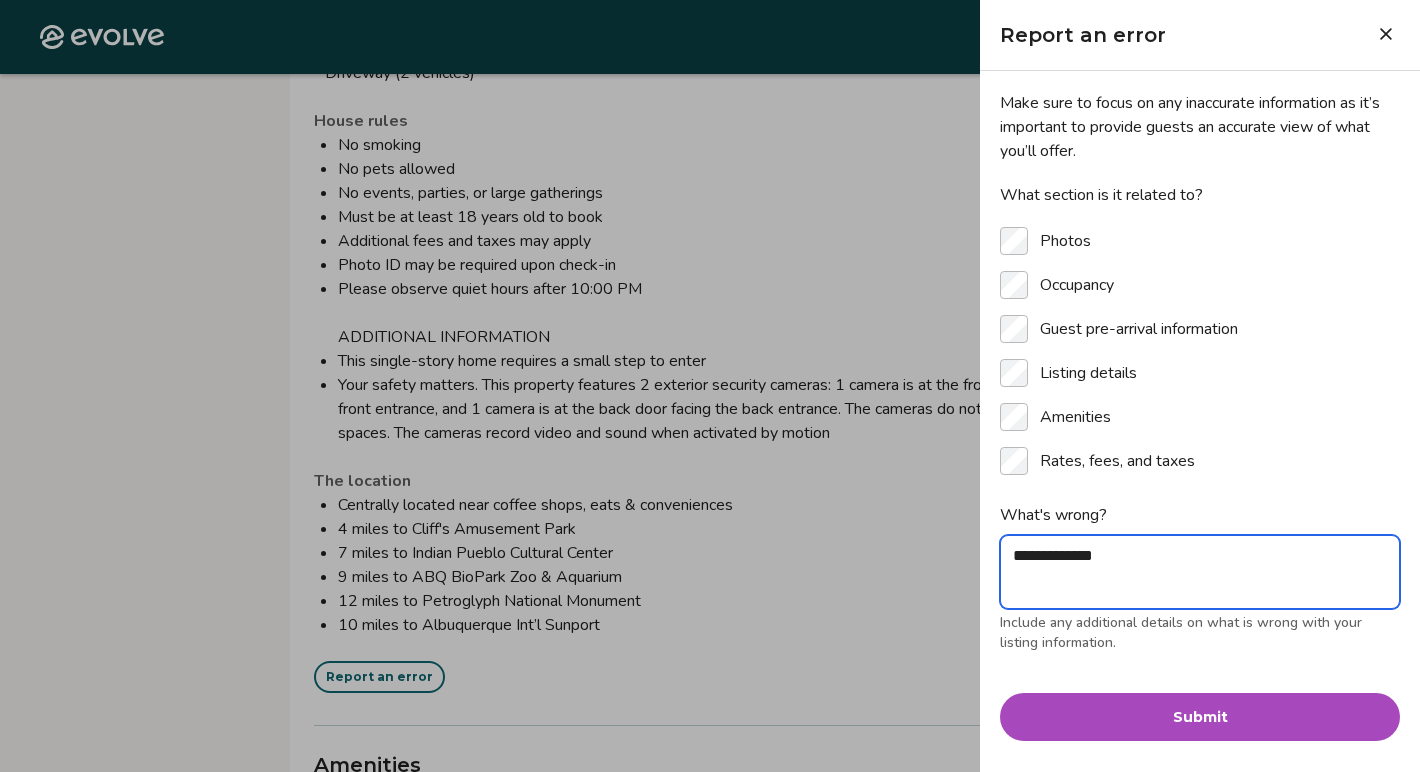 type on "**********" 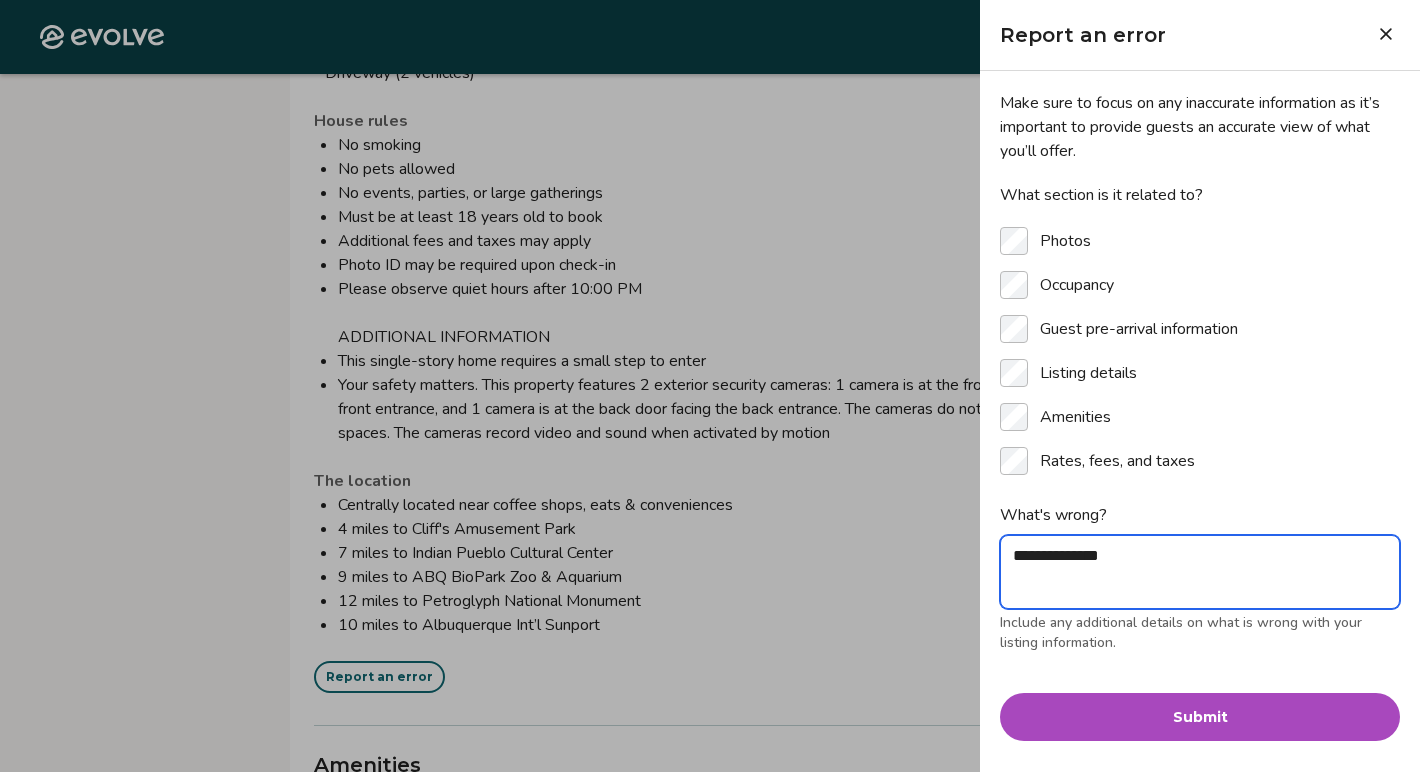 type on "**********" 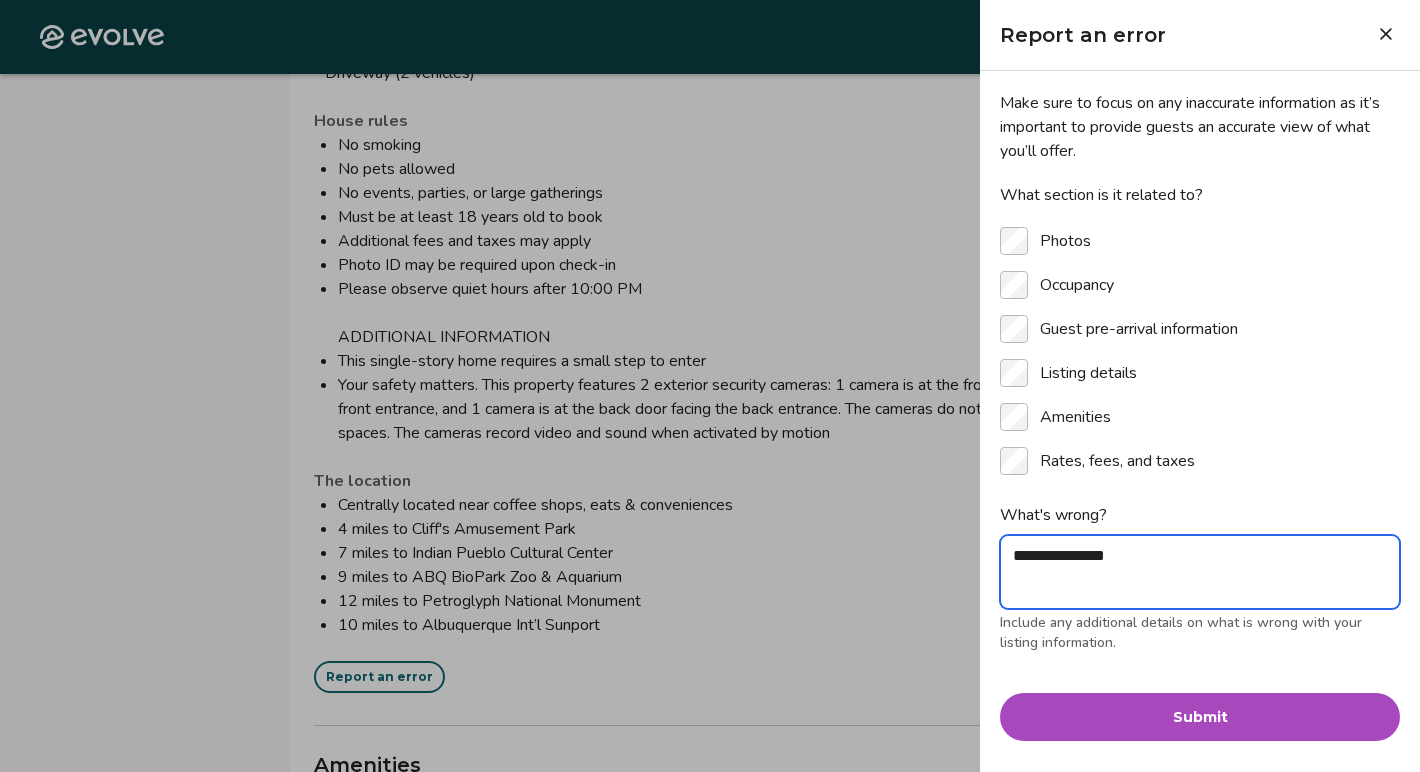 type on "**********" 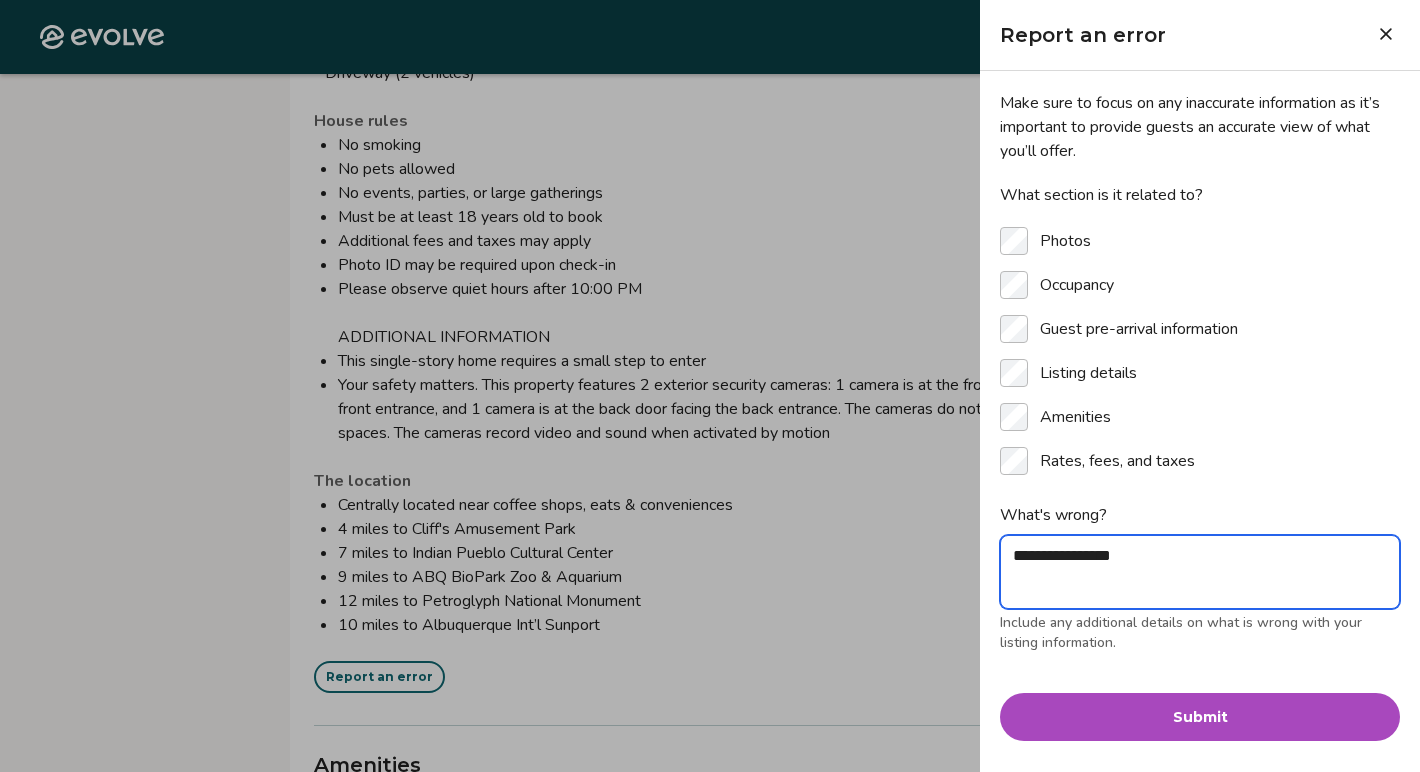 type on "**********" 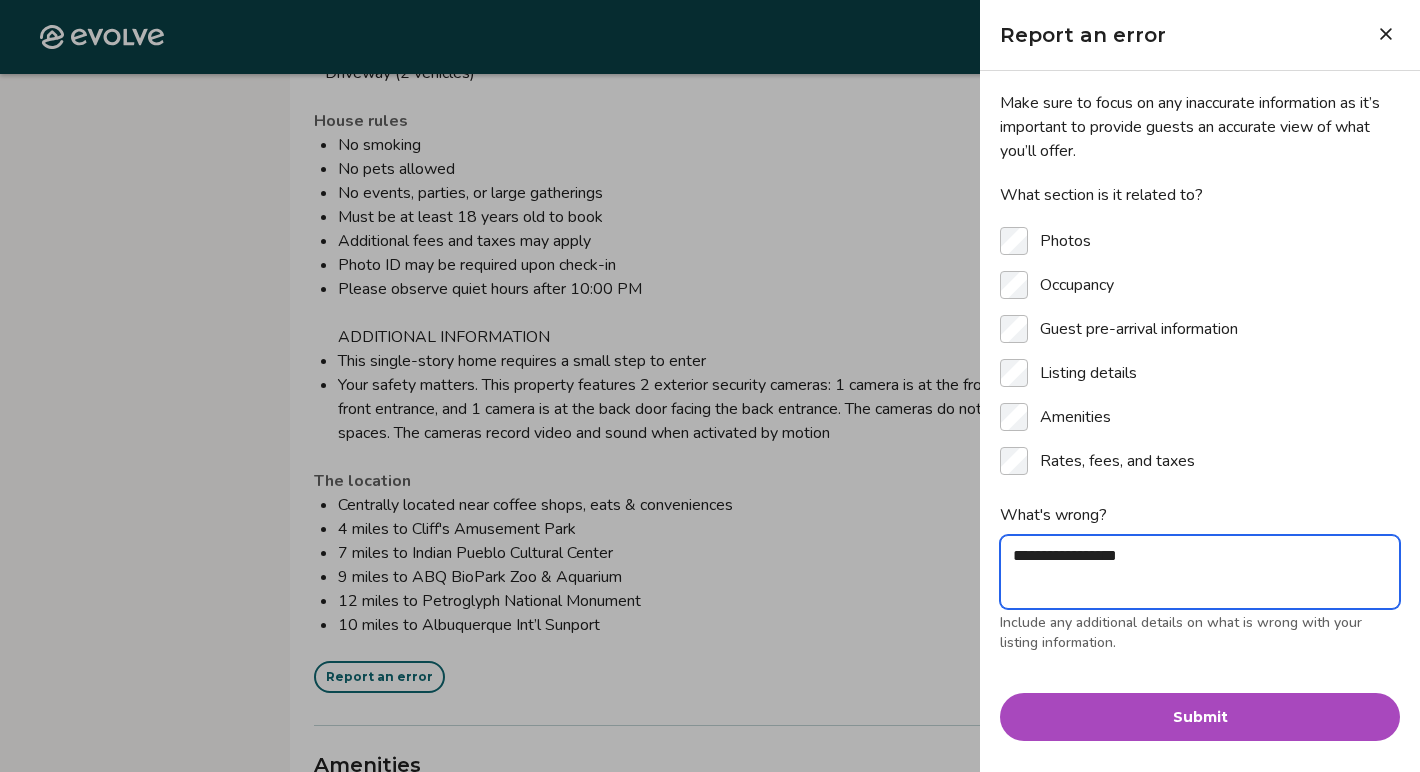 type on "**********" 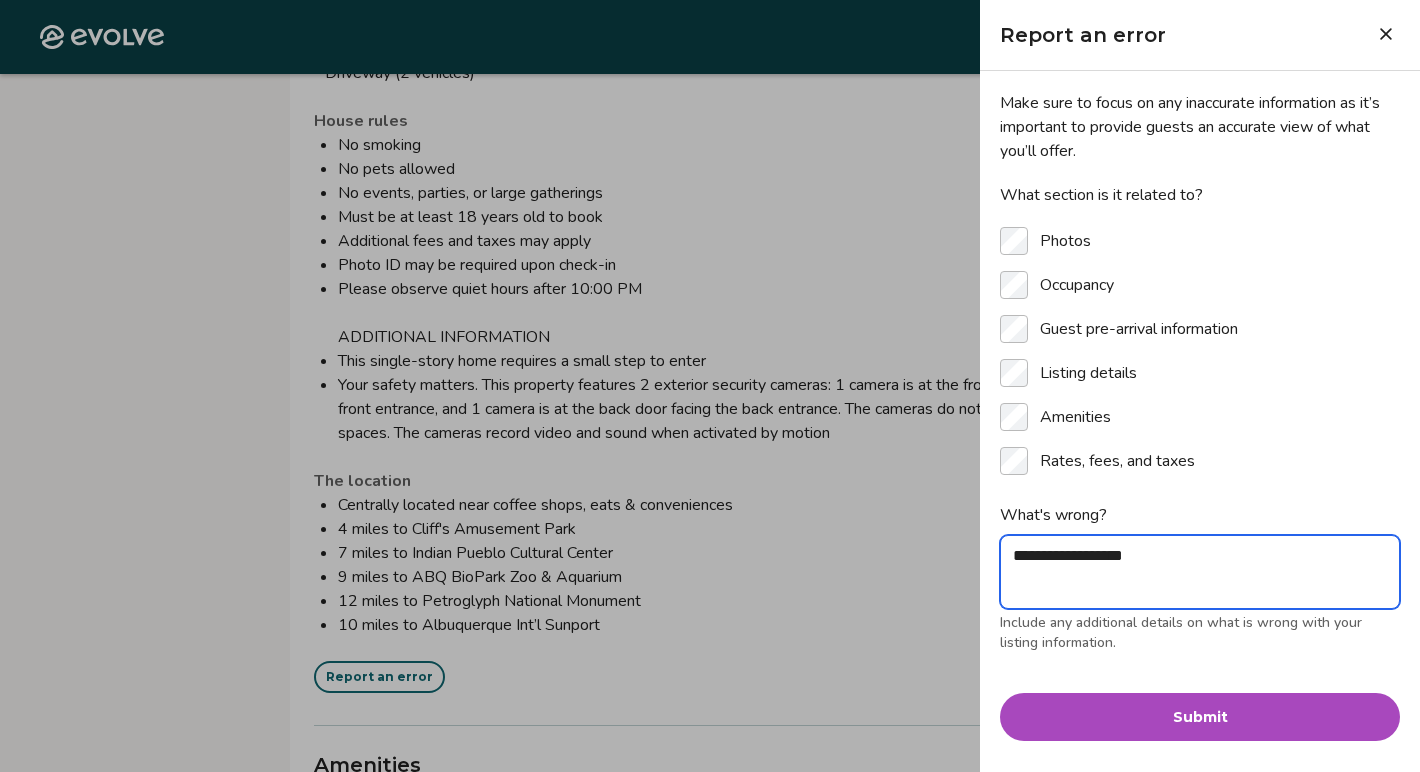 type on "**********" 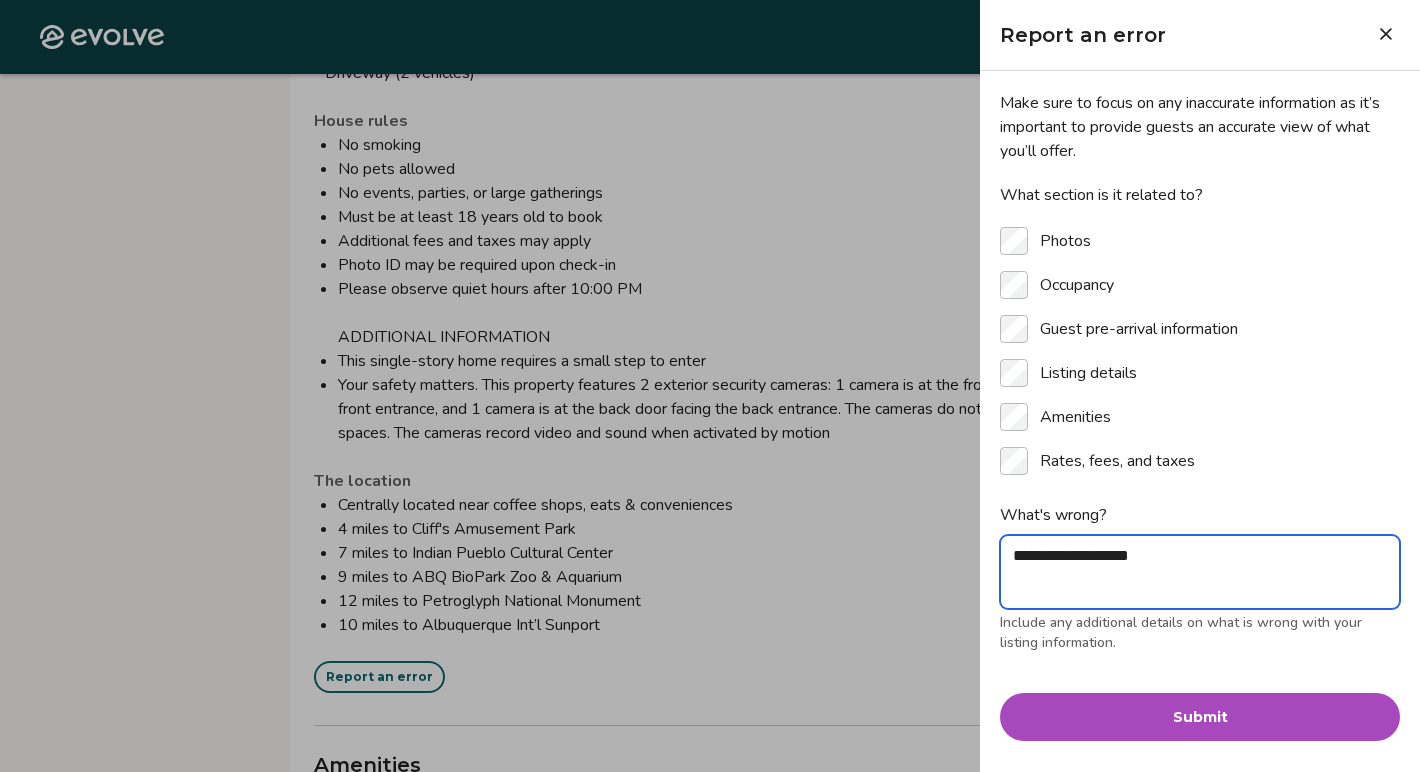 type on "**********" 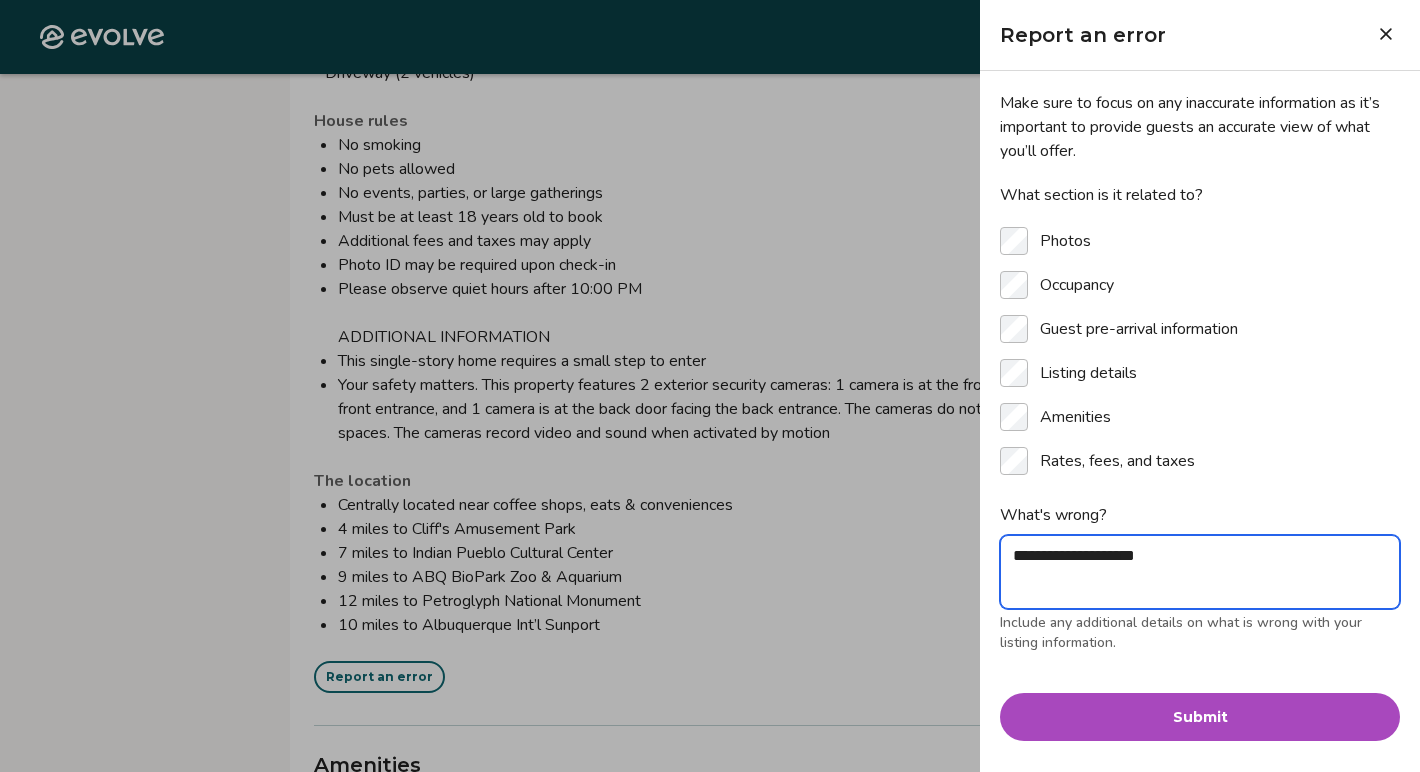 type on "**********" 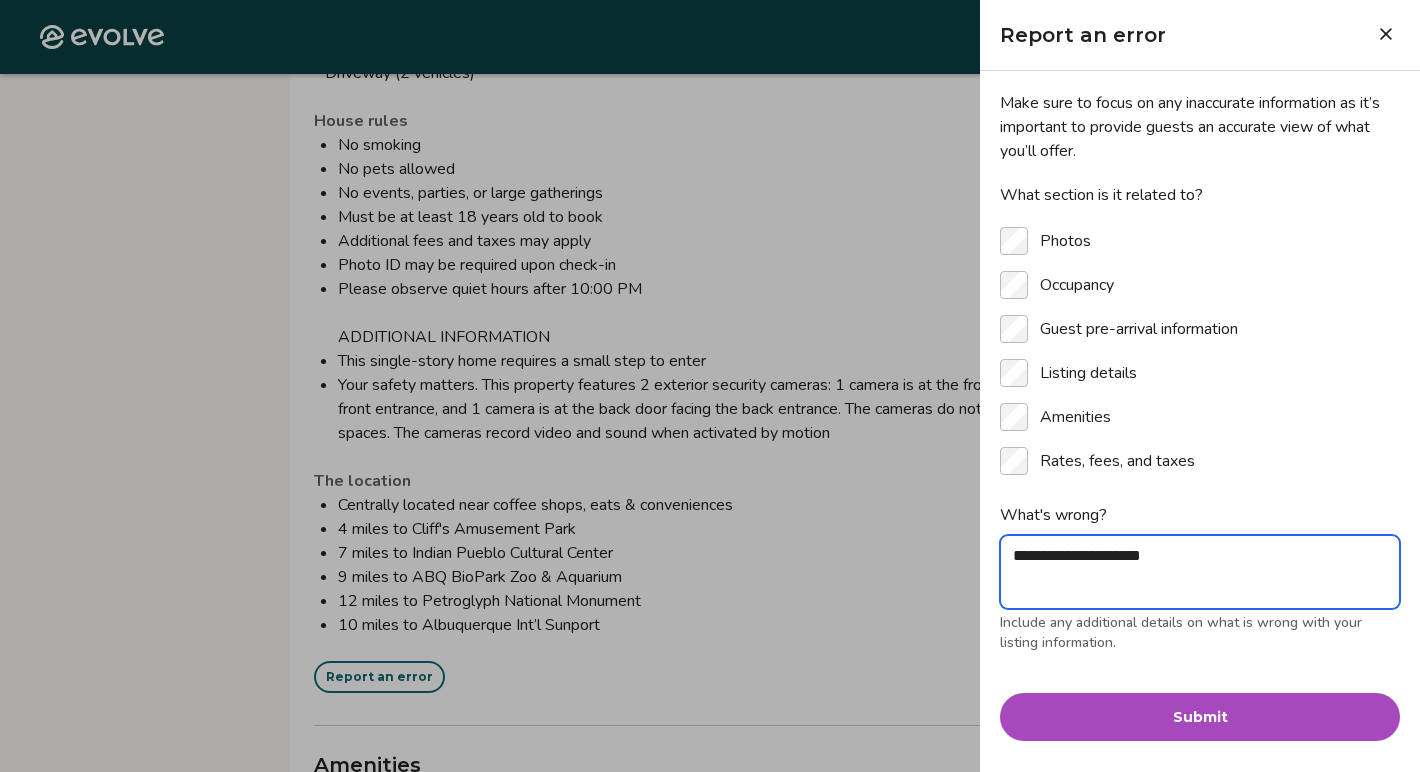 type on "**********" 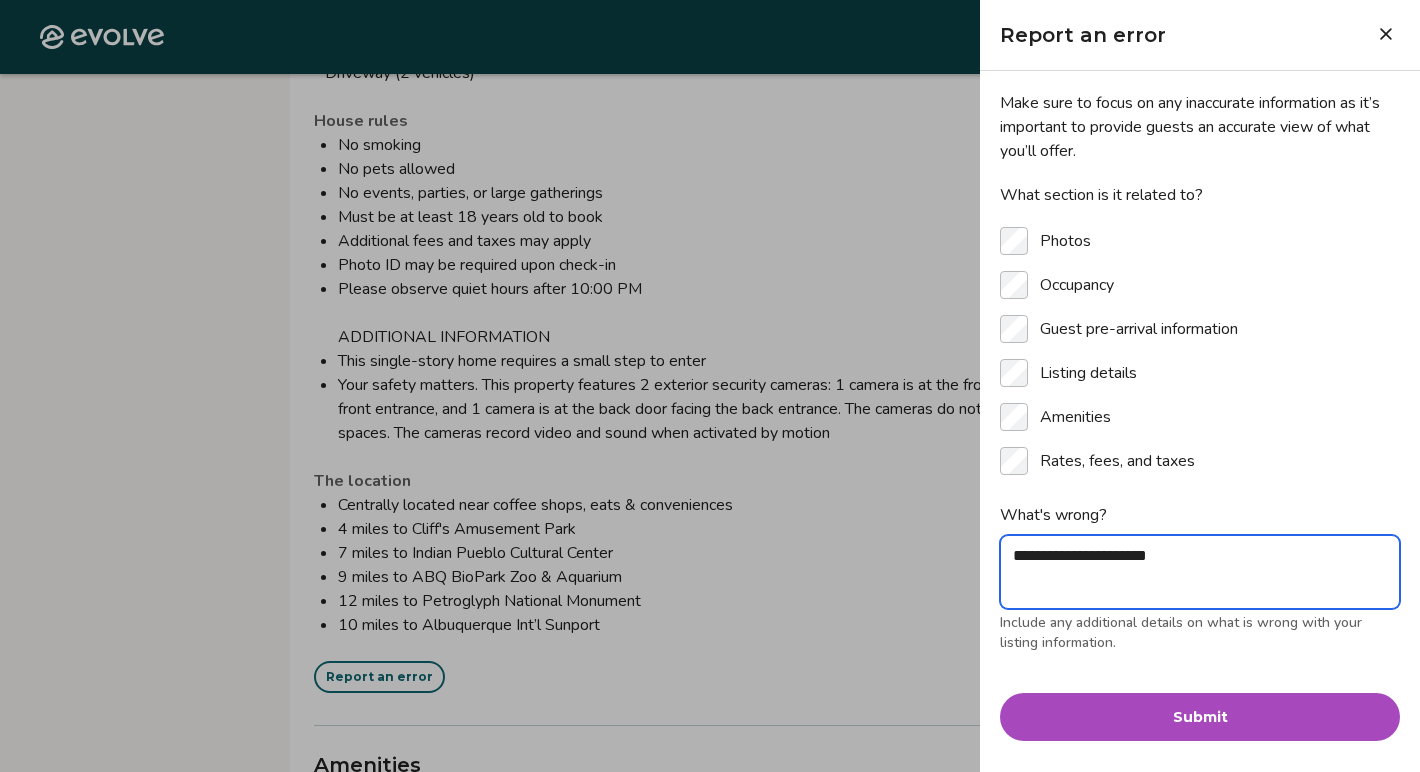 type on "**********" 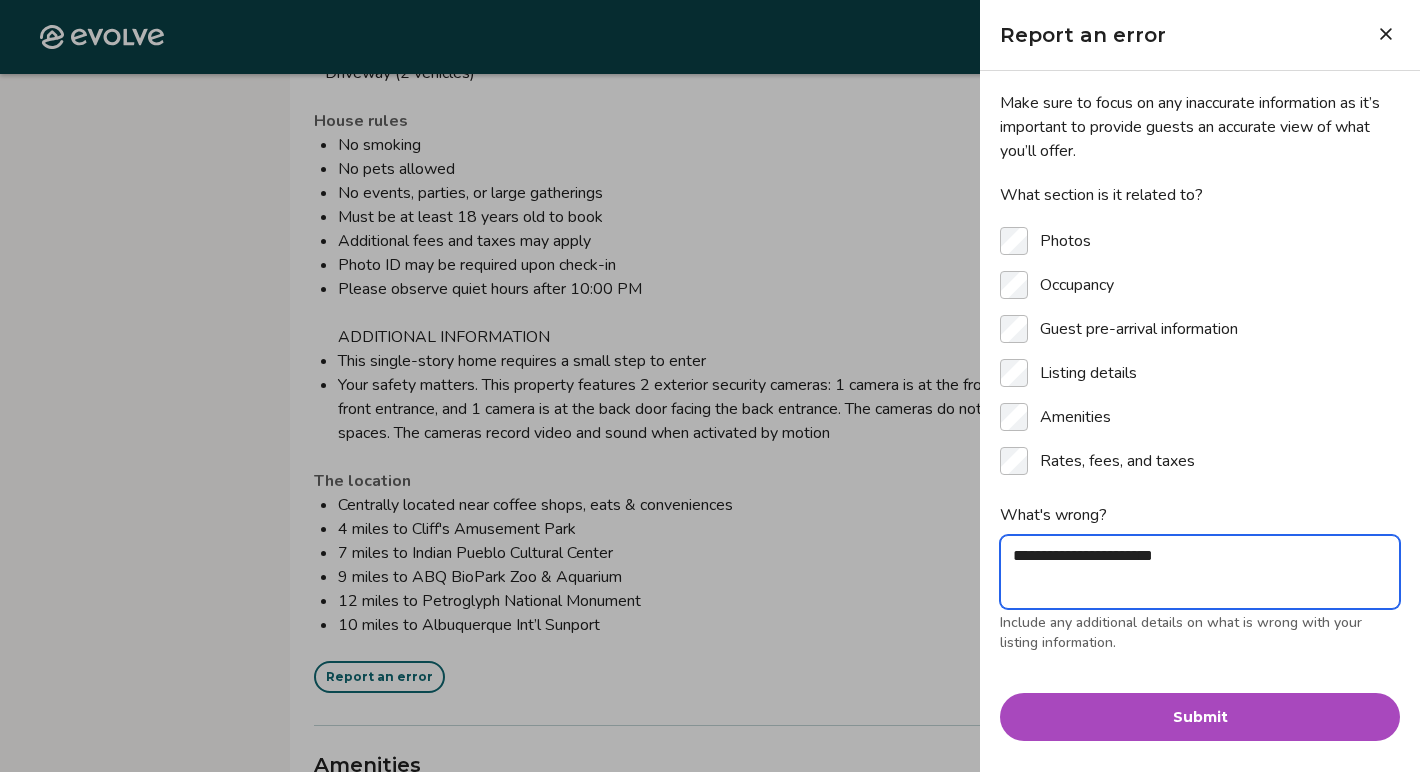 type on "**********" 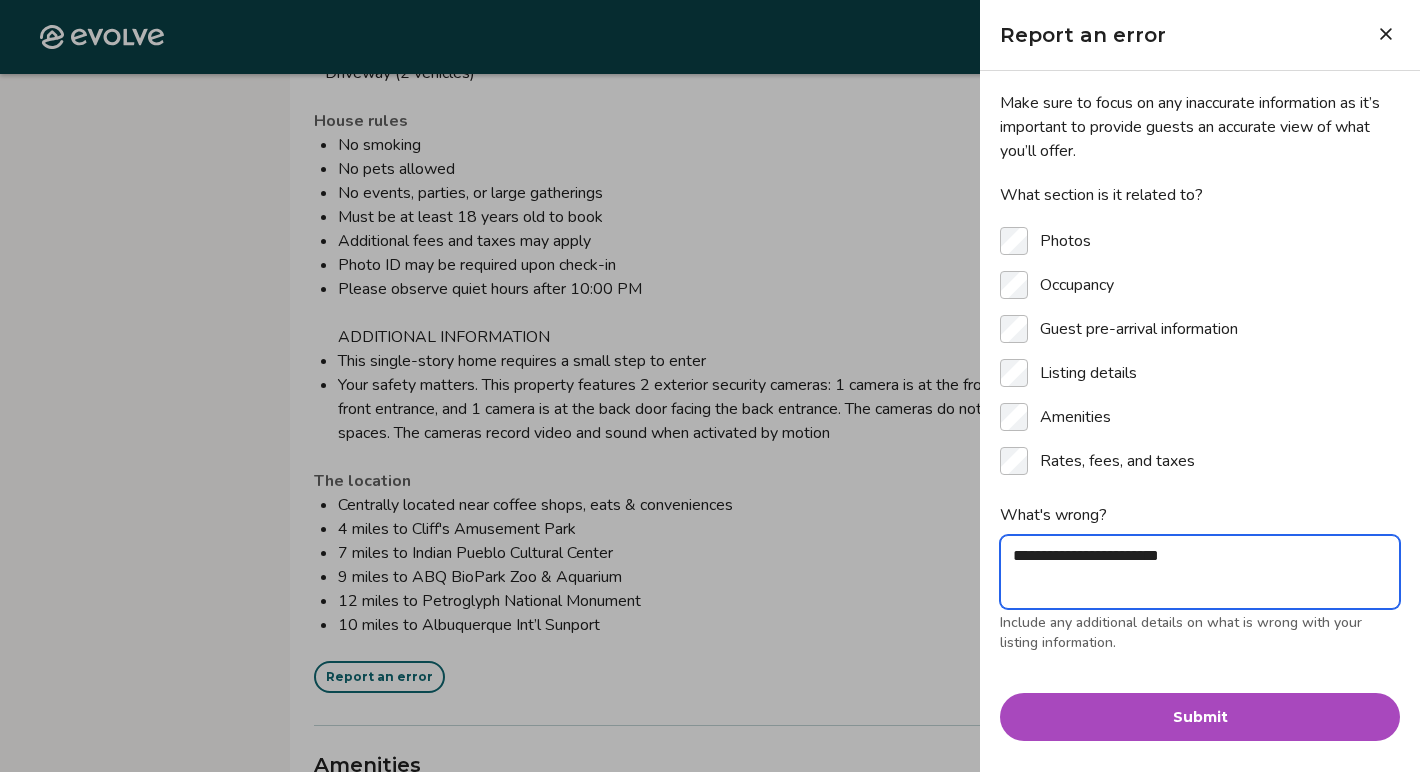 type on "**********" 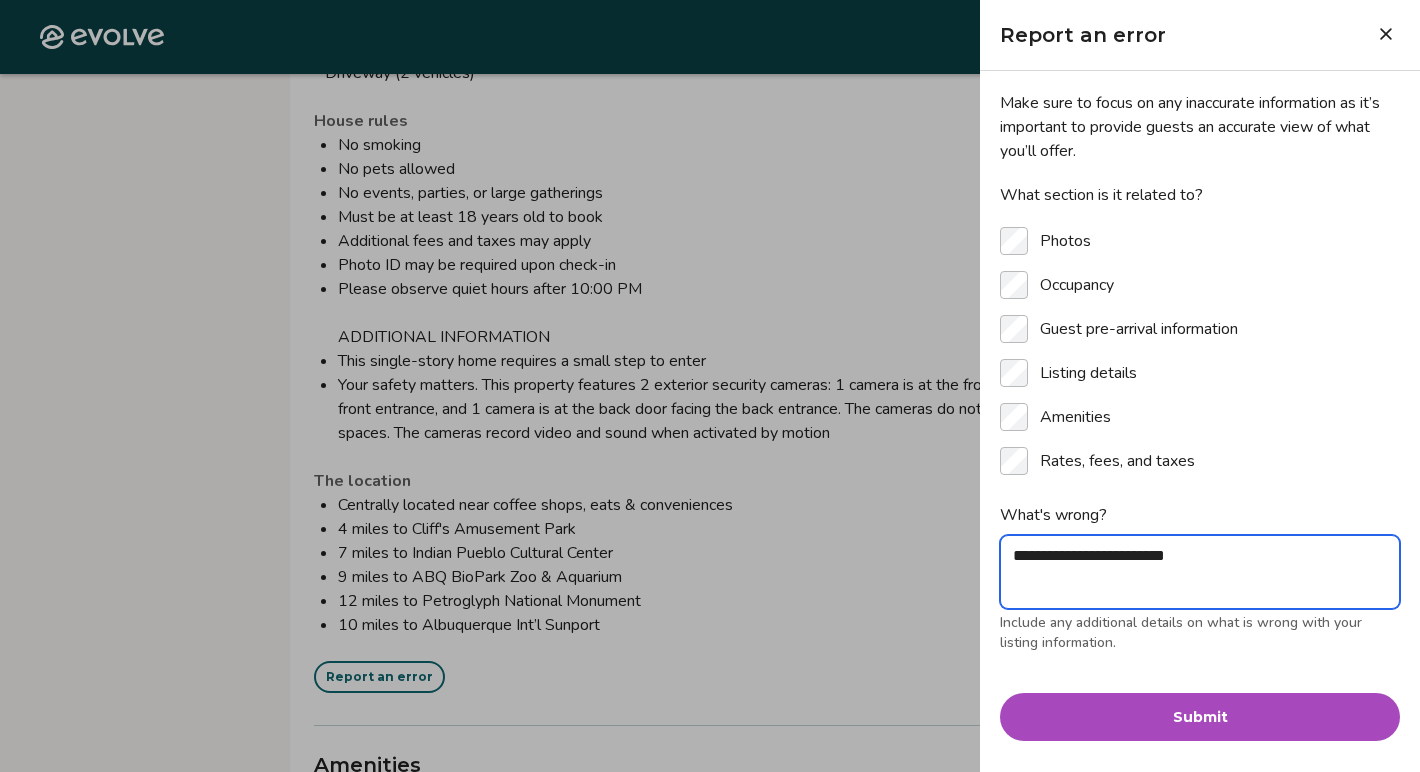 paste on "**********" 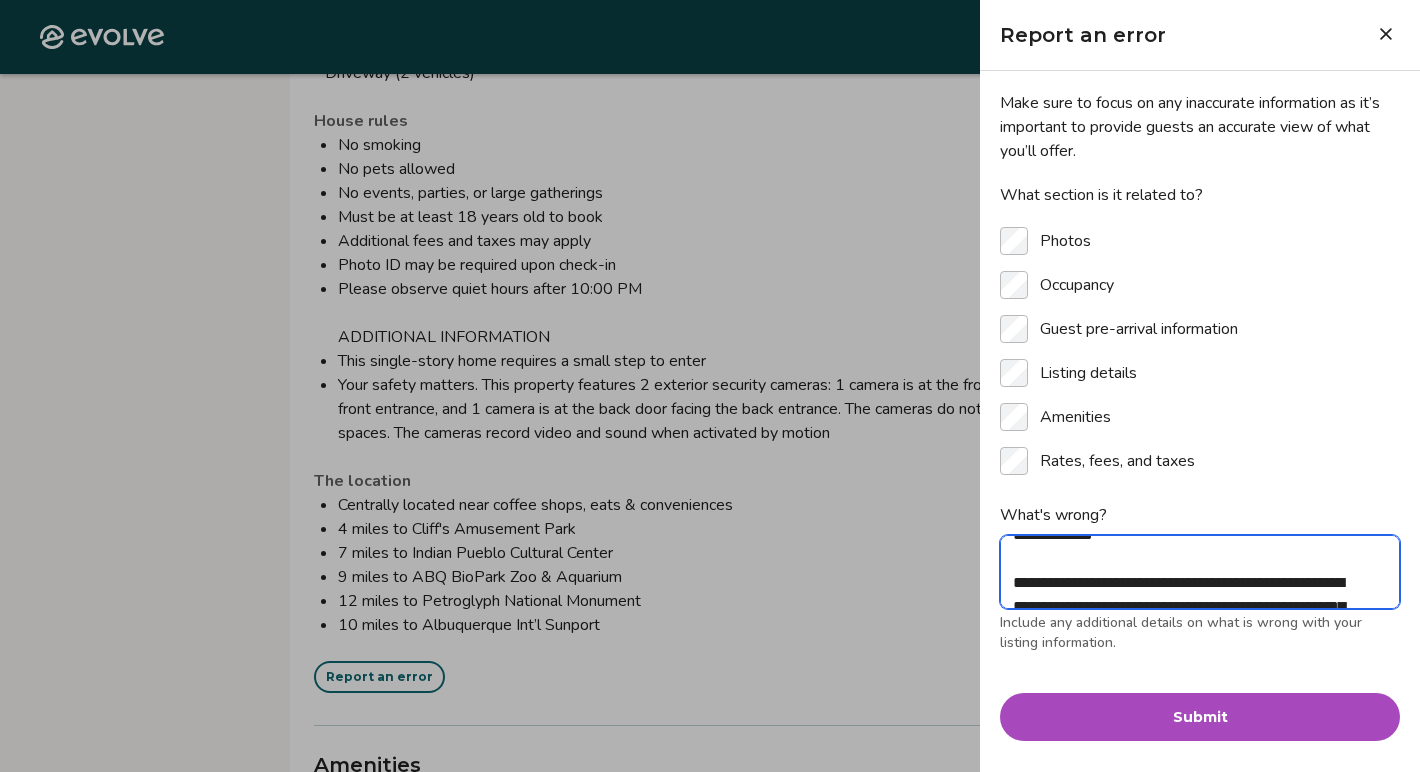 scroll, scrollTop: 130, scrollLeft: 0, axis: vertical 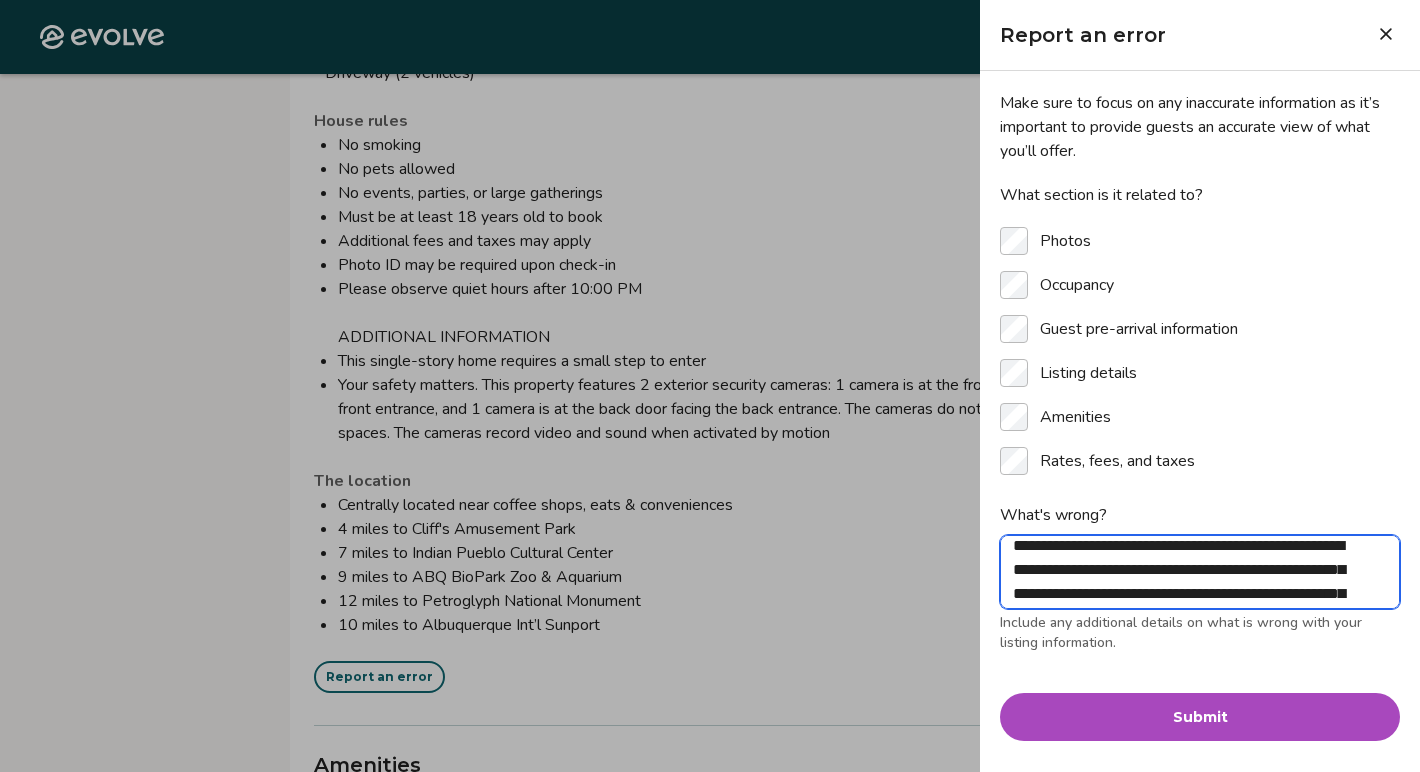 type on "**********" 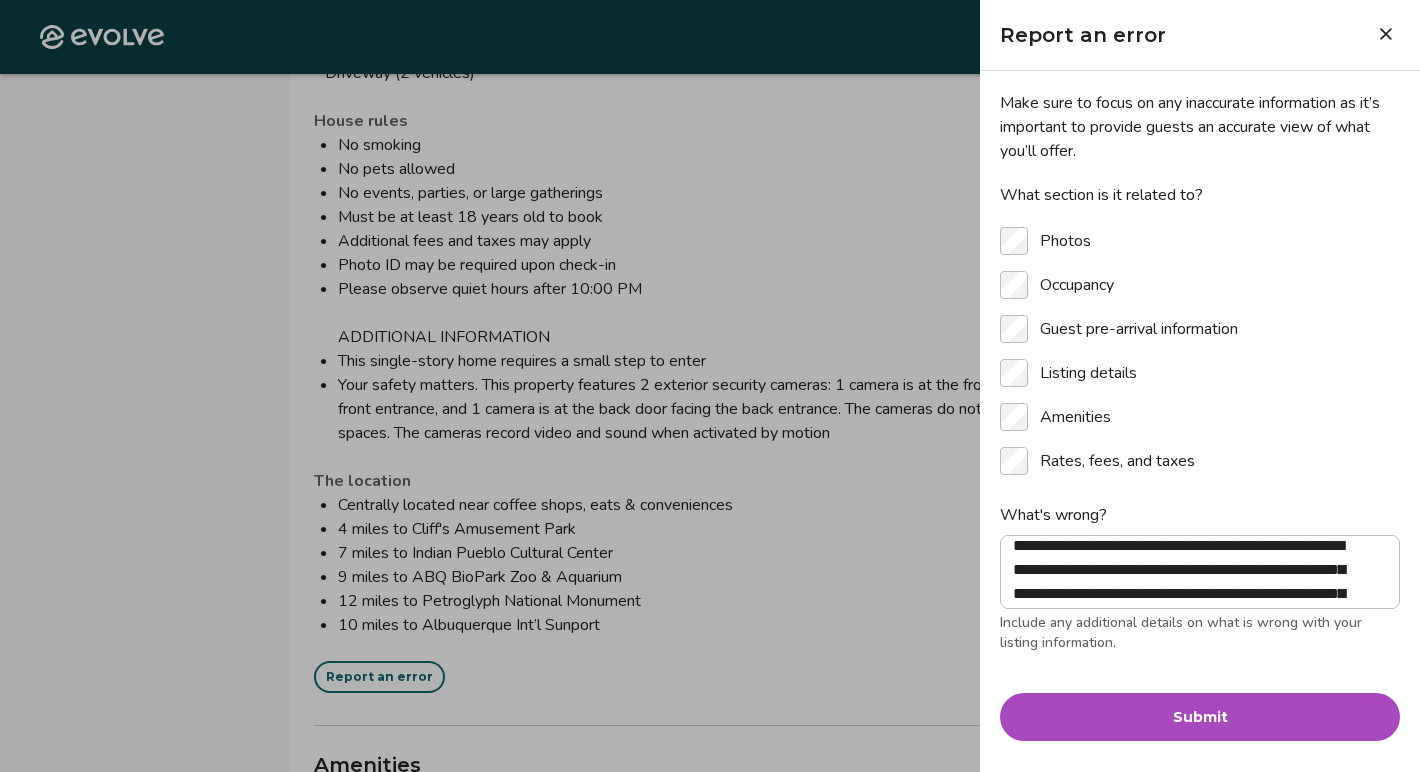 click on "Submit" at bounding box center (1200, 717) 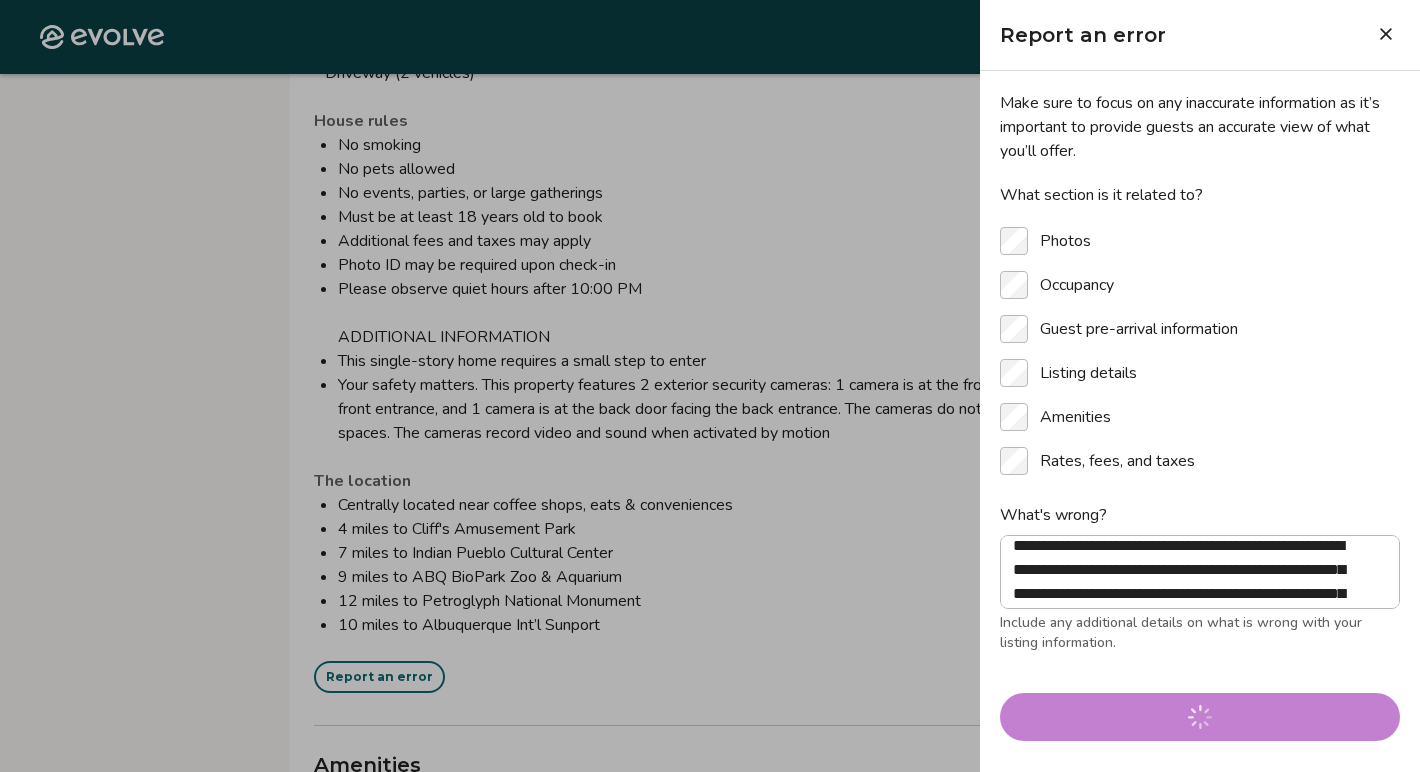 type 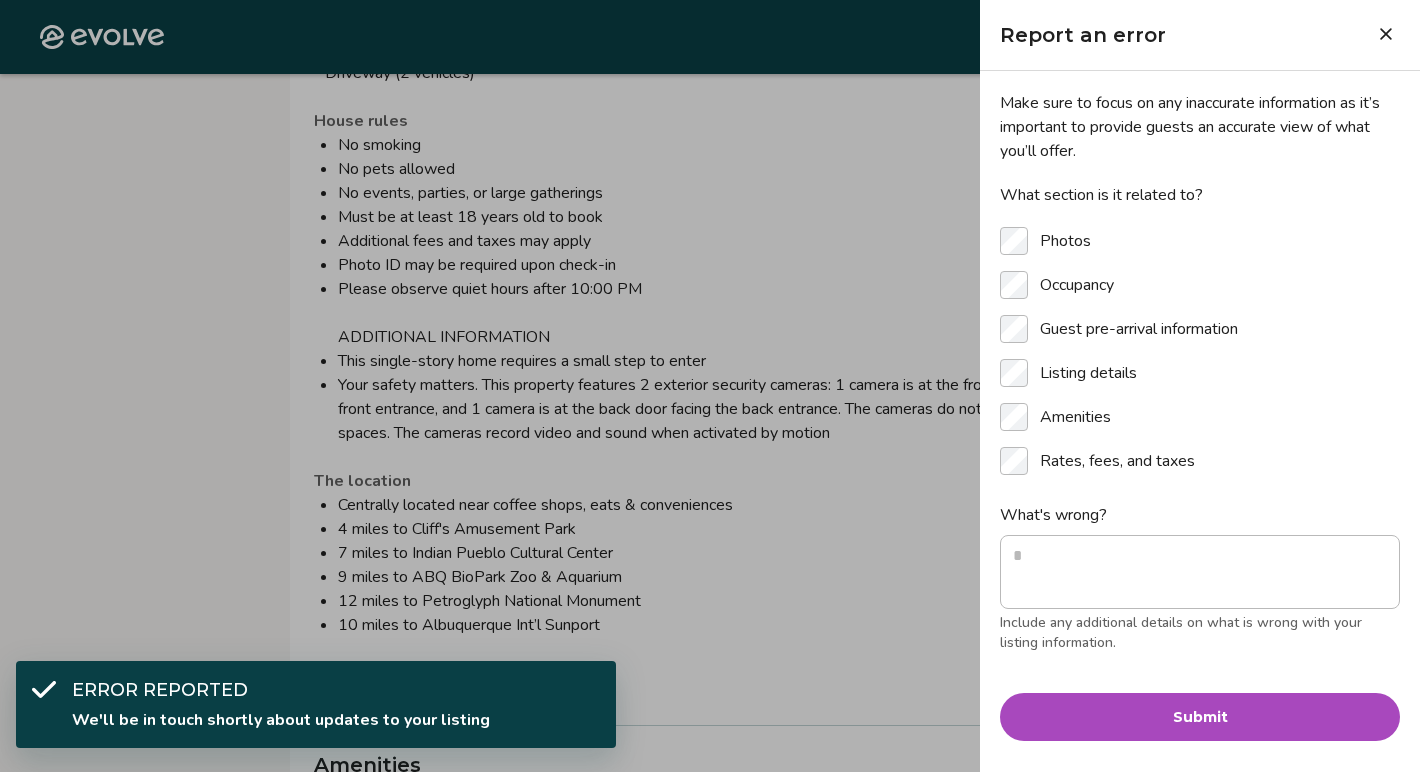 type on "*" 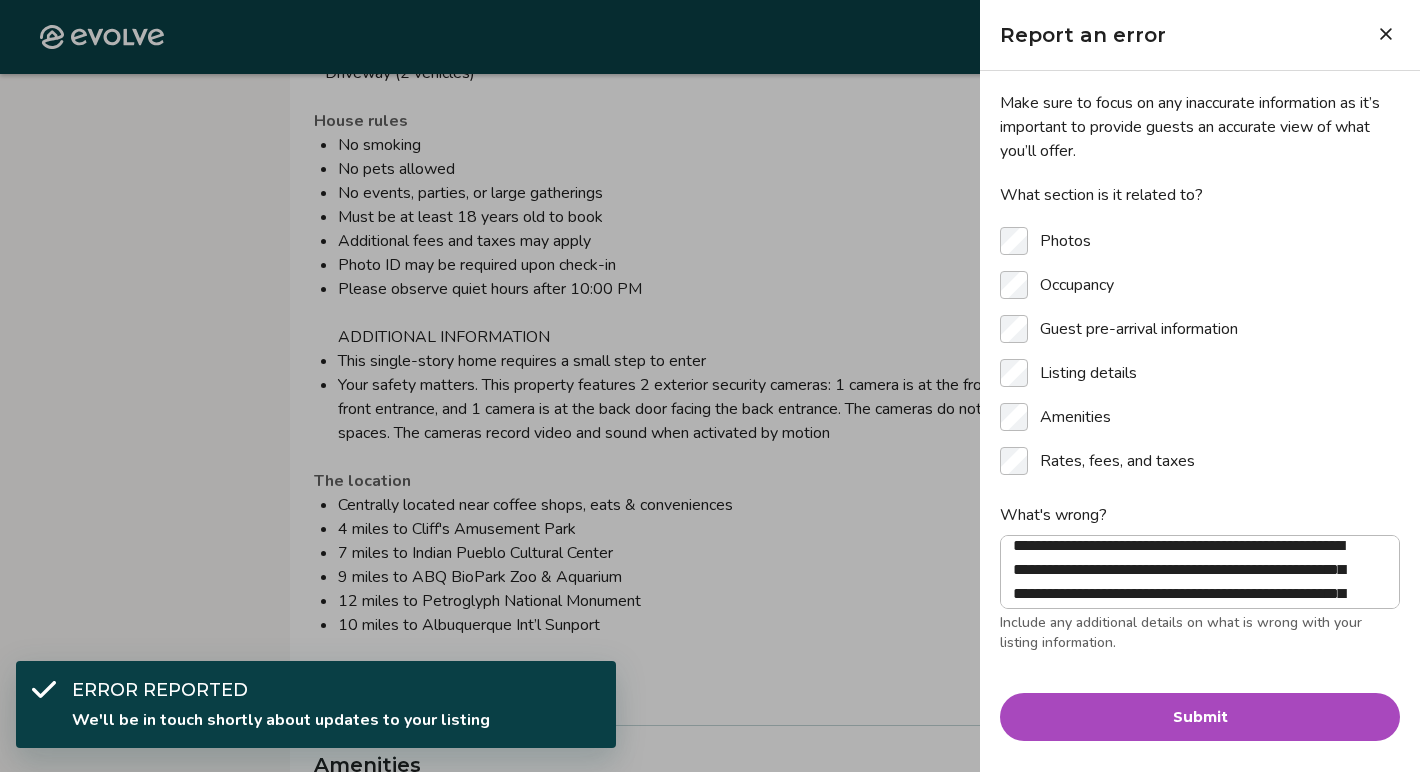 scroll, scrollTop: 0, scrollLeft: 0, axis: both 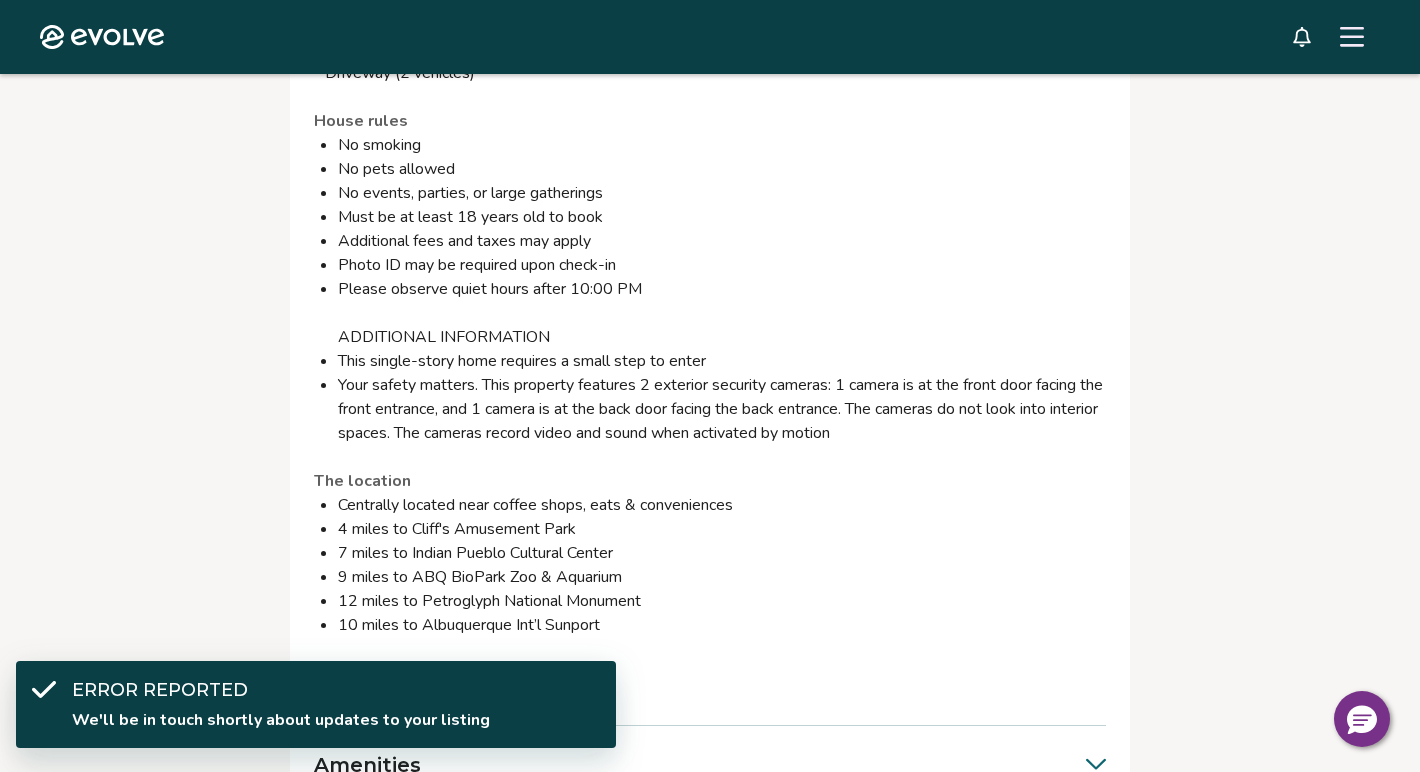 click on "Your safety matters. This property features 2 exterior security cameras: 1 camera is at the front door facing the front entrance, and 1 camera is at the back door facing the back entrance. The cameras do not look into interior spaces. The cameras record video and sound when activated by motion" at bounding box center (722, 409) 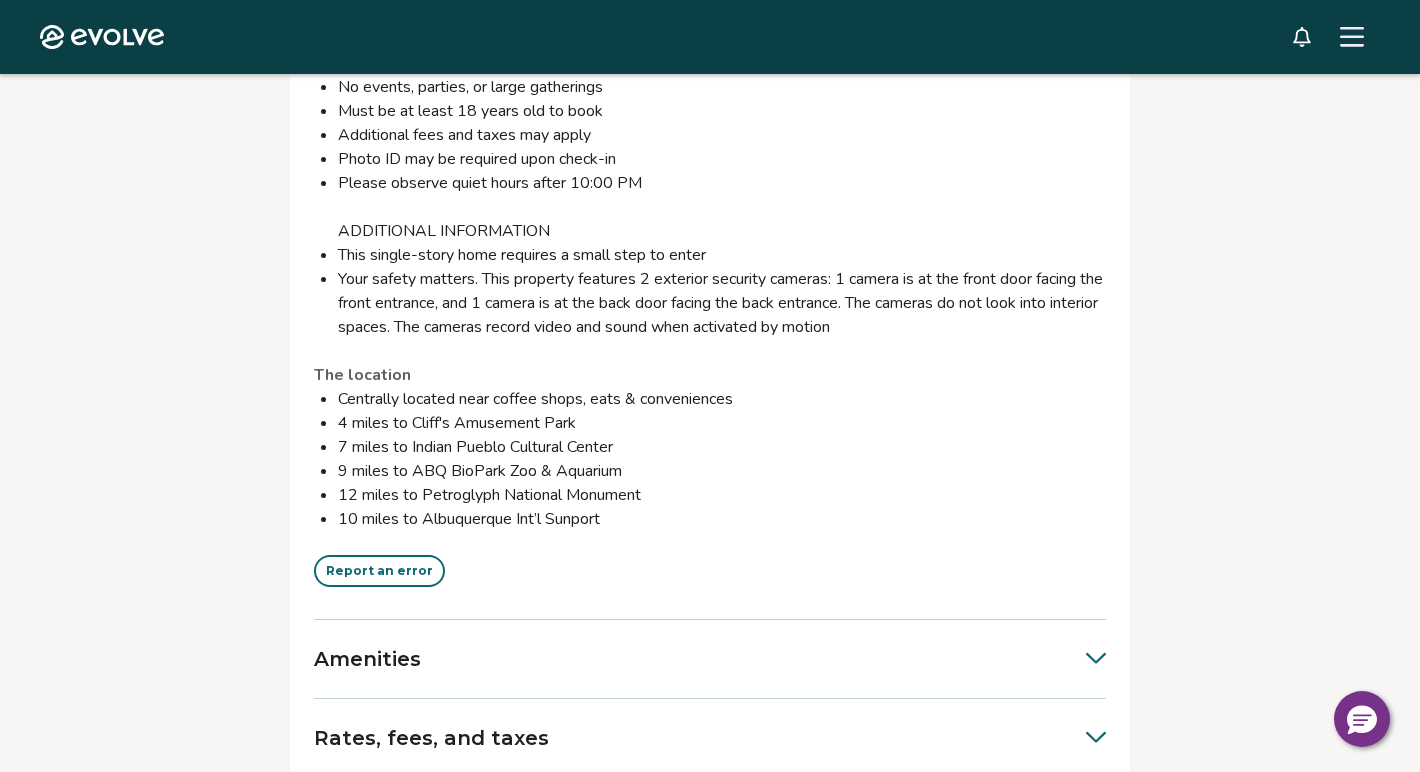scroll, scrollTop: 4139, scrollLeft: 0, axis: vertical 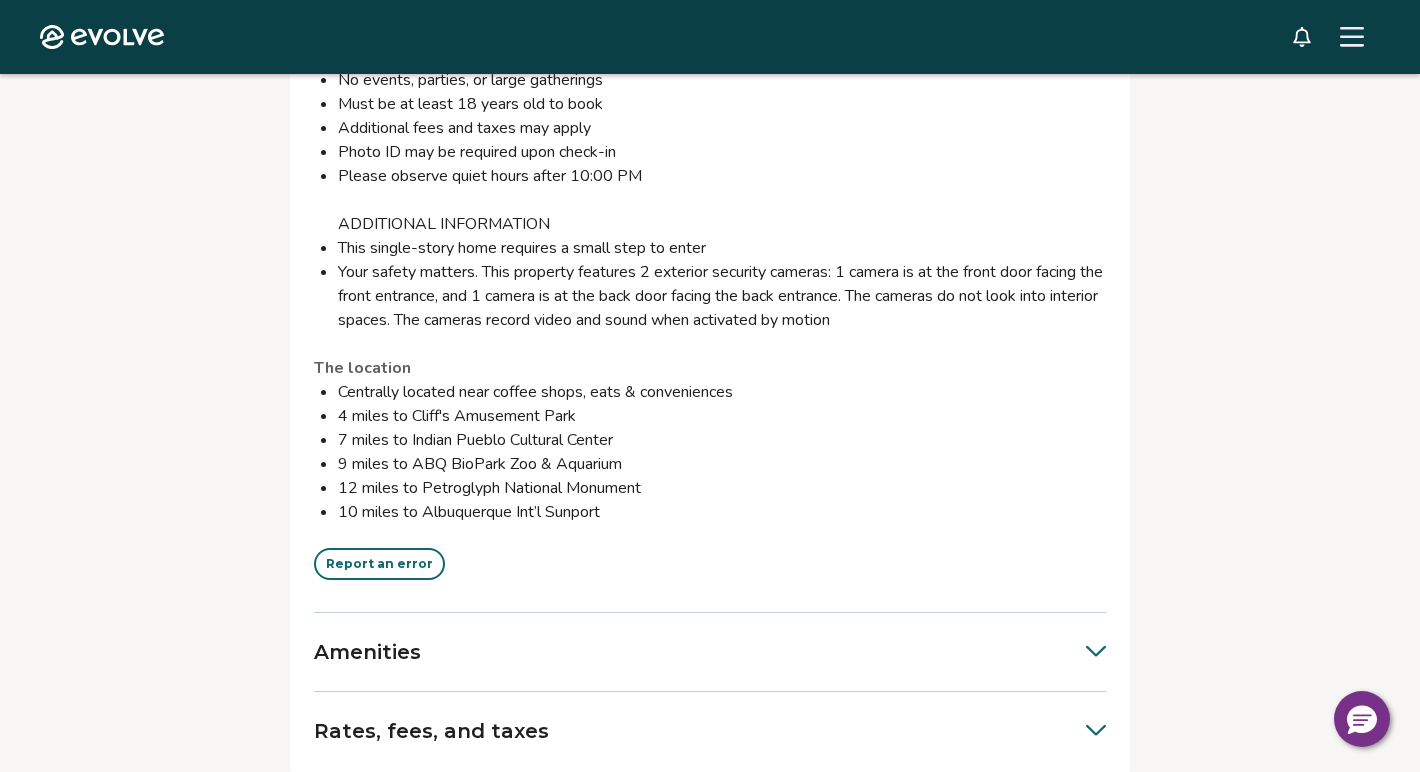click on "Report an error" at bounding box center [379, 564] 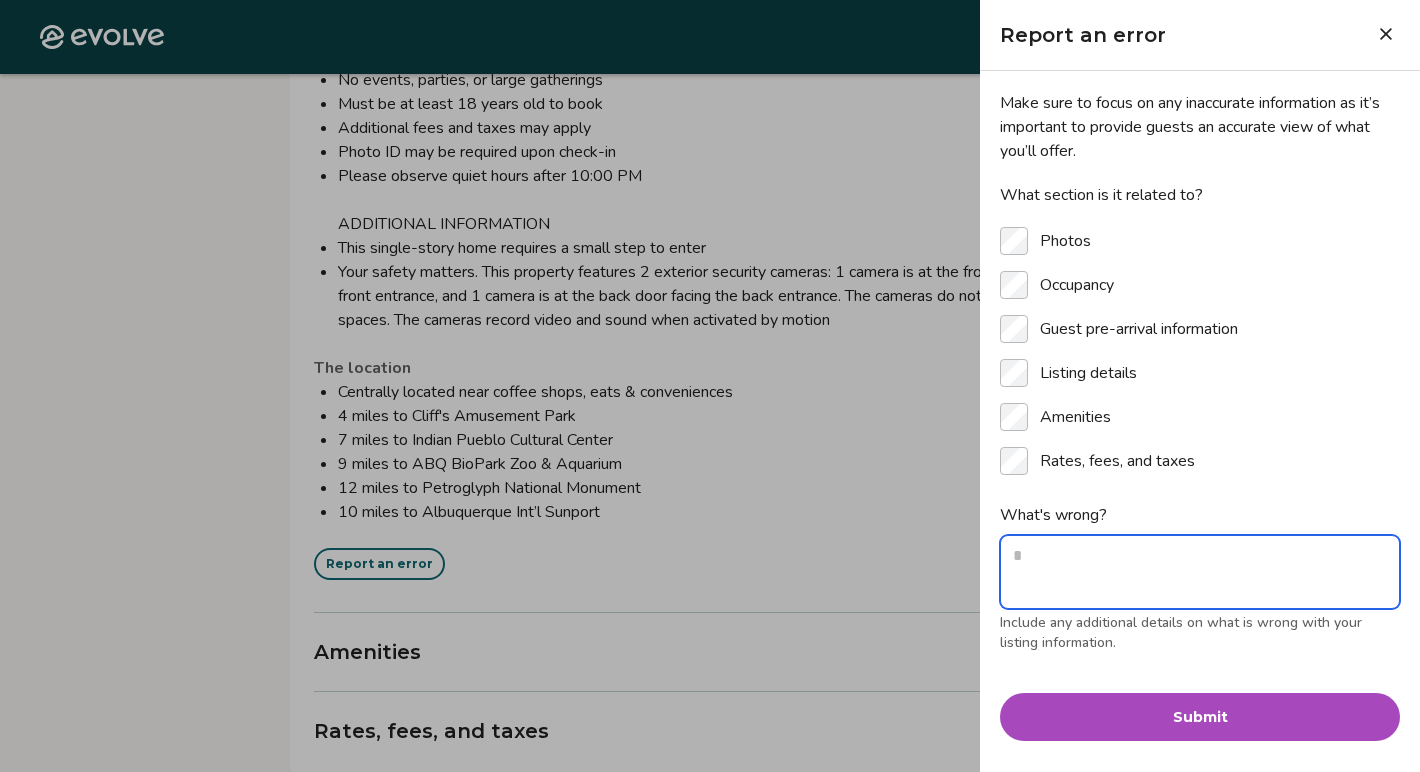 click on "What's wrong?" at bounding box center (1200, 572) 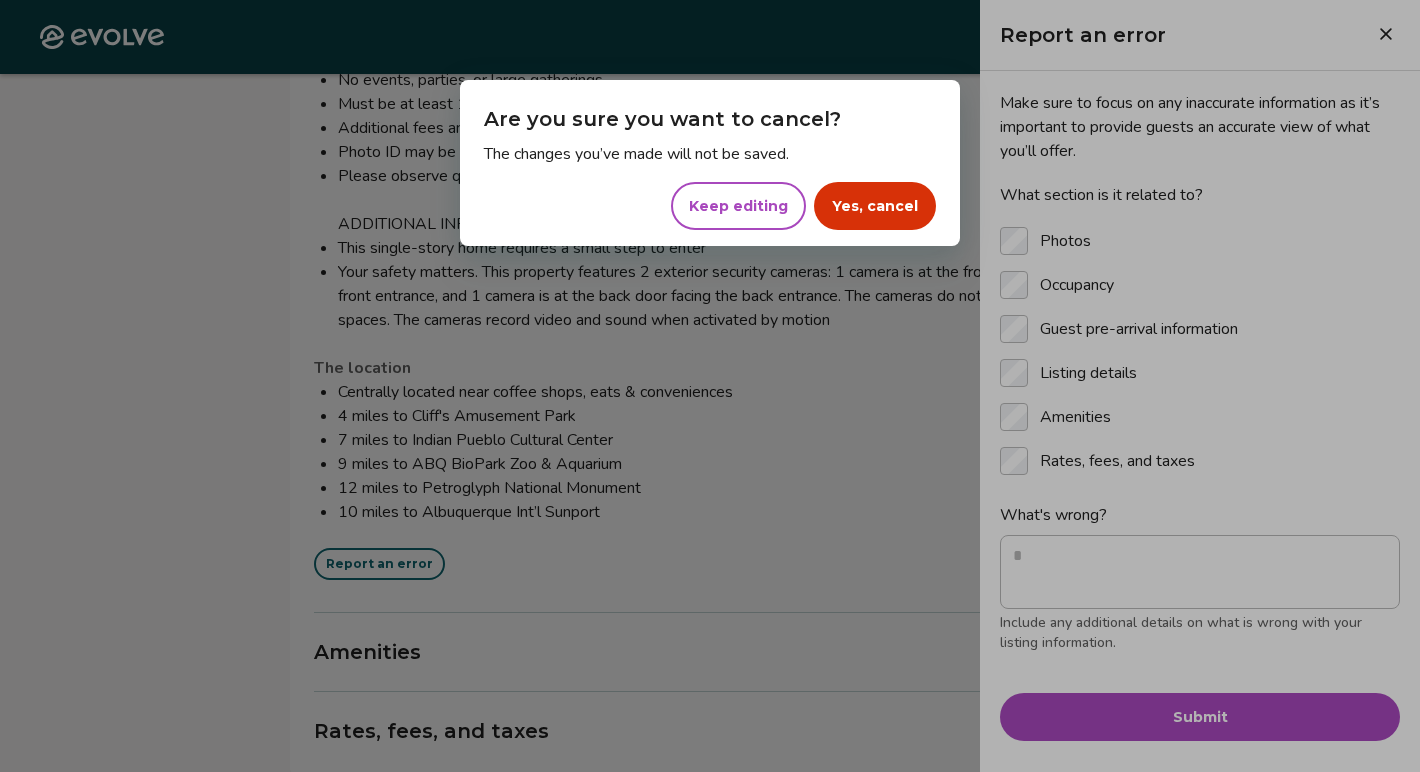 click on "Evolve Listings [NUMBER] [STREET] [CITY], [STATE], [POSTAL_CODE], United States Review your listing Take a moment to double-check the information for accuracy. As soon as you confirm everything looks good, we'll start the process of publishing it across all our booking platforms. Check all sections and approve or report any errors. Approve listing Report an error Photos View all photos Report an error Occupancy Bedrooms 3 Bathrooms 2 Maximum occupancy 6 Report an error Guest pre-arrival information This information will be sent to the guest to prepare for arrival. Access instructions, guest contact information and parking details are especially important to verify. Property address [NUMBER] [STREET] [CITY], [STATE], [POSTAL_CODE], United States Guest contact [FIRST] [LAST], ([PHONE]), [EMAIL]@gmail.com Please contact your guest contact(s) with any questions or concerns you may have before or during your stay Check-in instructions Check in after 3:00 PM Check-out instructions Take out the trash |" at bounding box center (710, -1565) 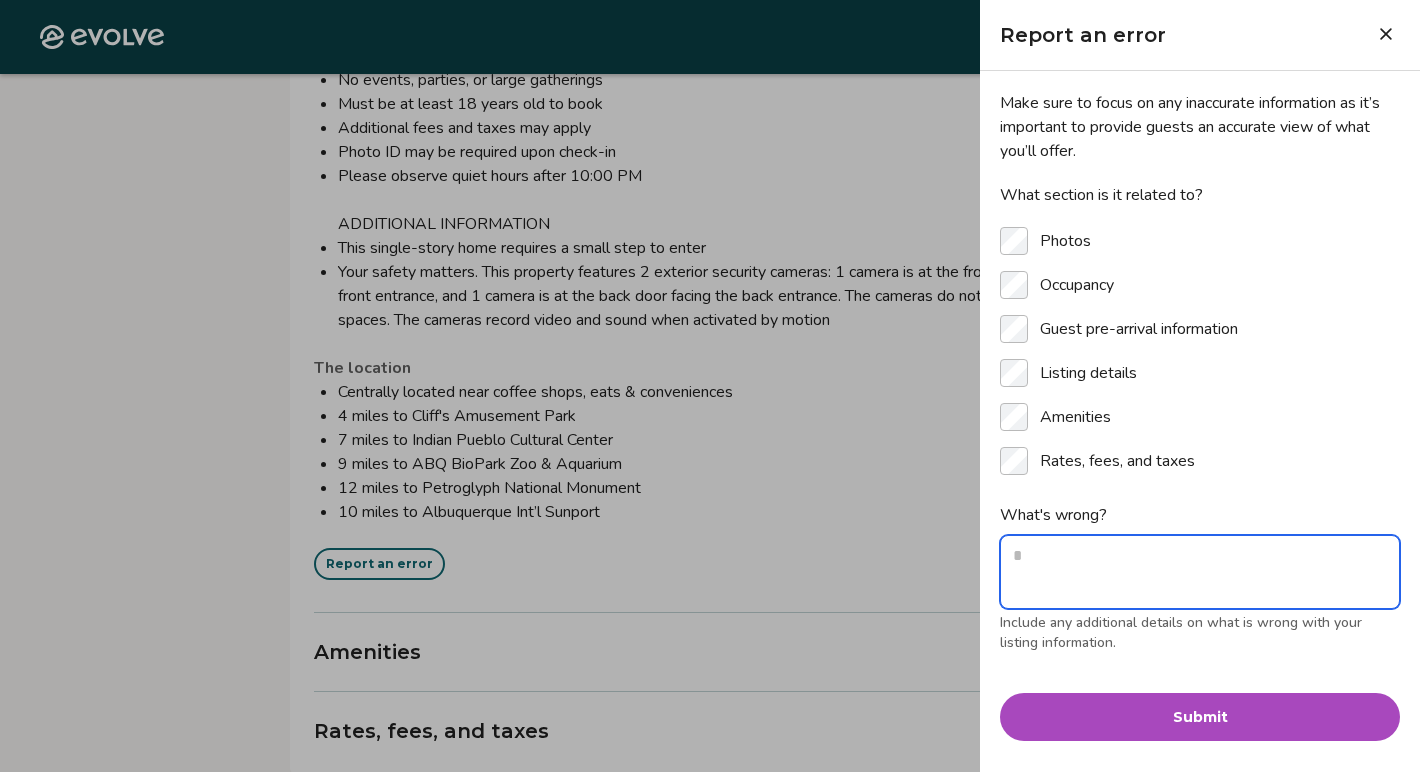 click on "What's wrong?" at bounding box center (1200, 572) 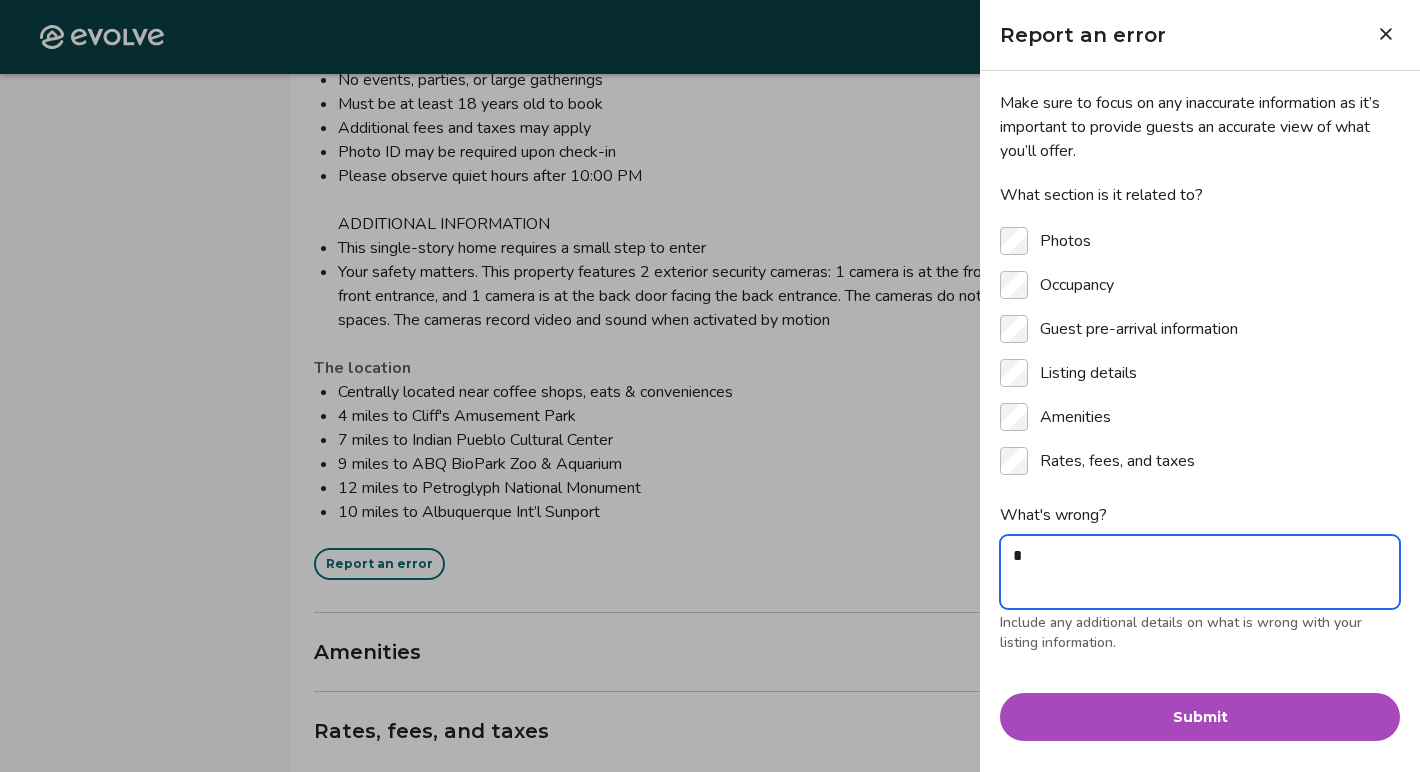 type on "*" 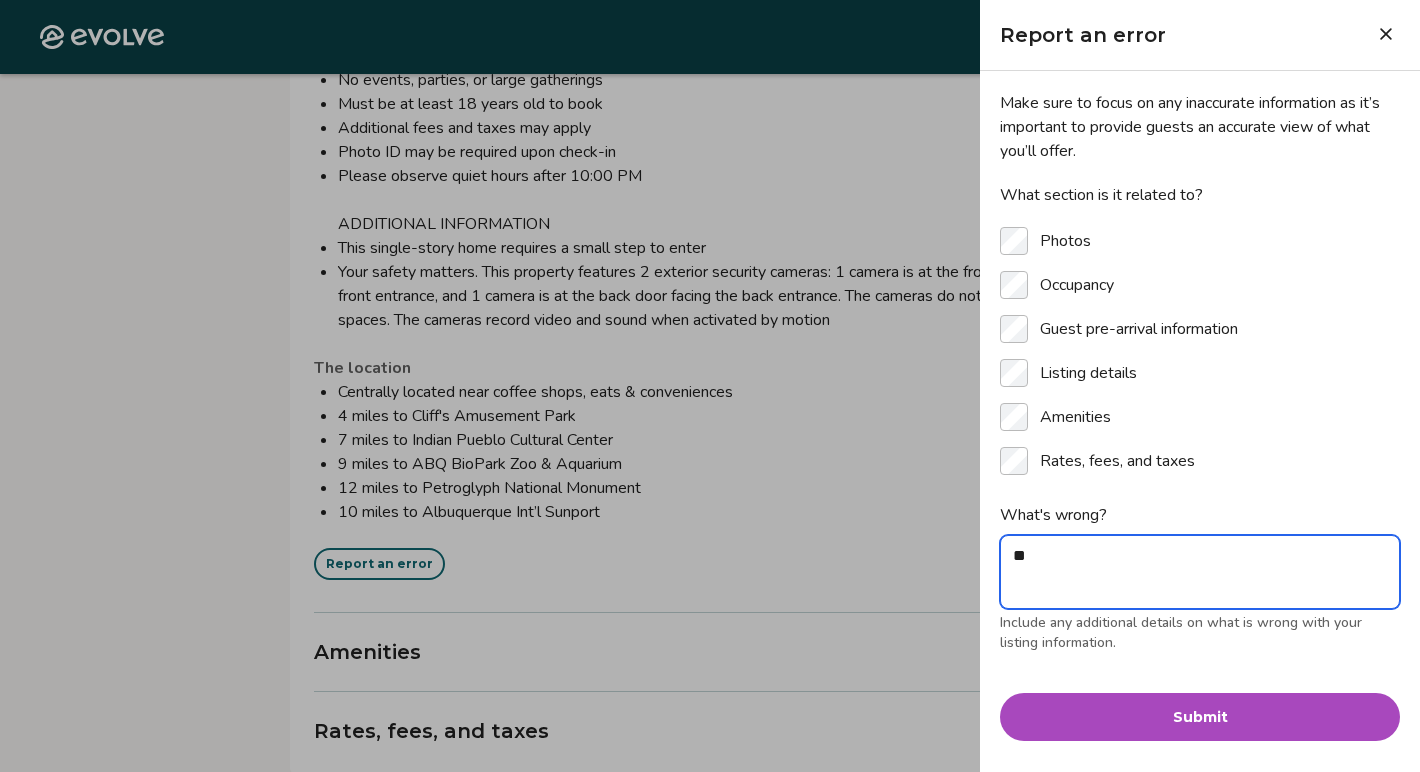 type on "*" 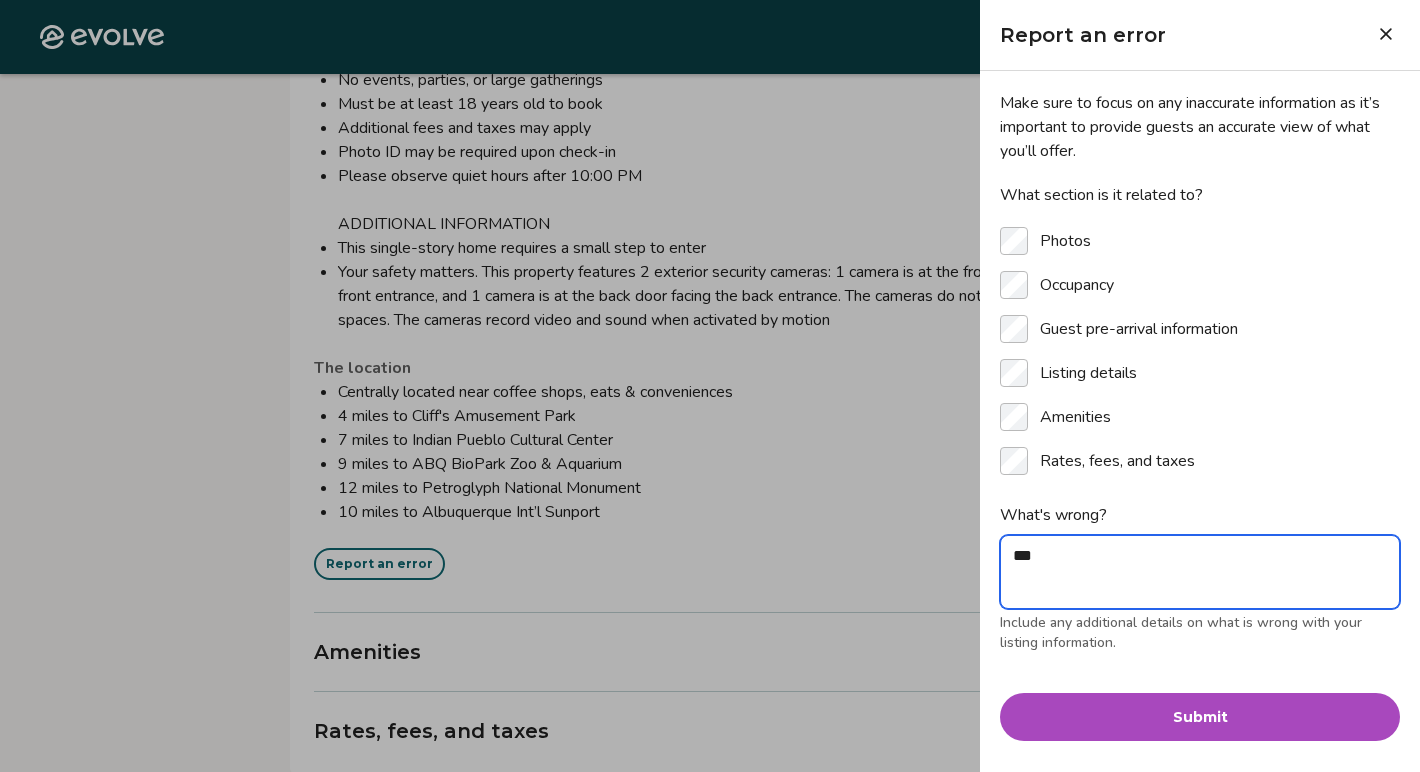 type on "*" 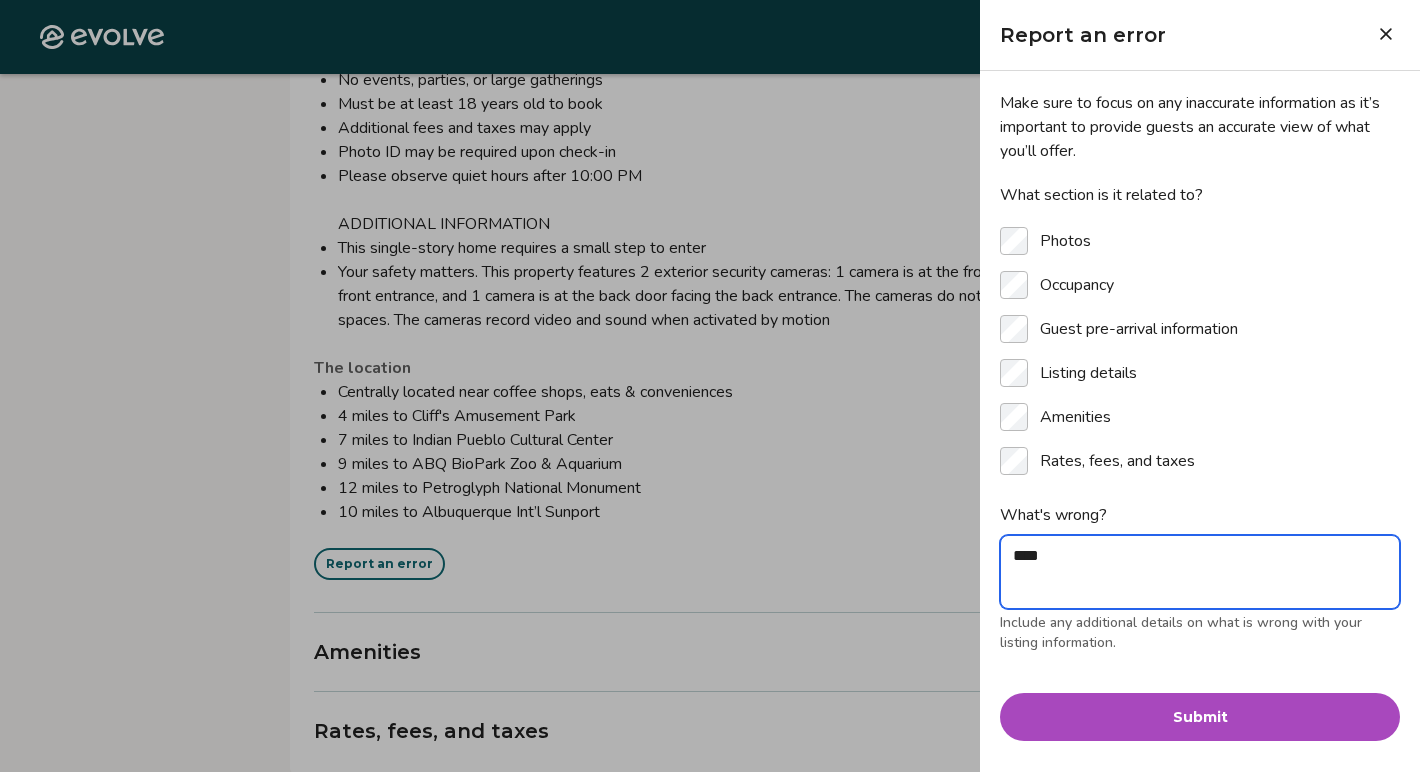 type on "*" 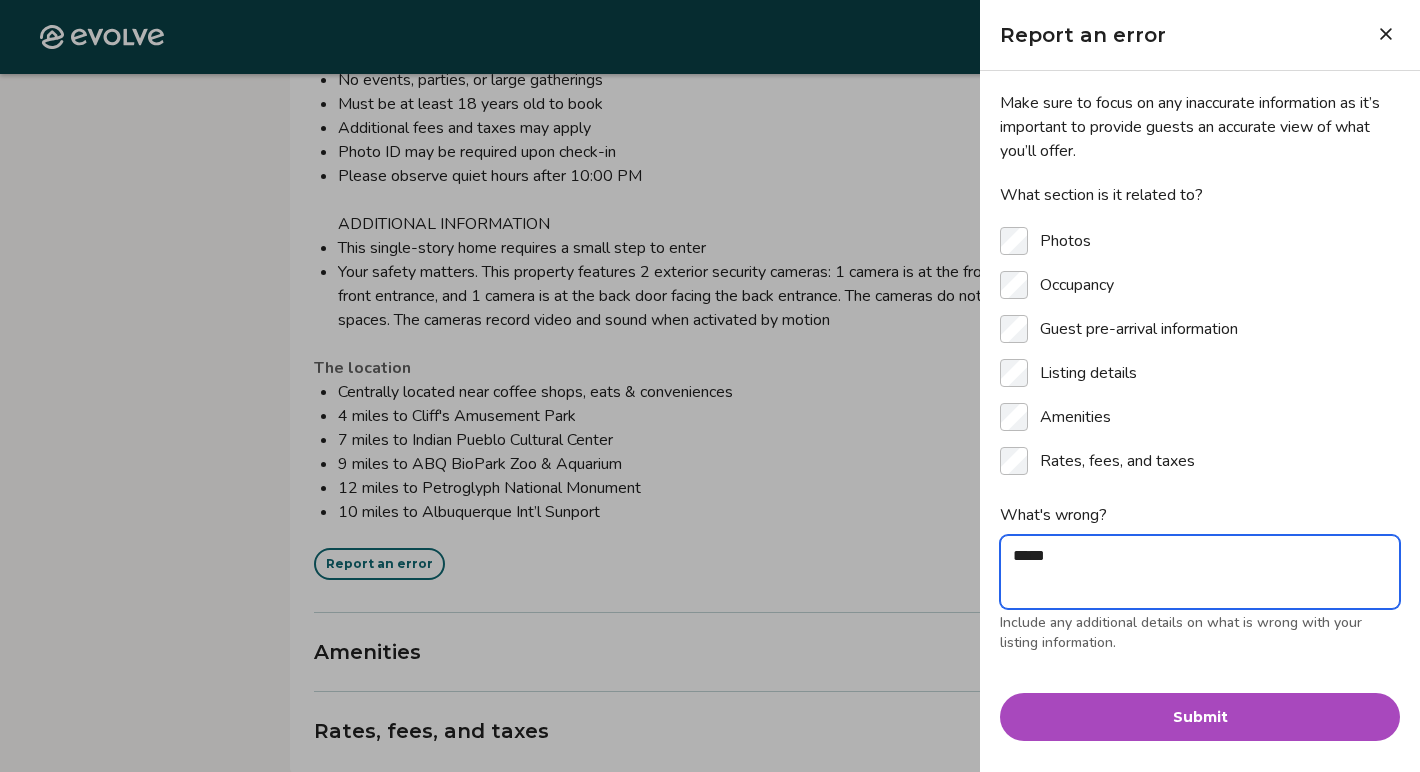 type on "*" 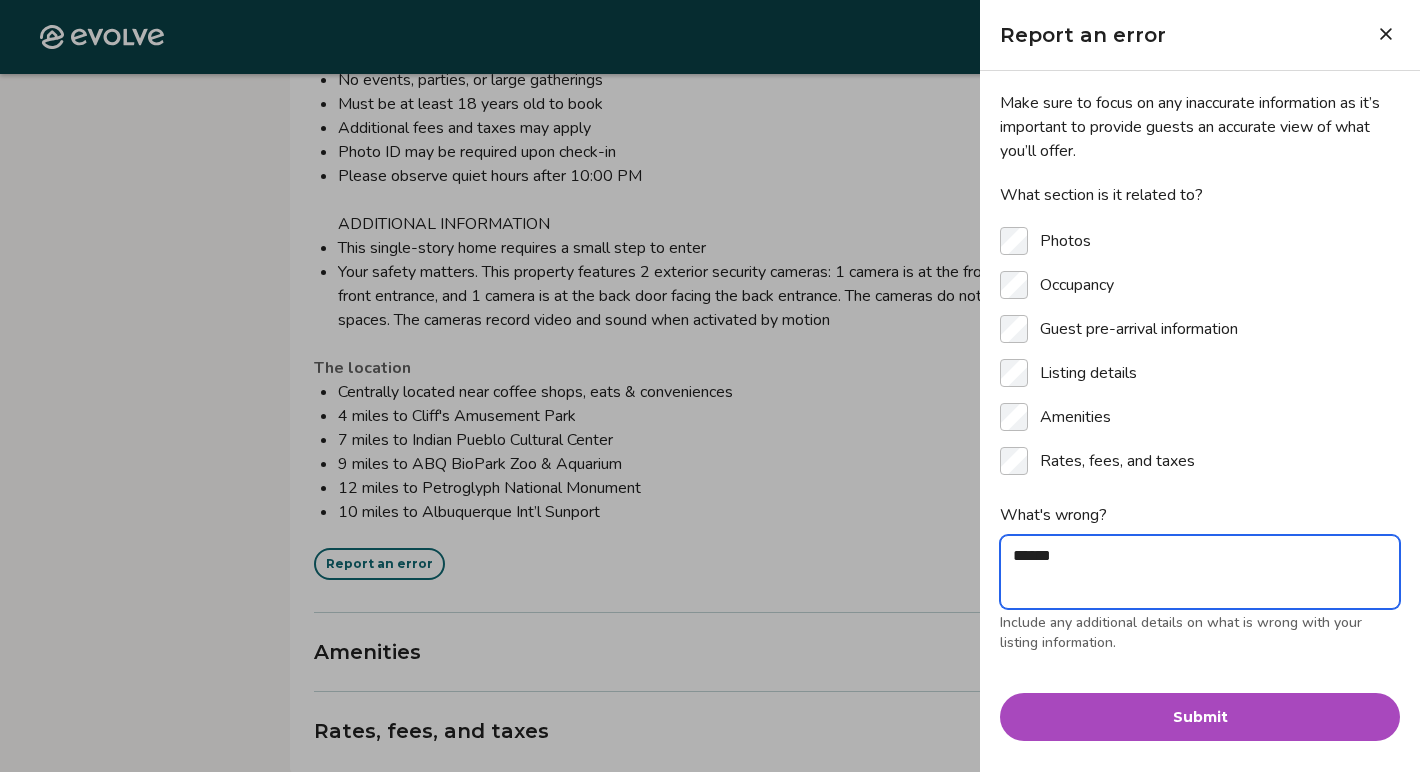type on "*" 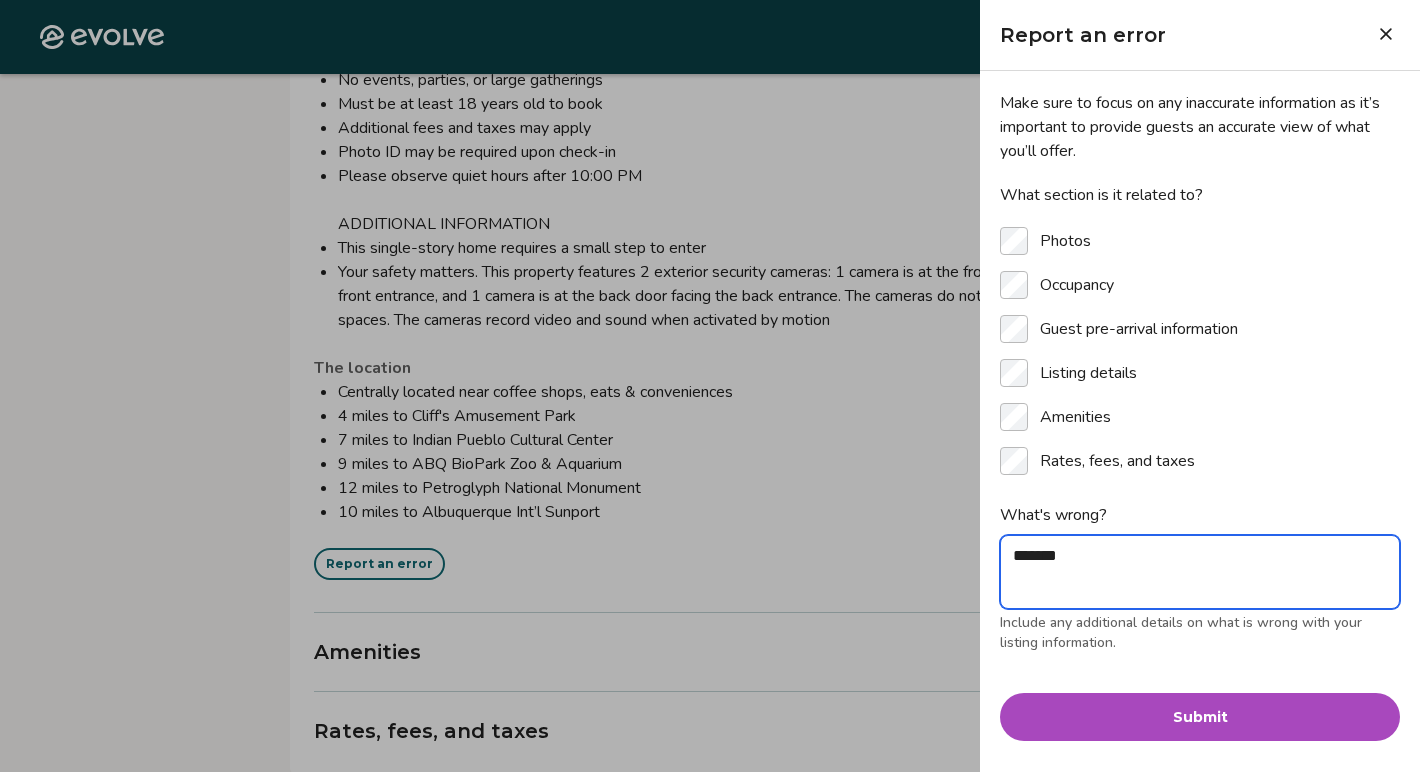 type on "*" 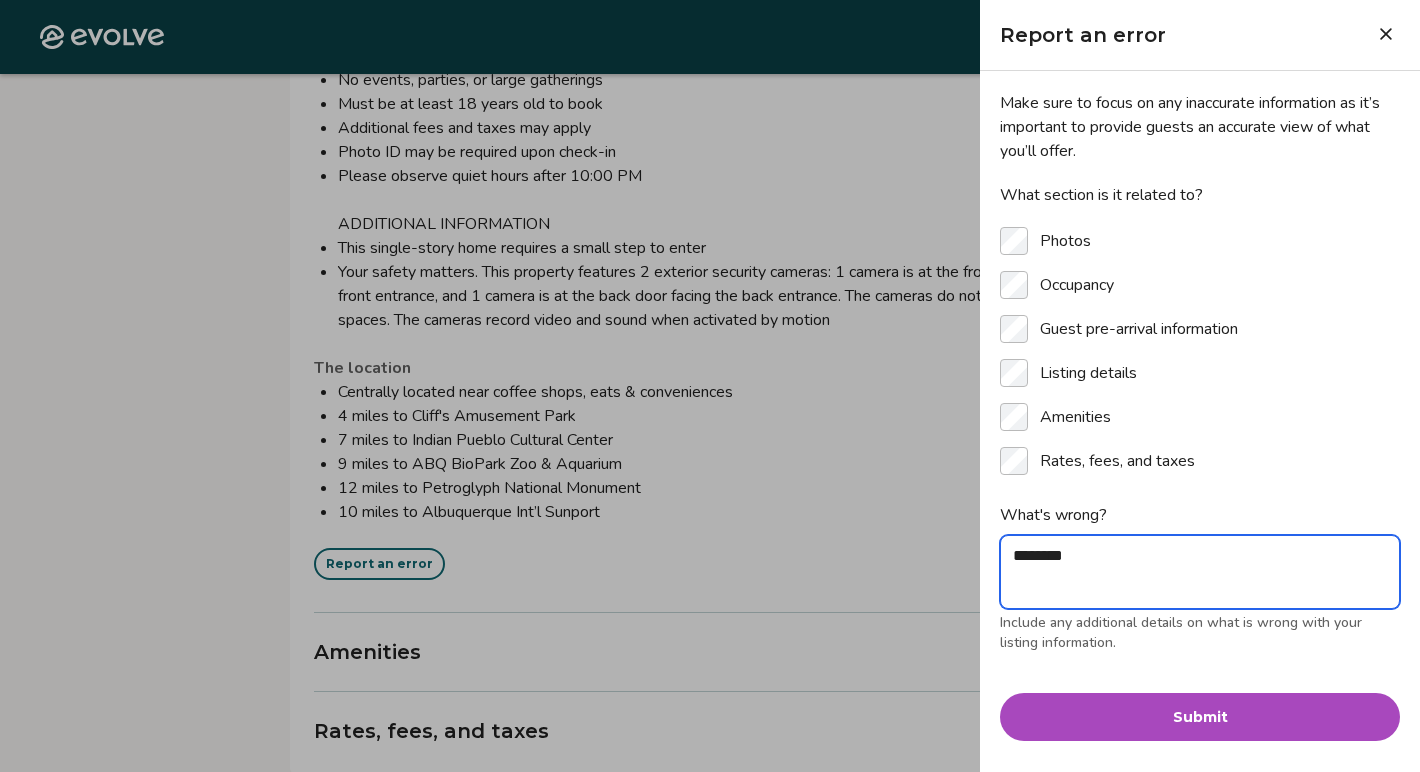 type on "*" 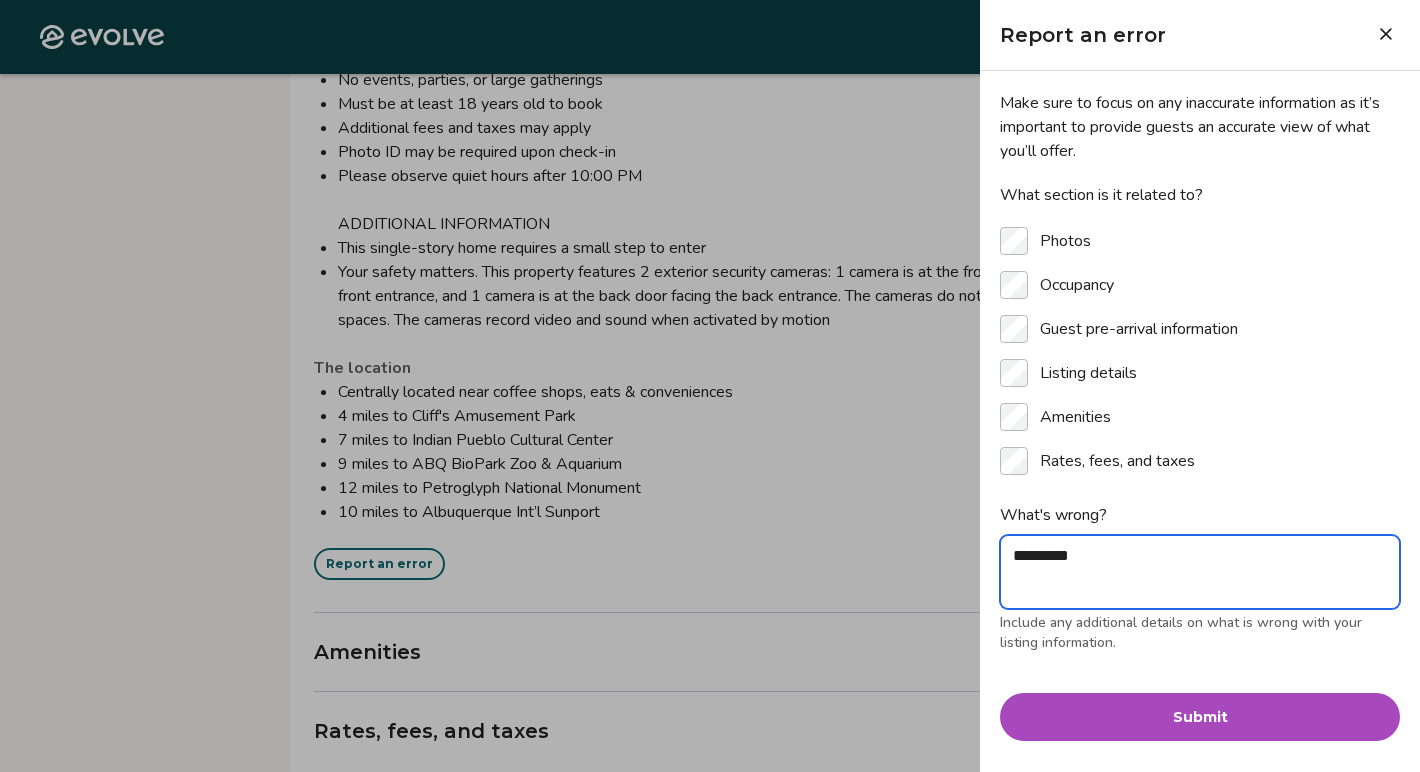 type on "*" 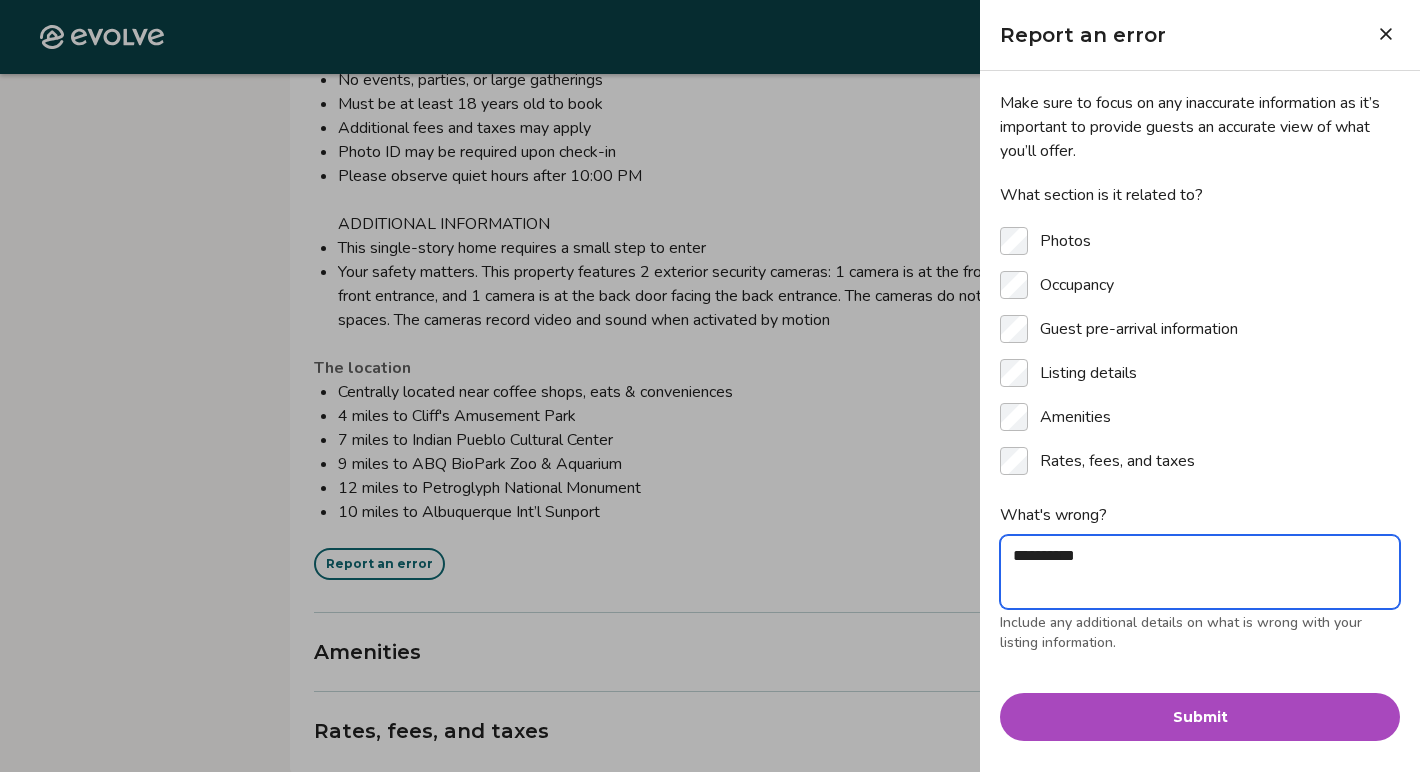 type on "*" 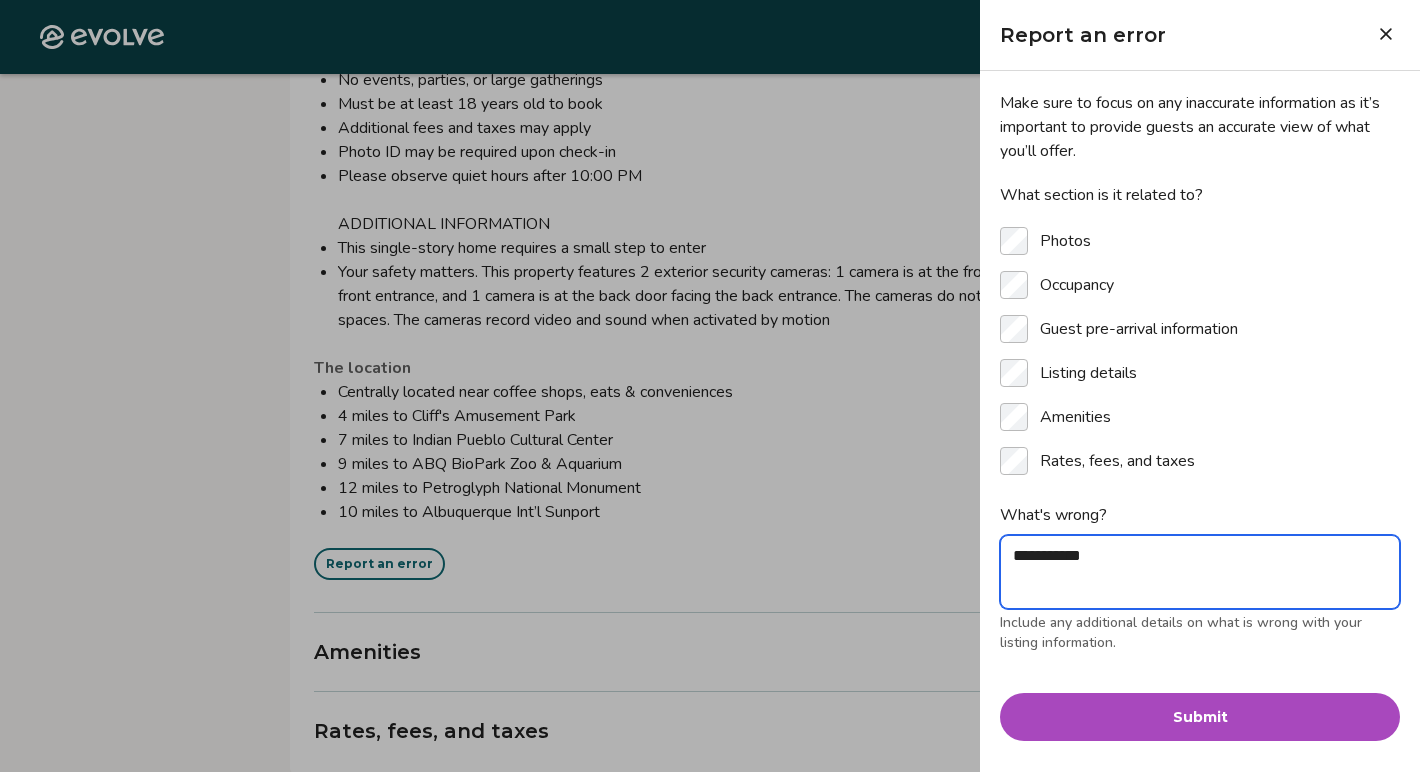 type on "*" 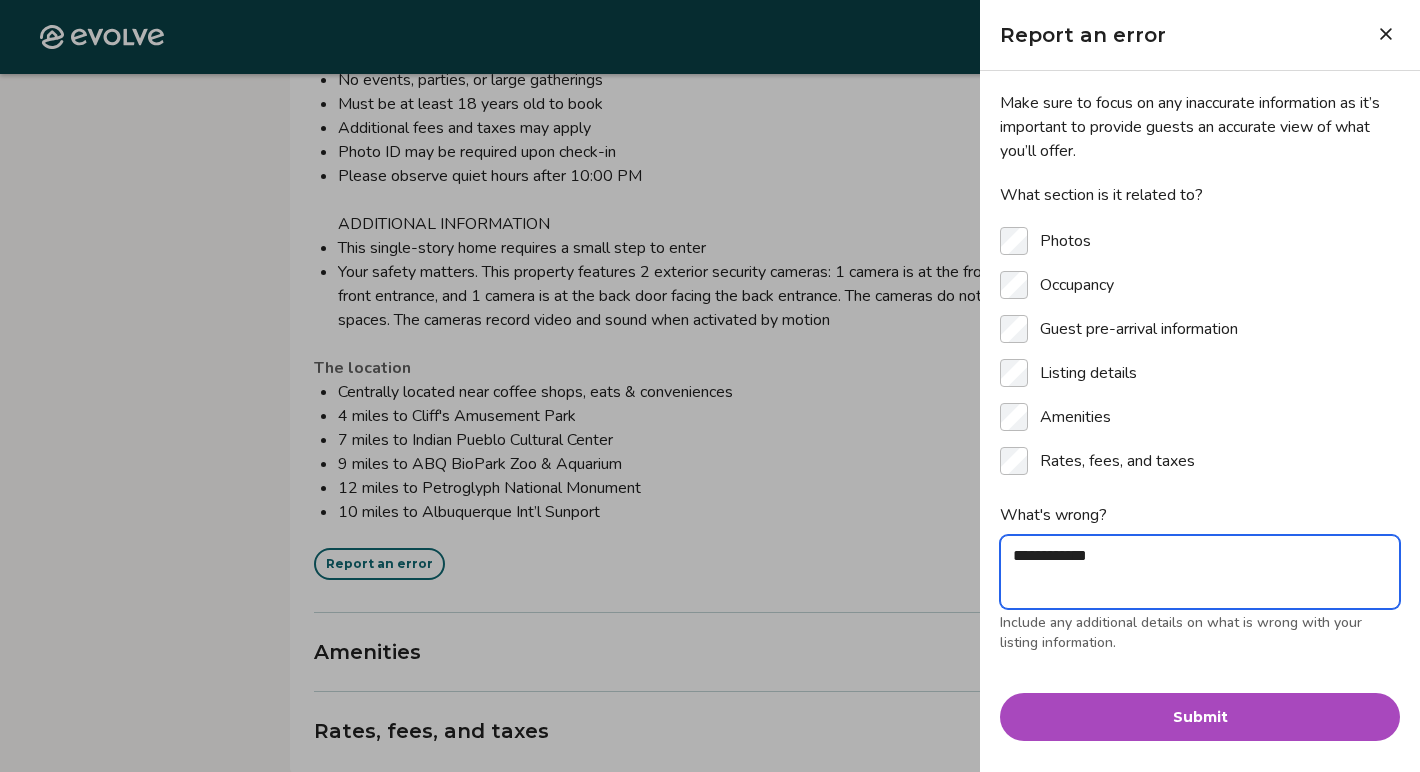 type on "*" 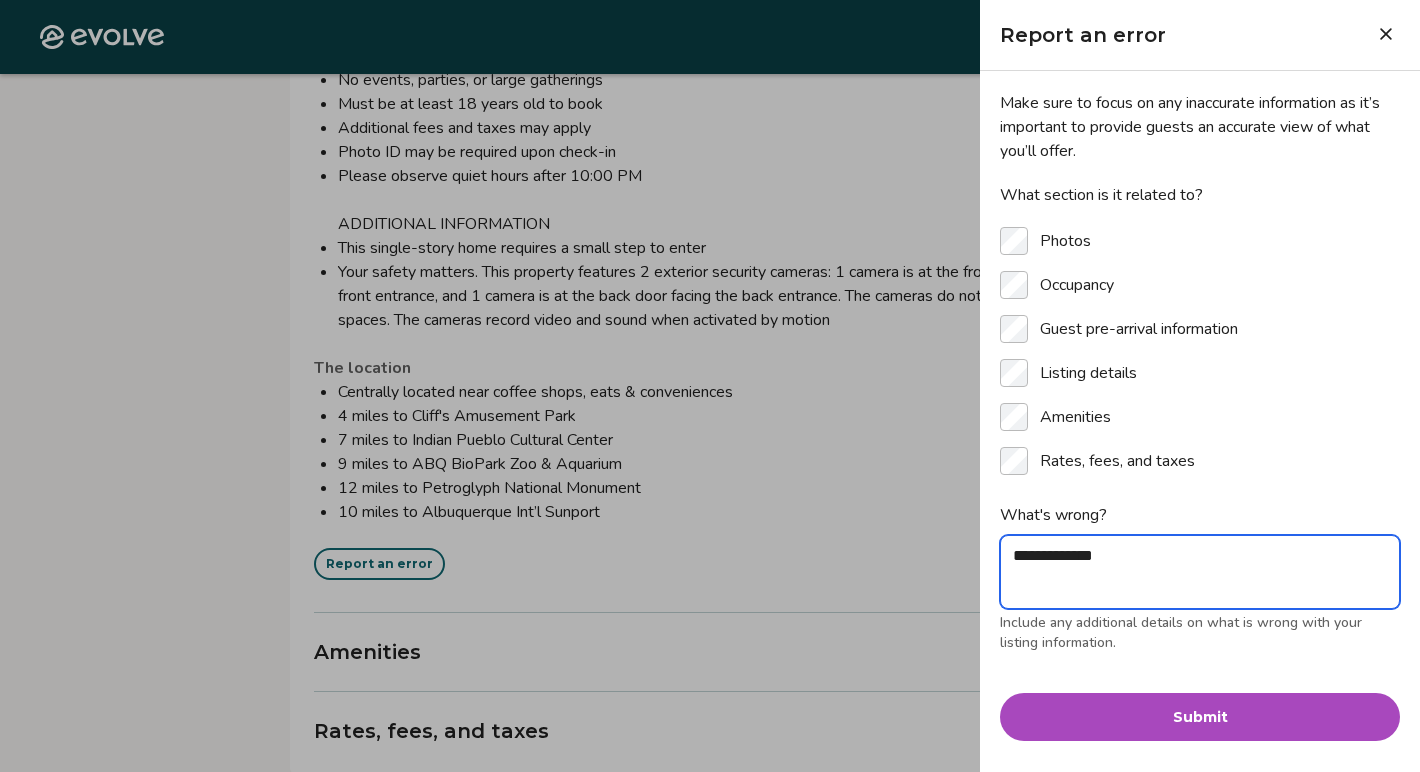 type on "*" 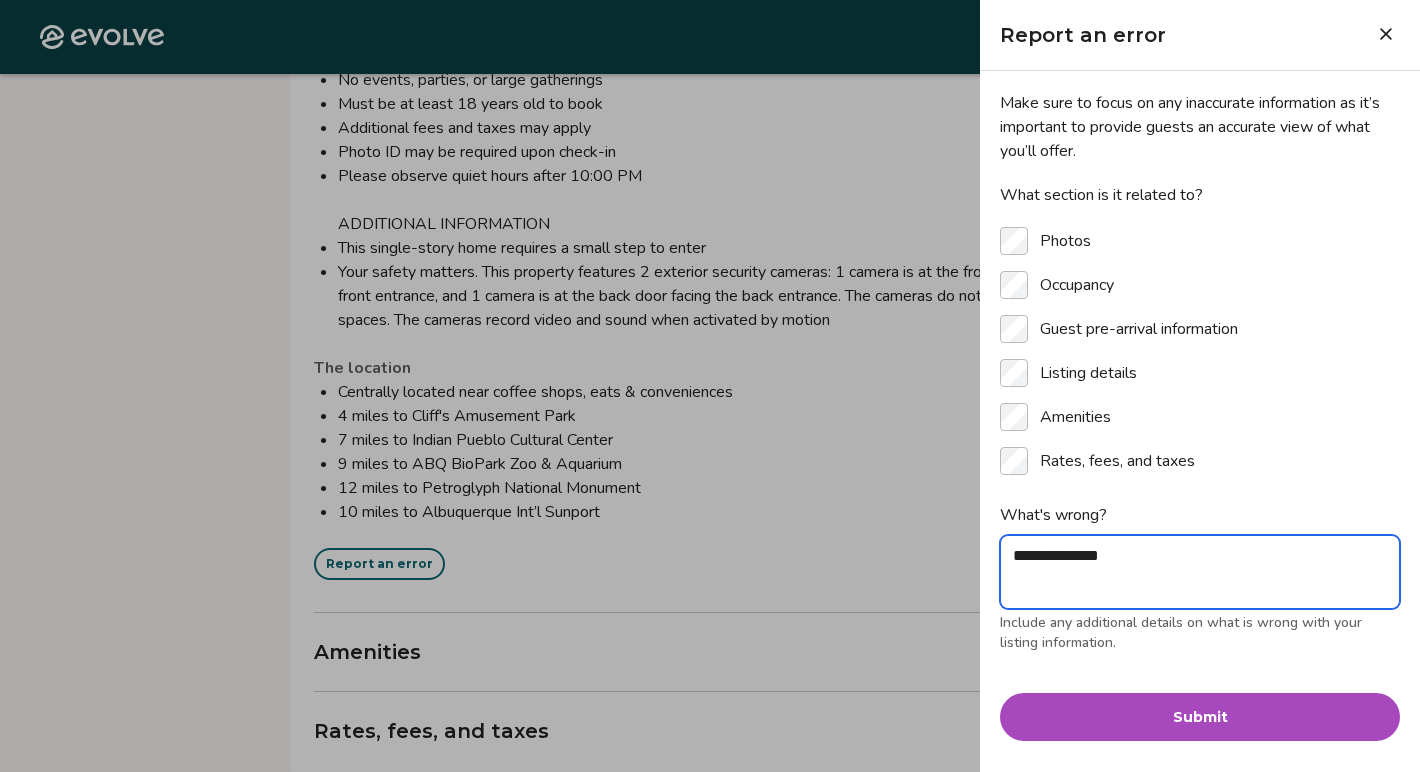 type on "*" 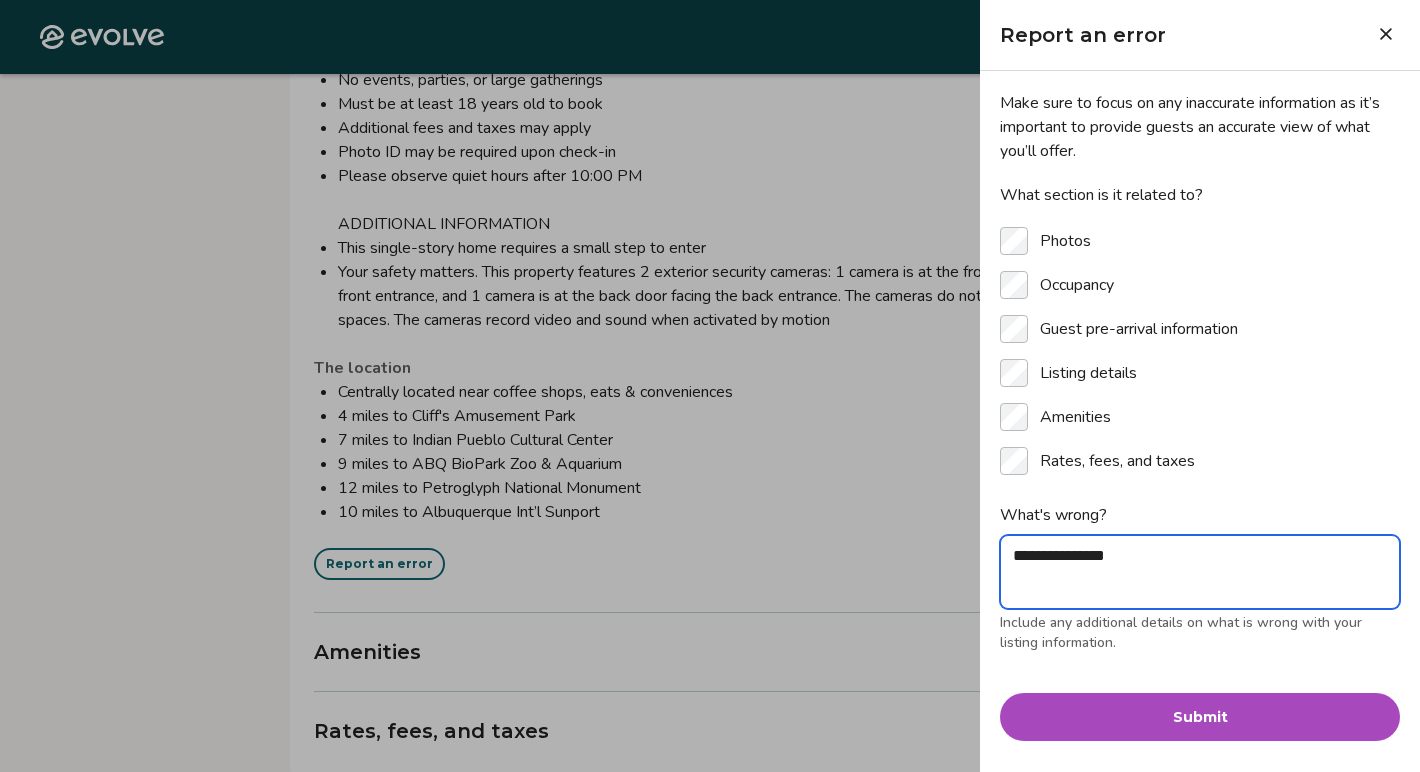 type on "*" 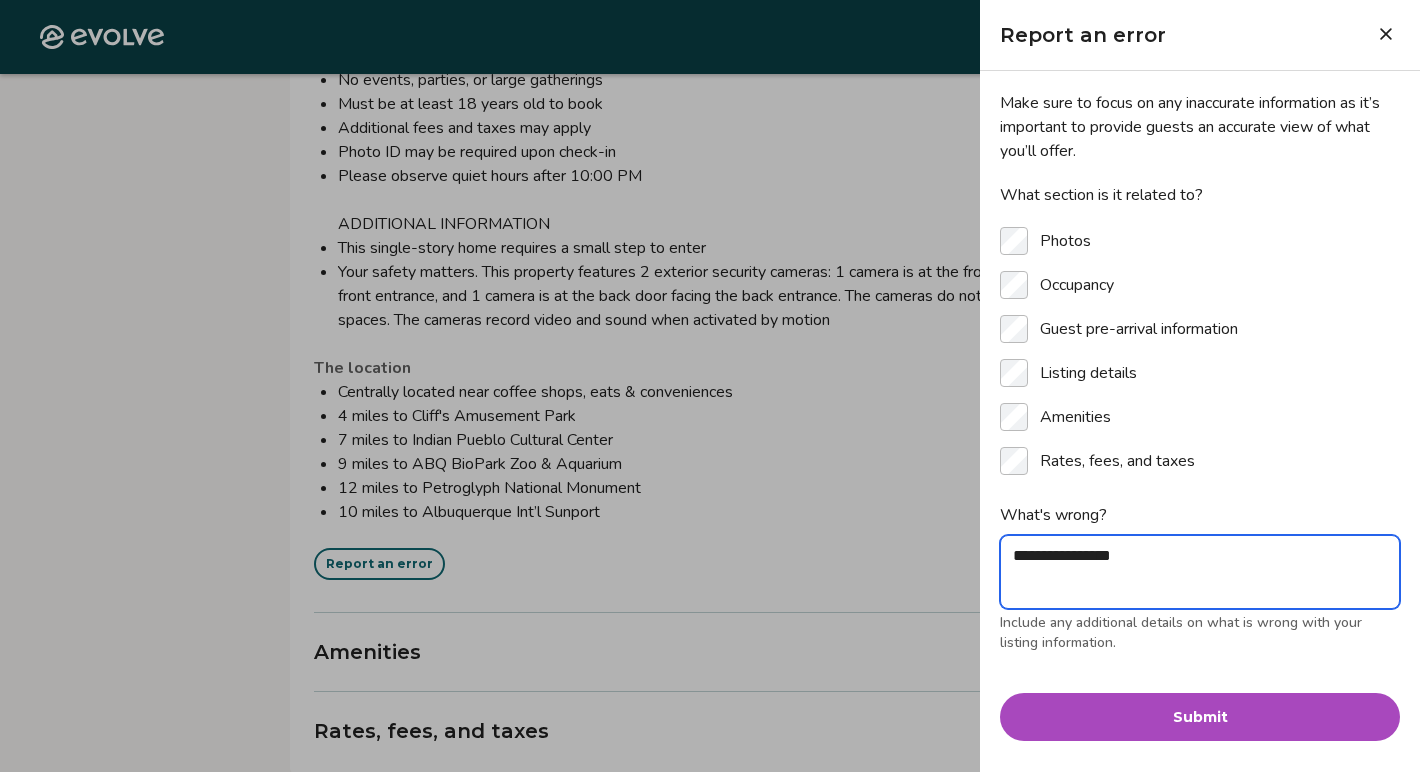 type on "*" 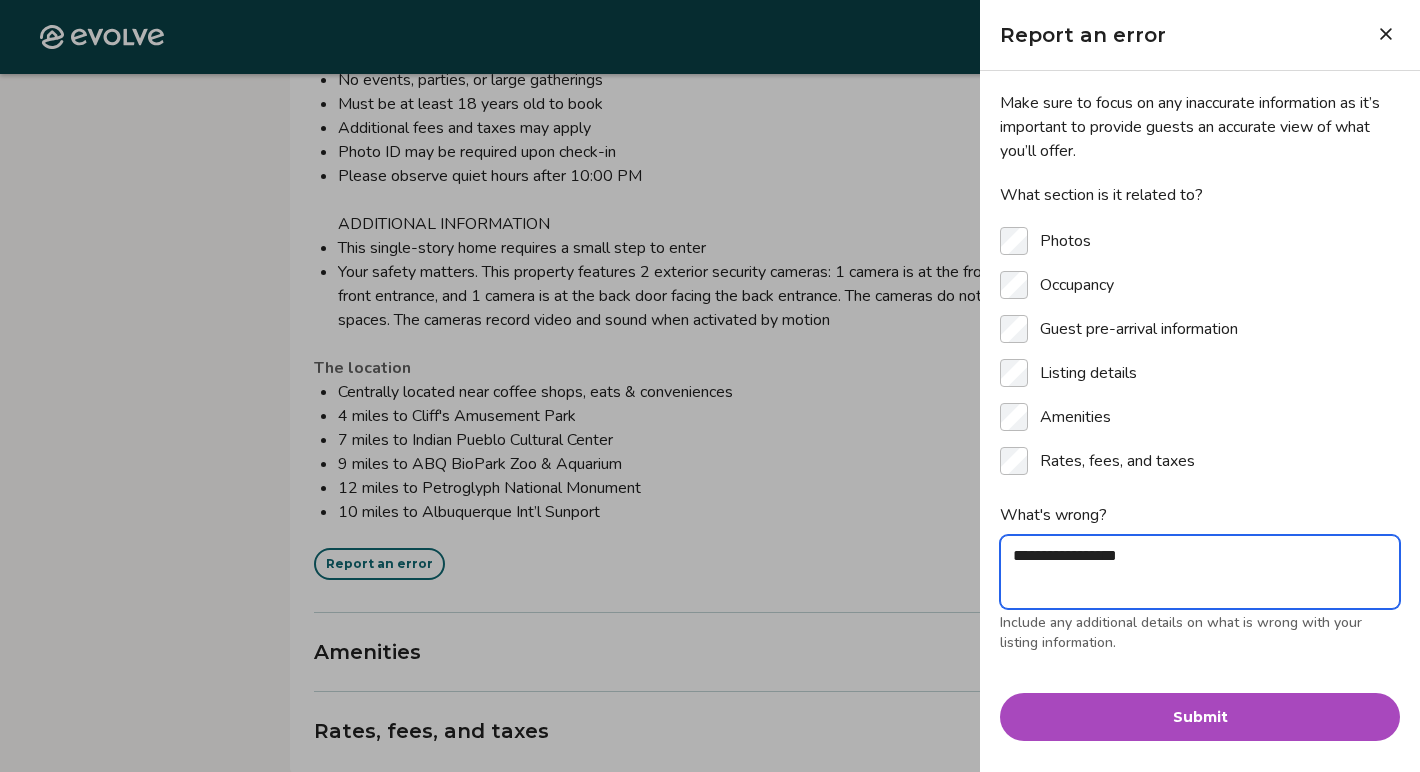 type on "*" 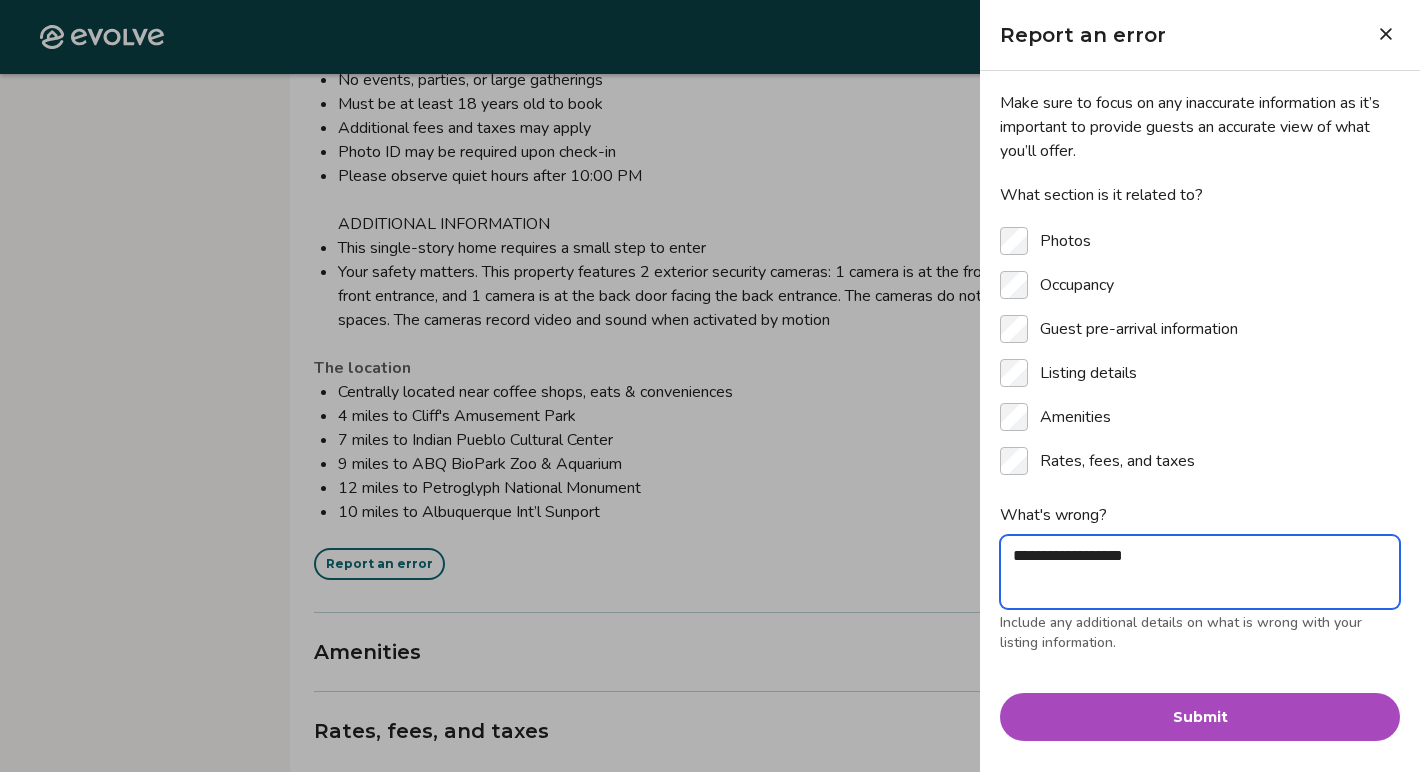 type on "*" 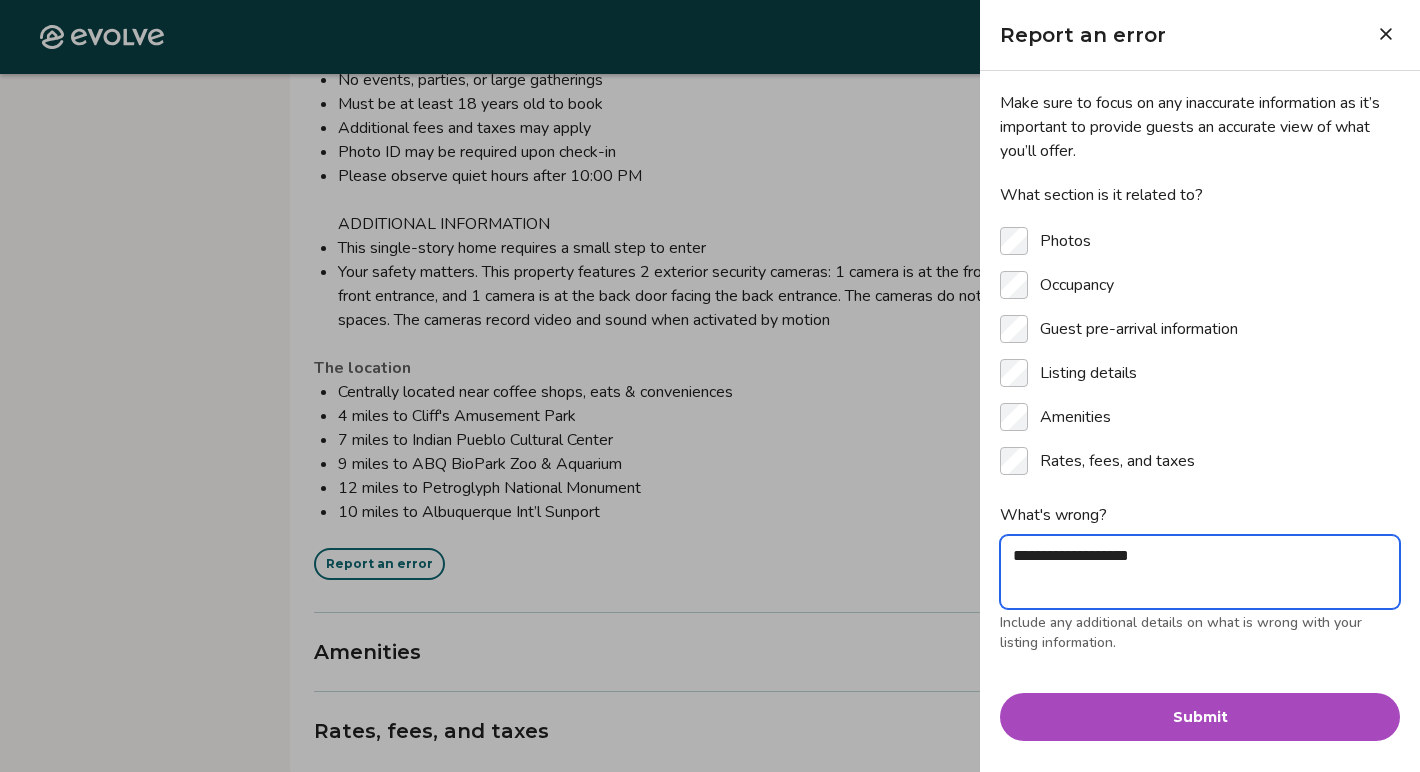 type on "*" 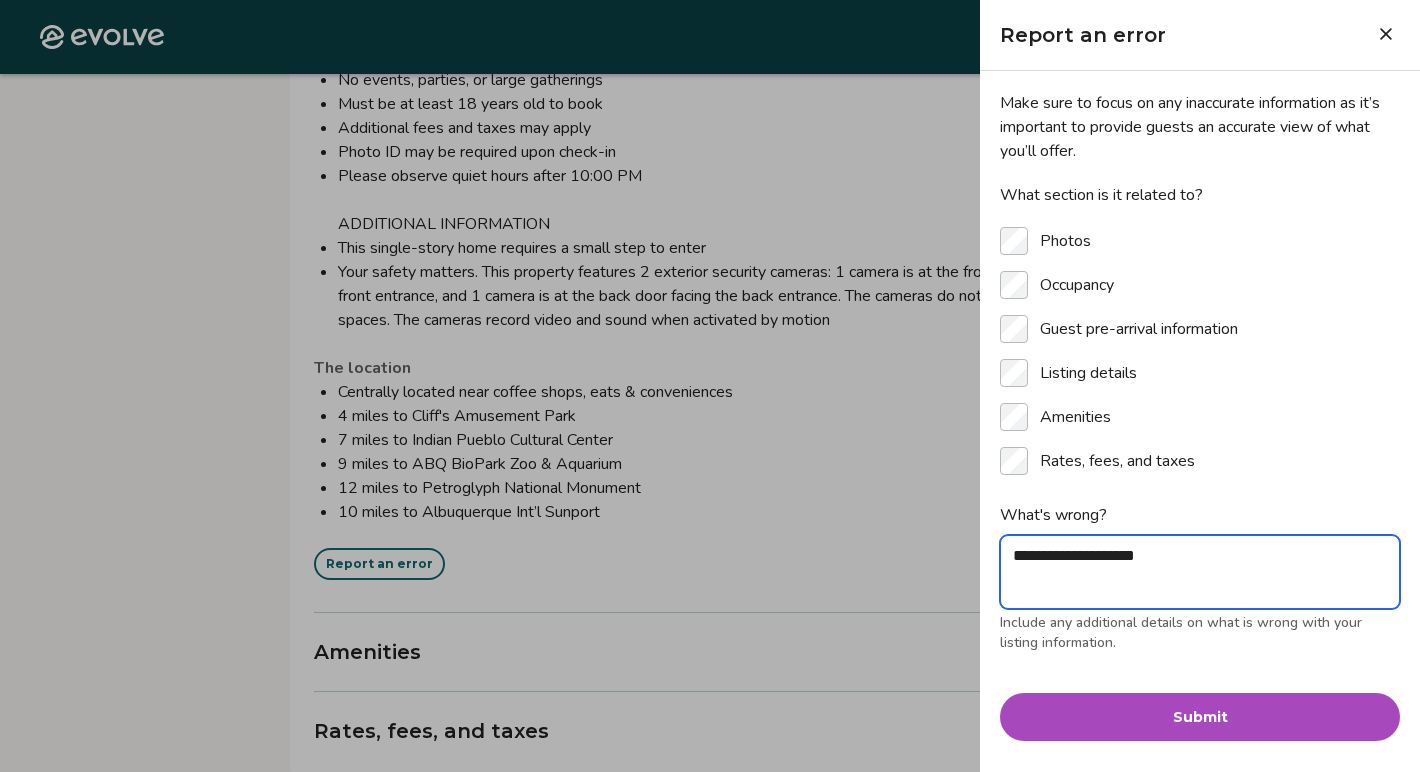 type on "**********" 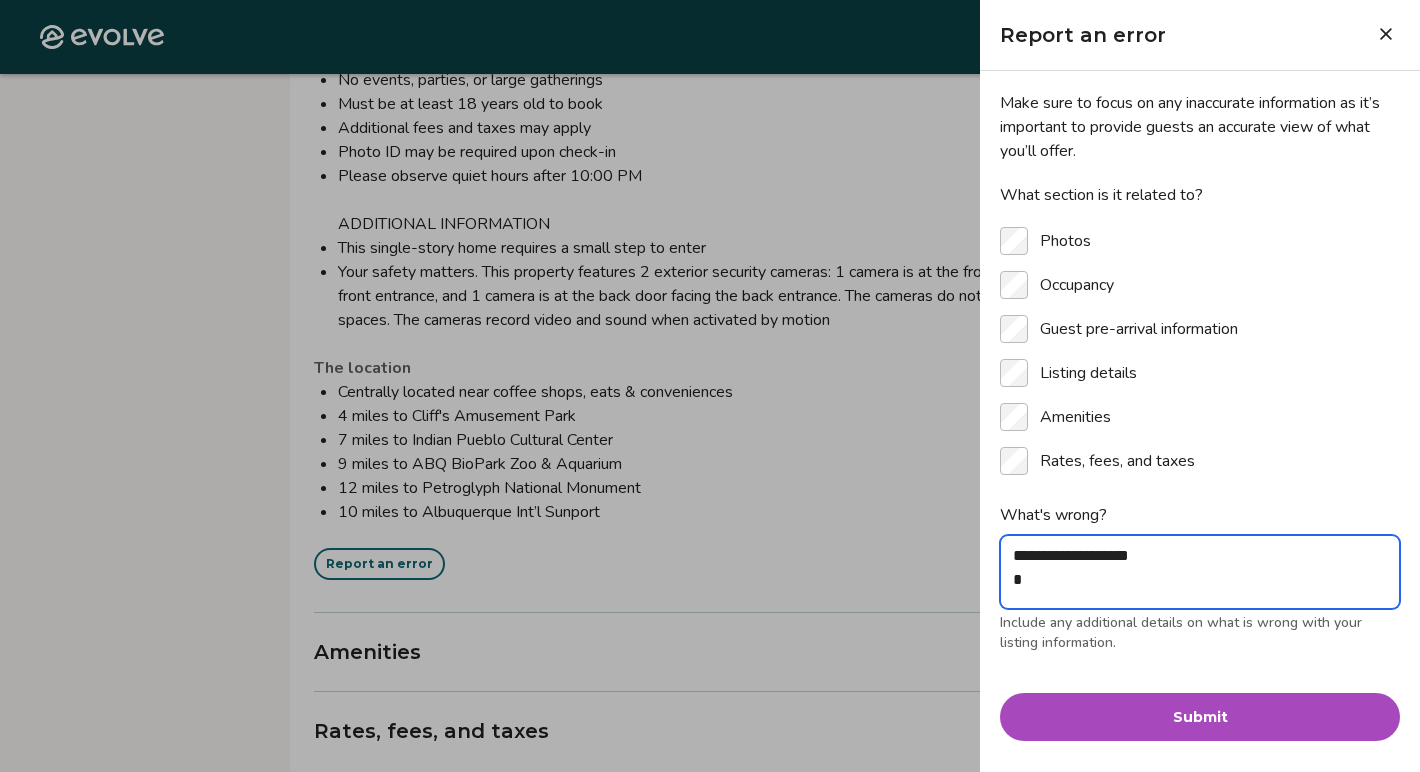type on "*" 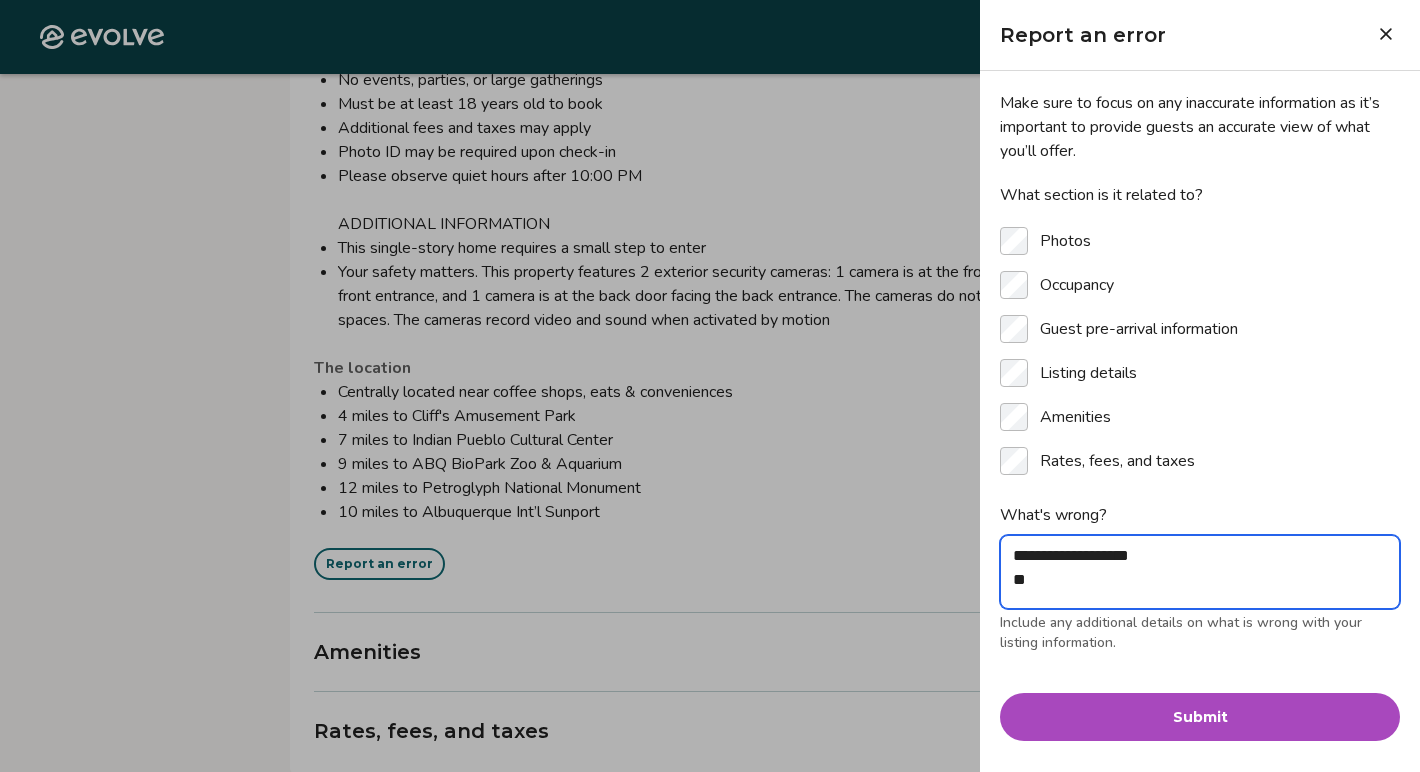 type on "*" 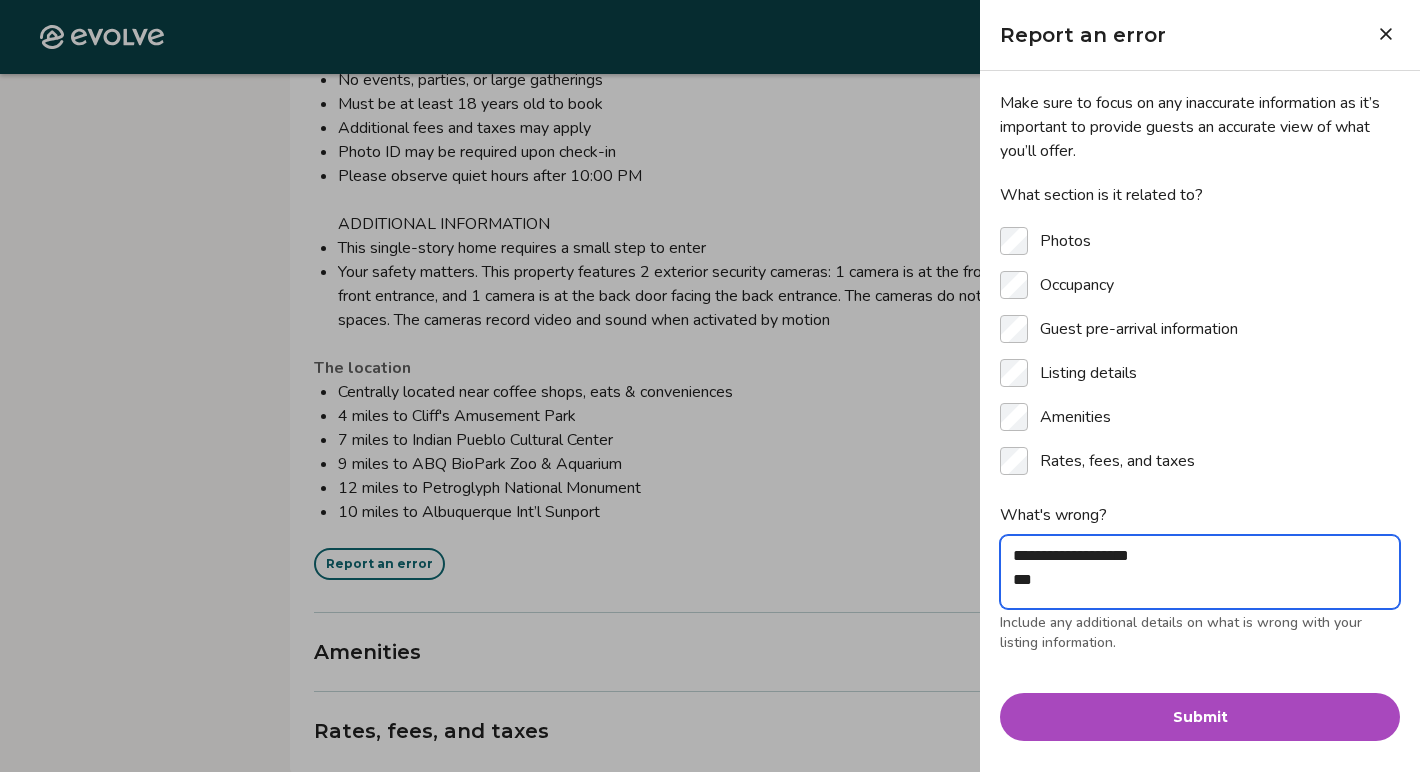 type on "*" 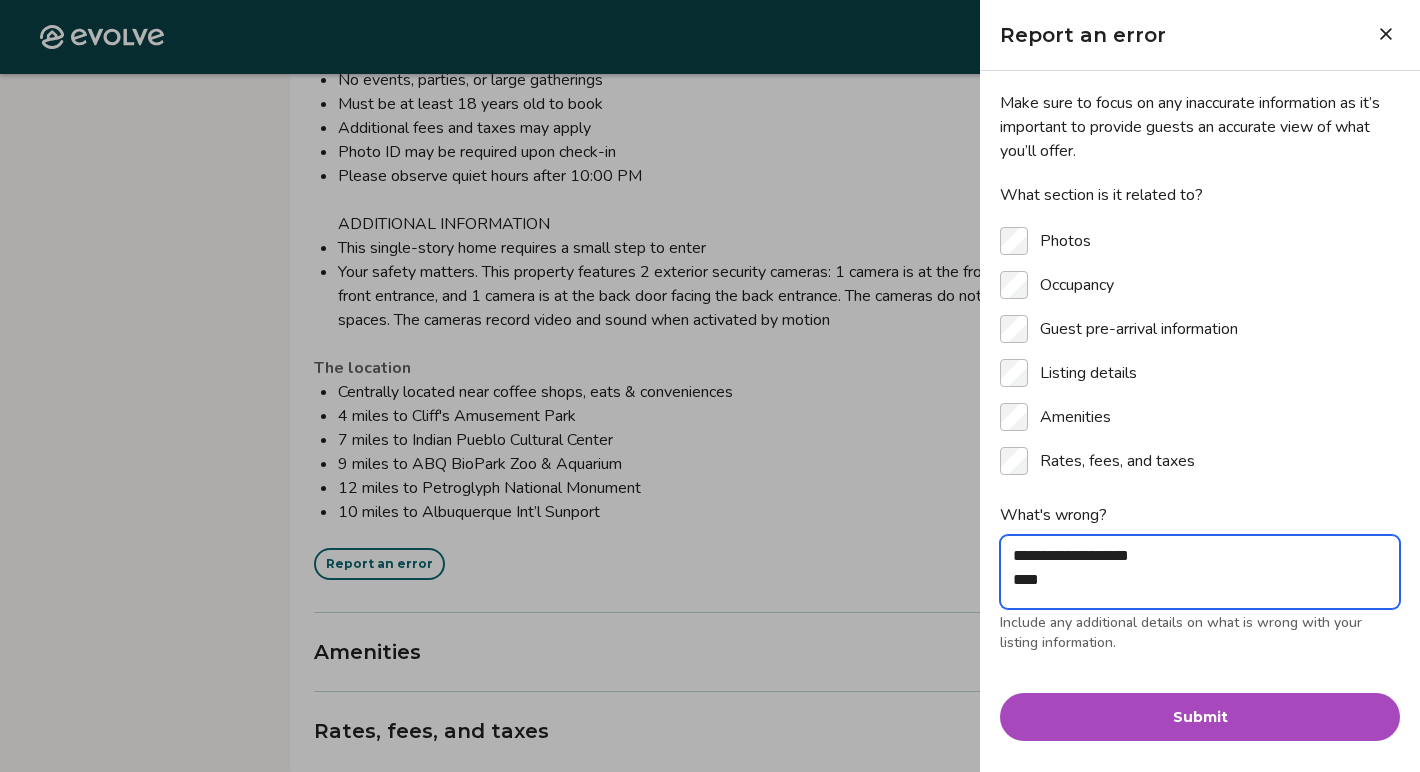 type on "*" 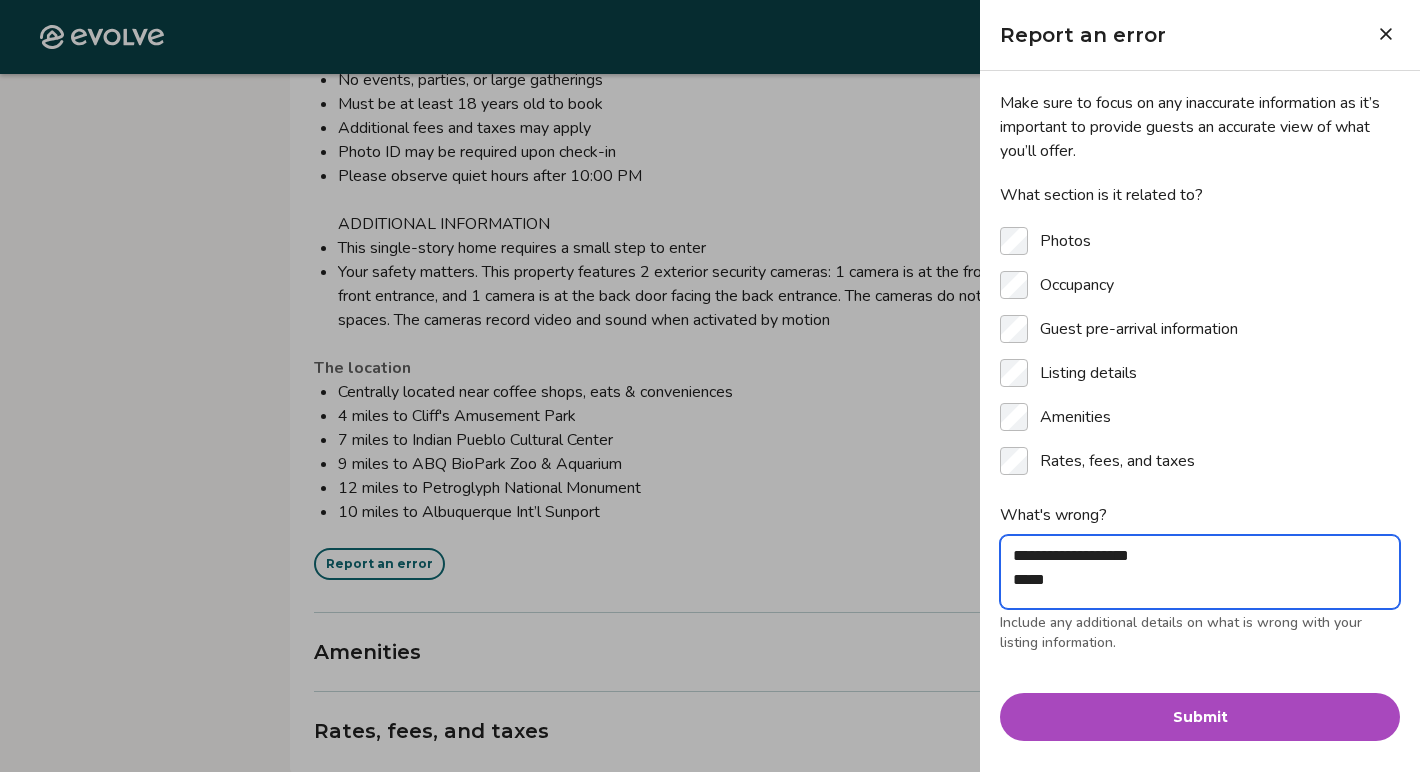 type on "*" 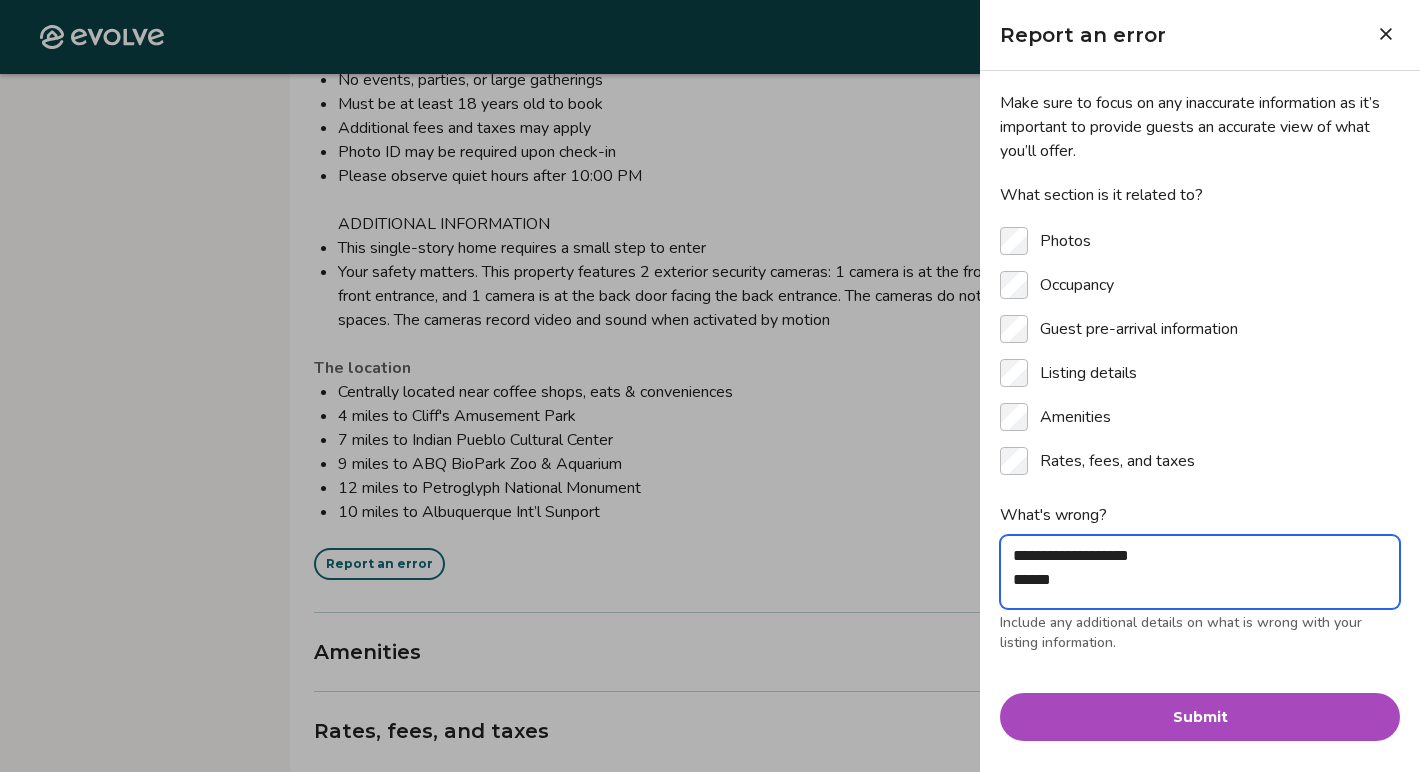 type on "*" 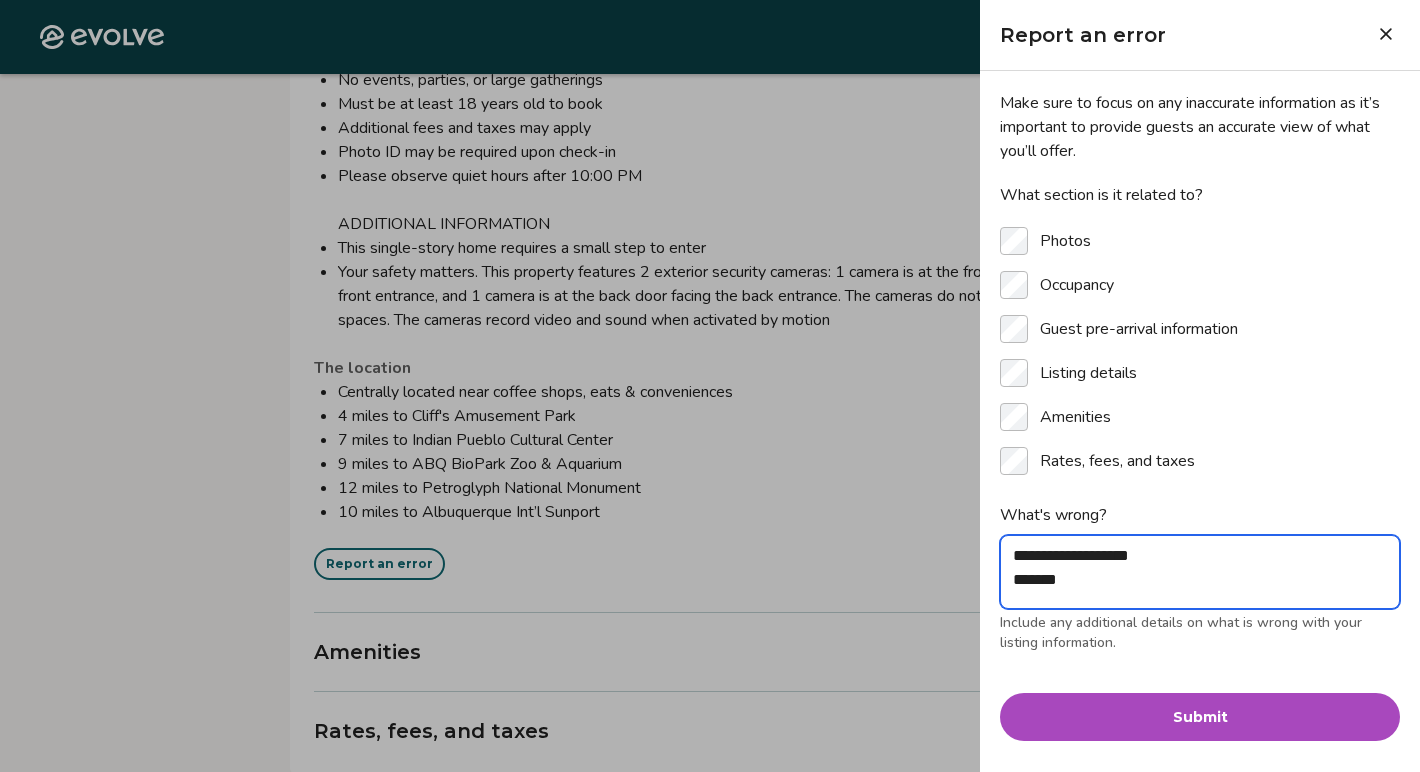 type on "*" 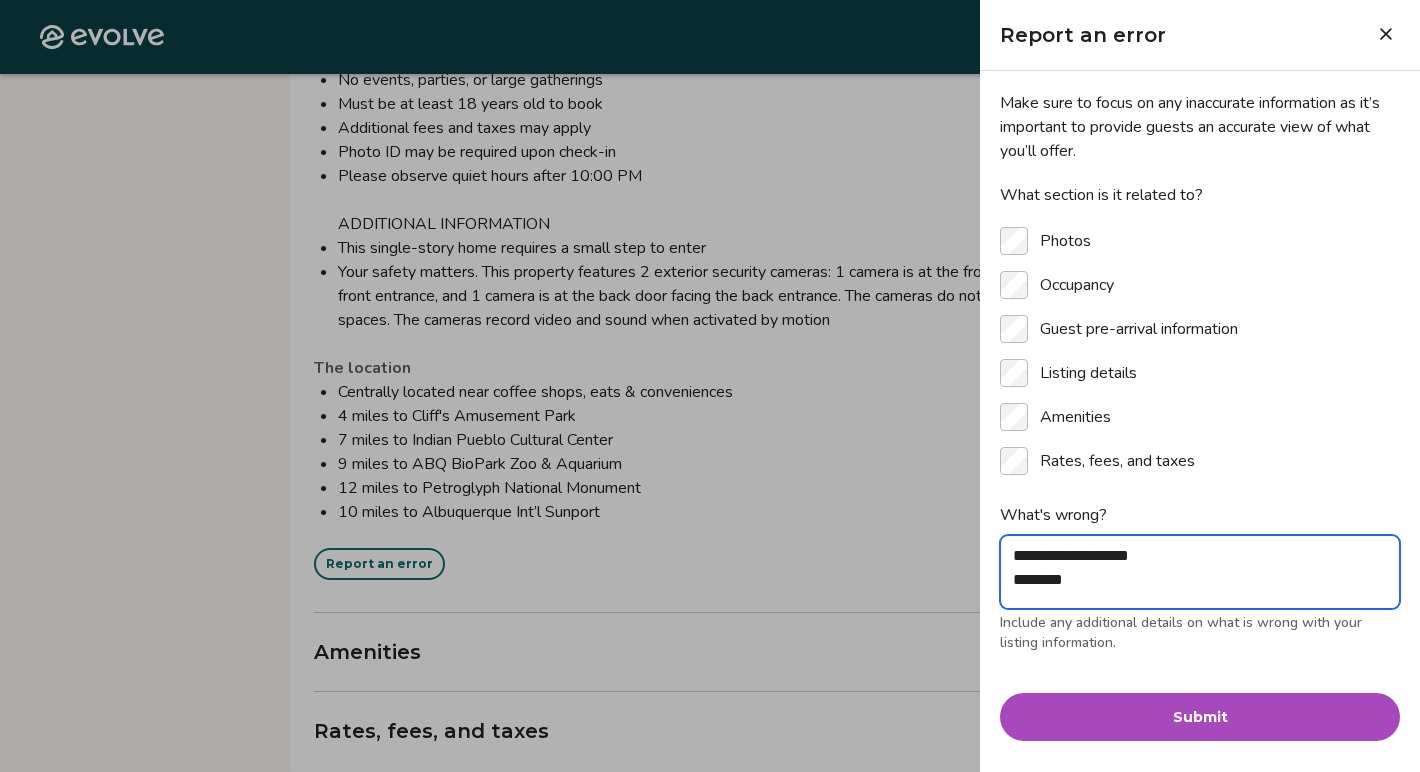 type on "*" 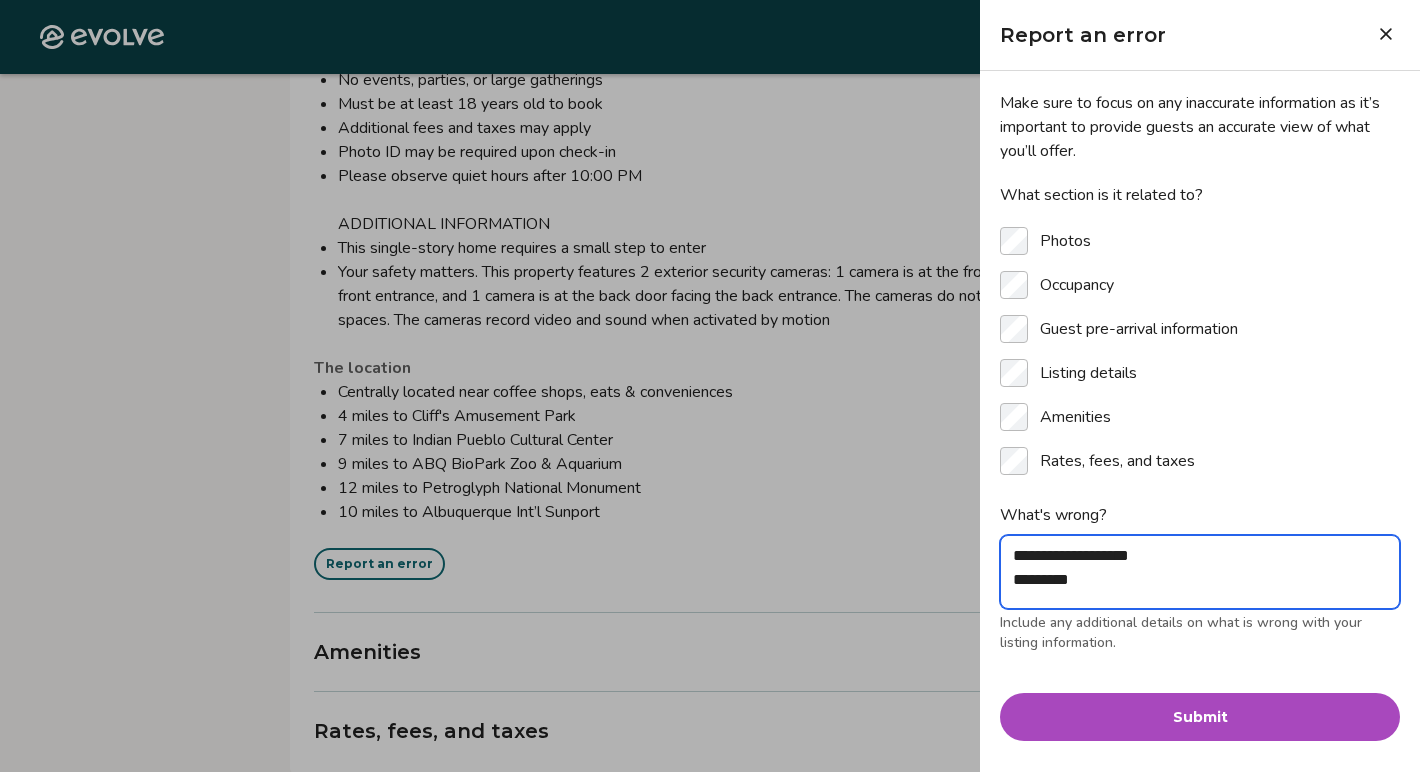 type on "*" 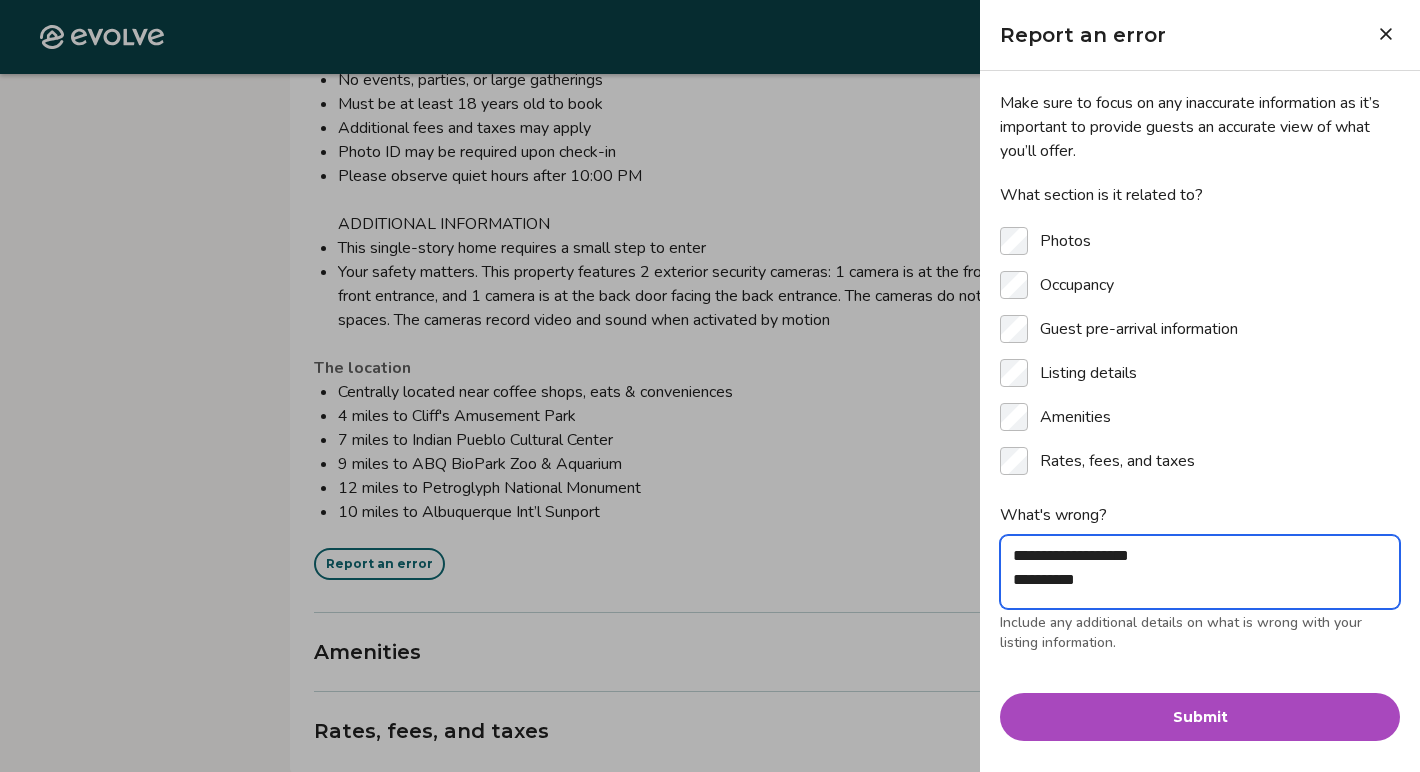 type on "*" 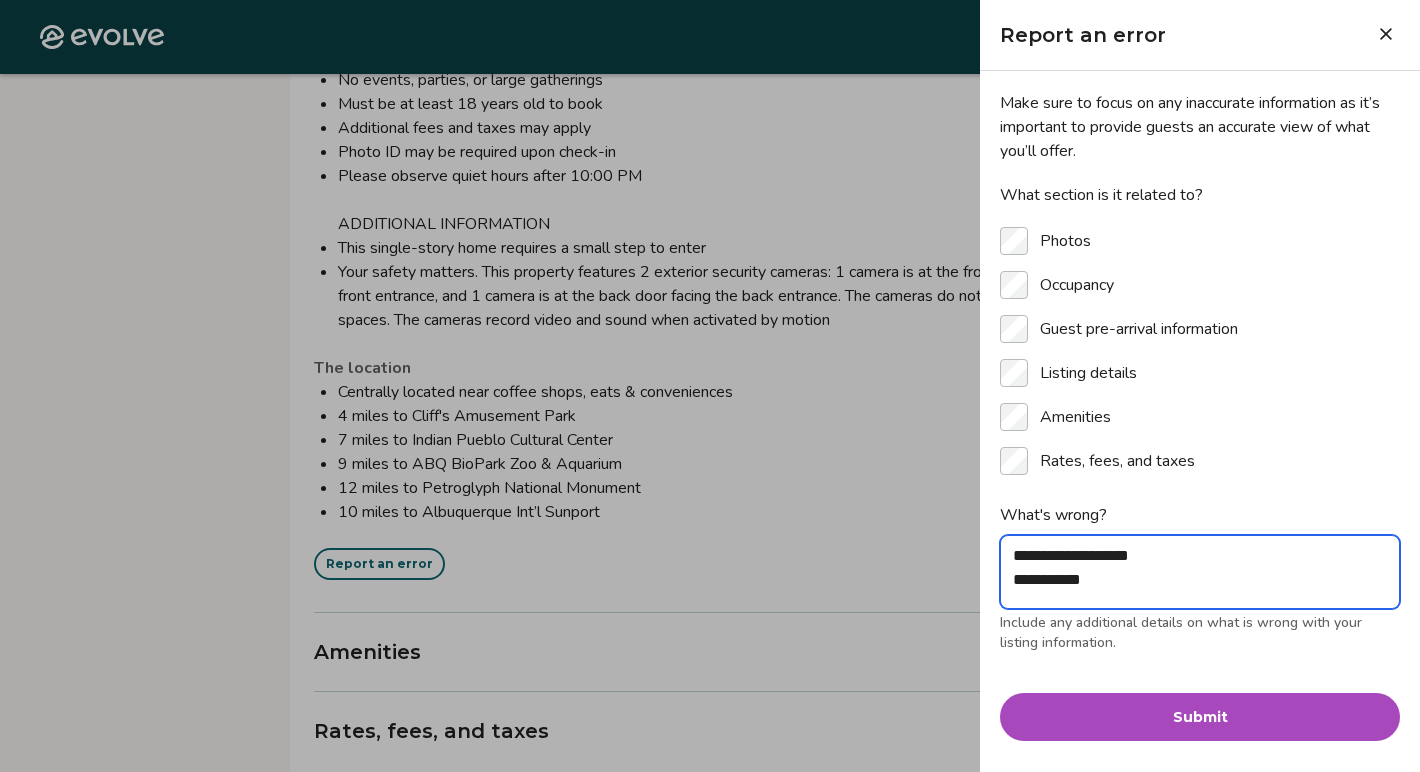 type on "**********" 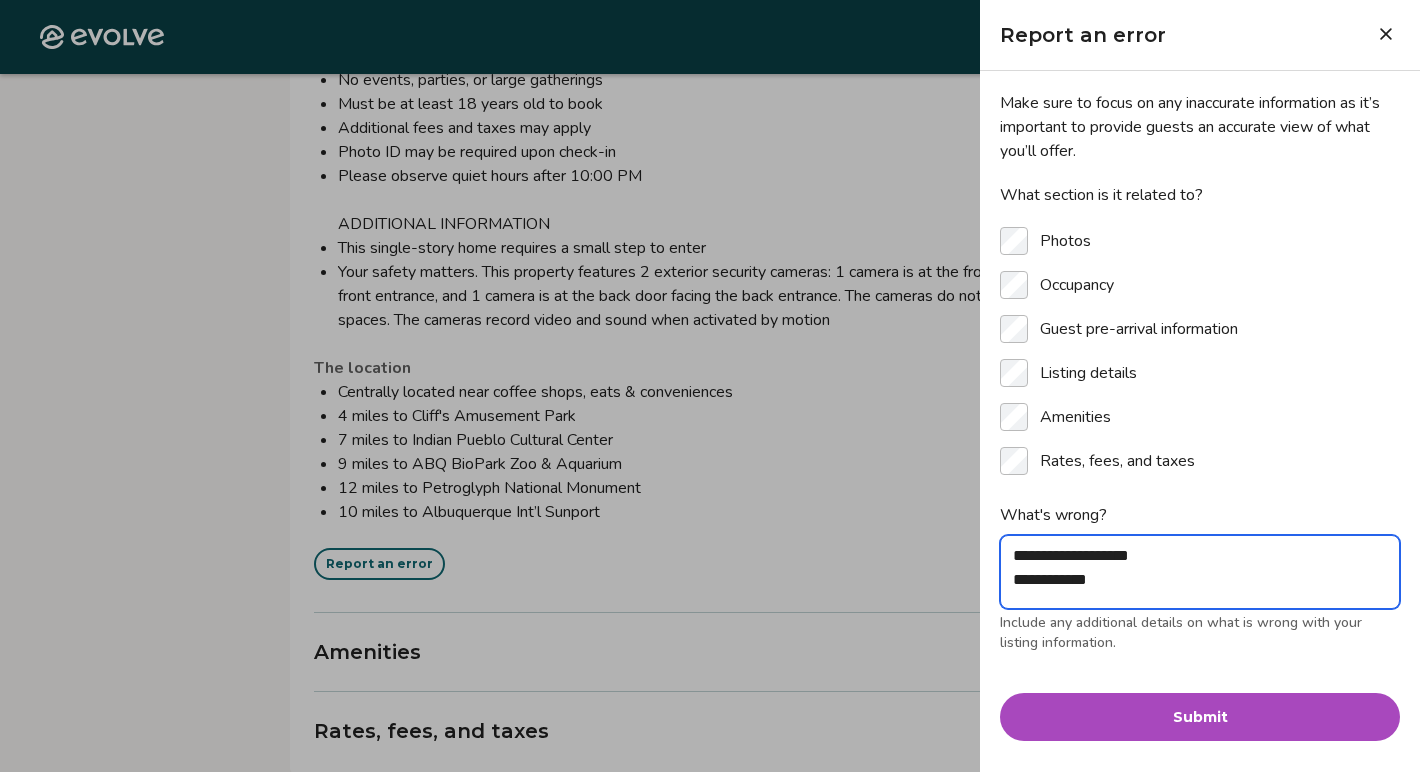 type on "*" 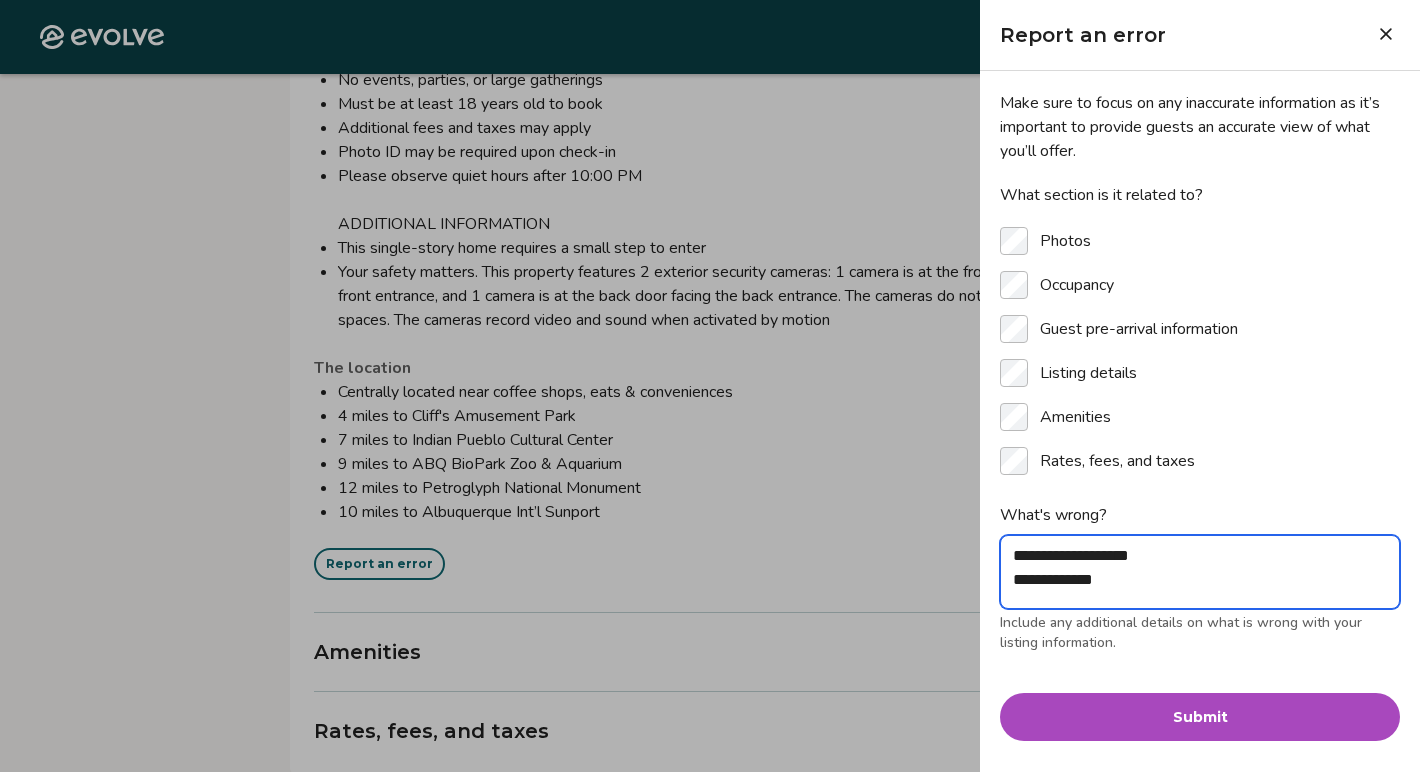 type on "*" 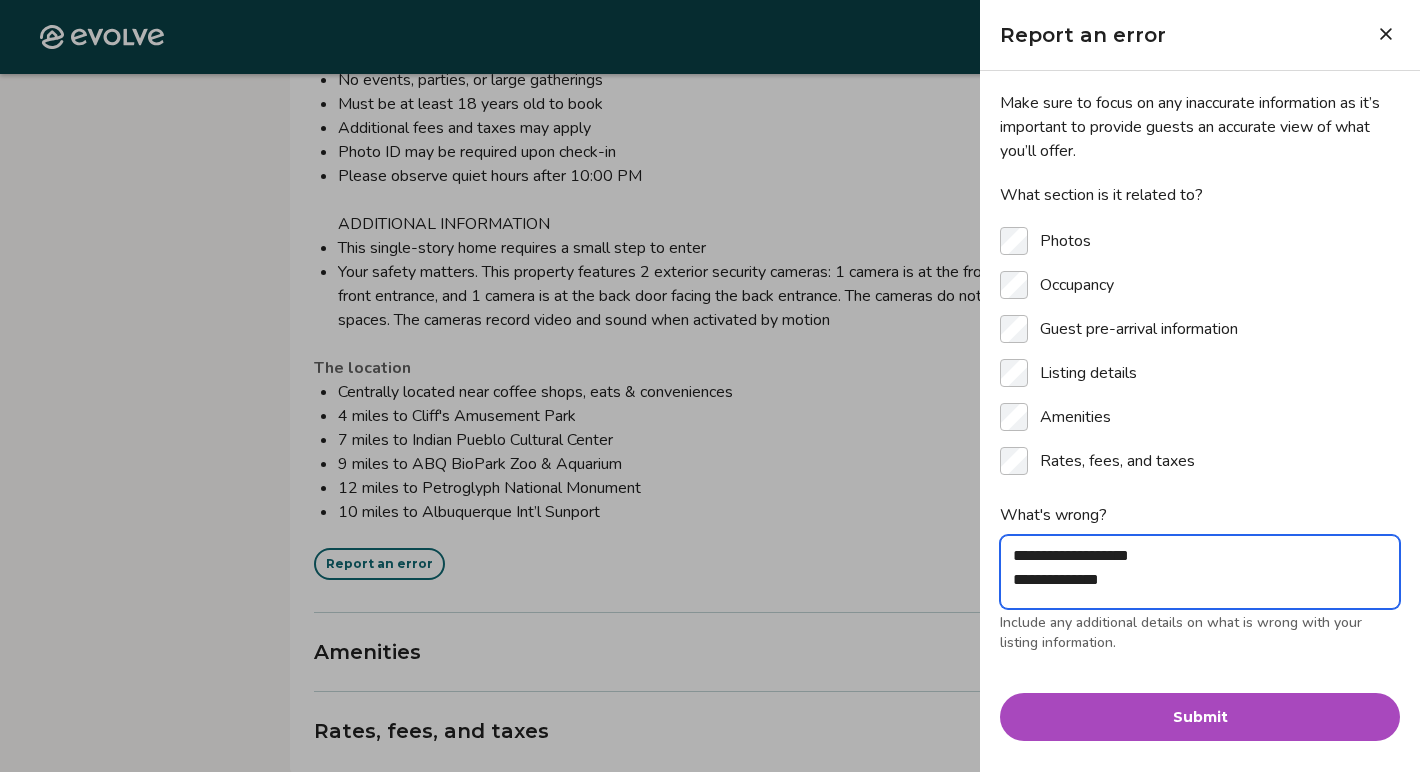 type on "*" 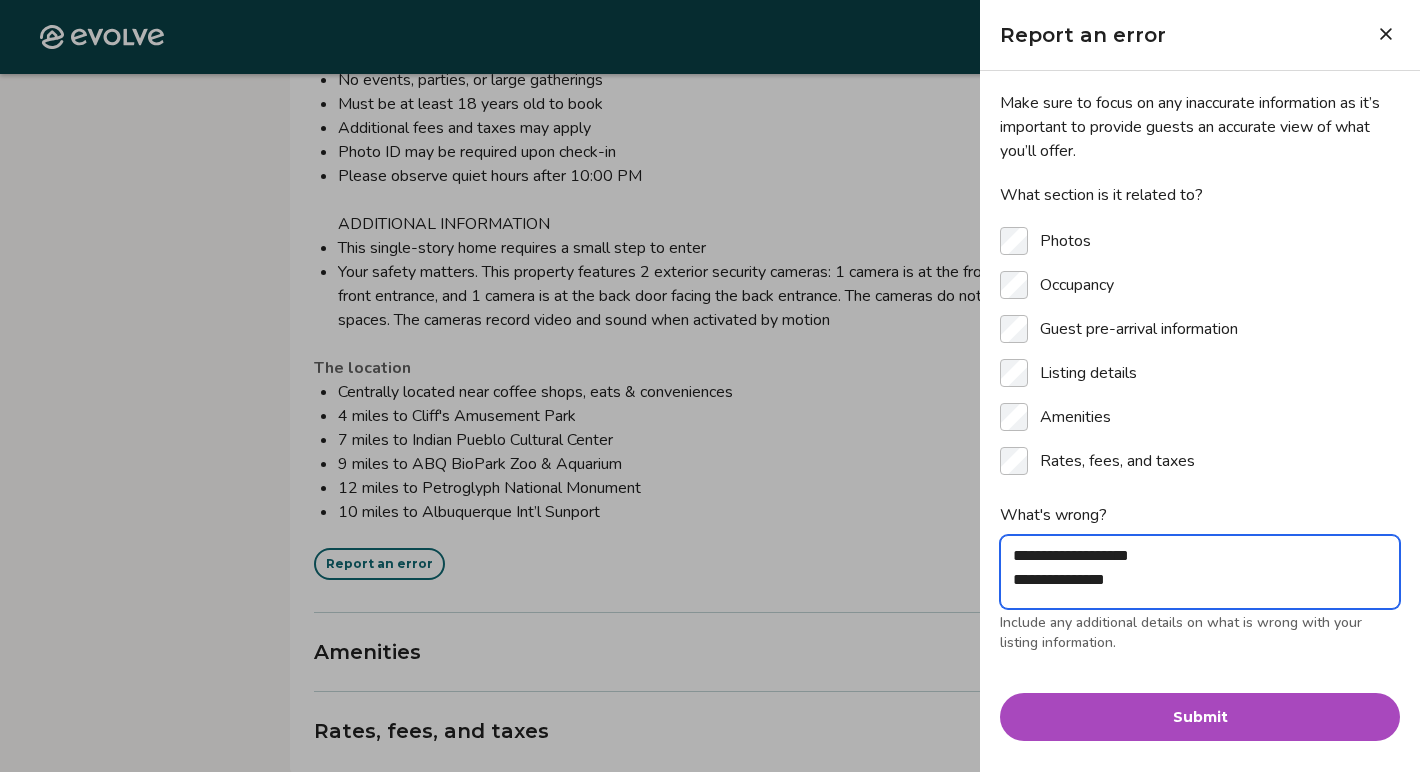 type on "*" 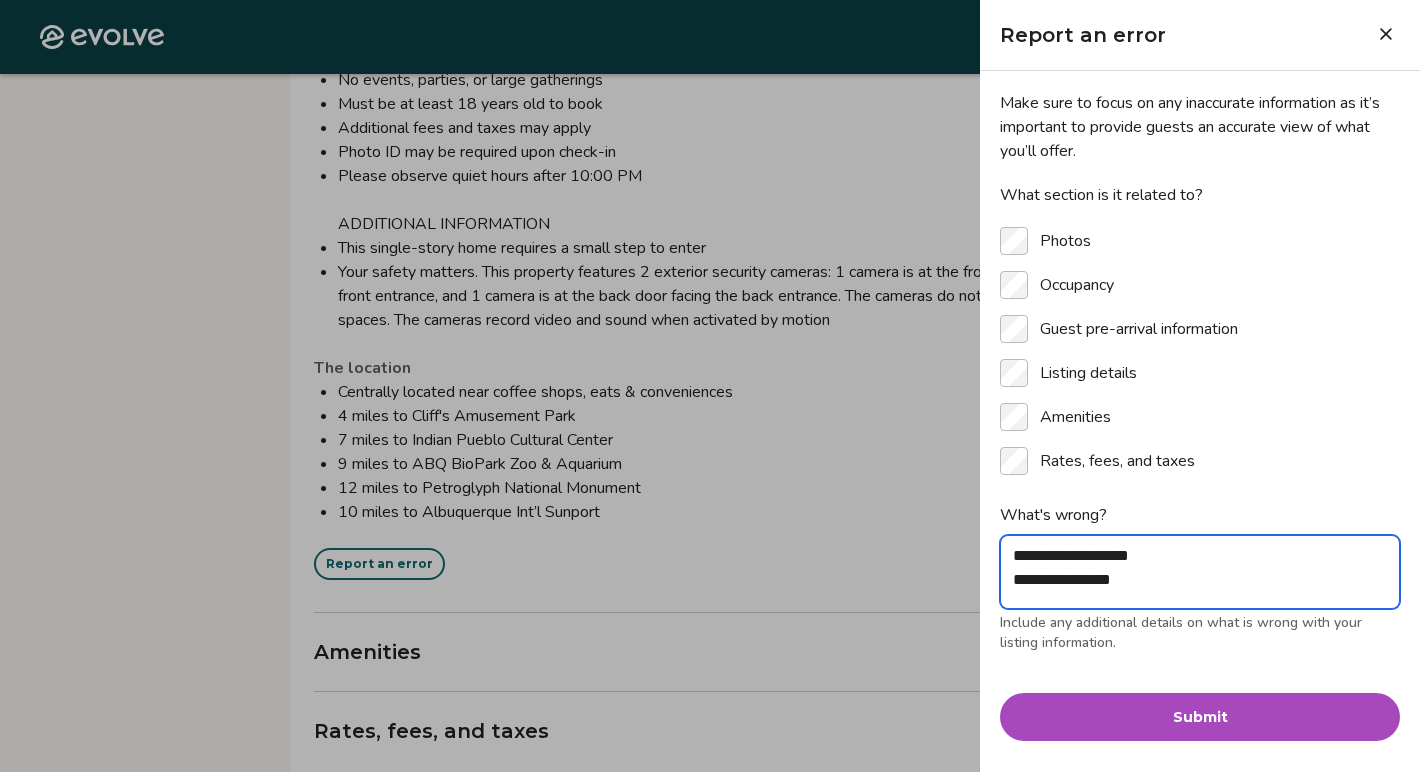 type on "*" 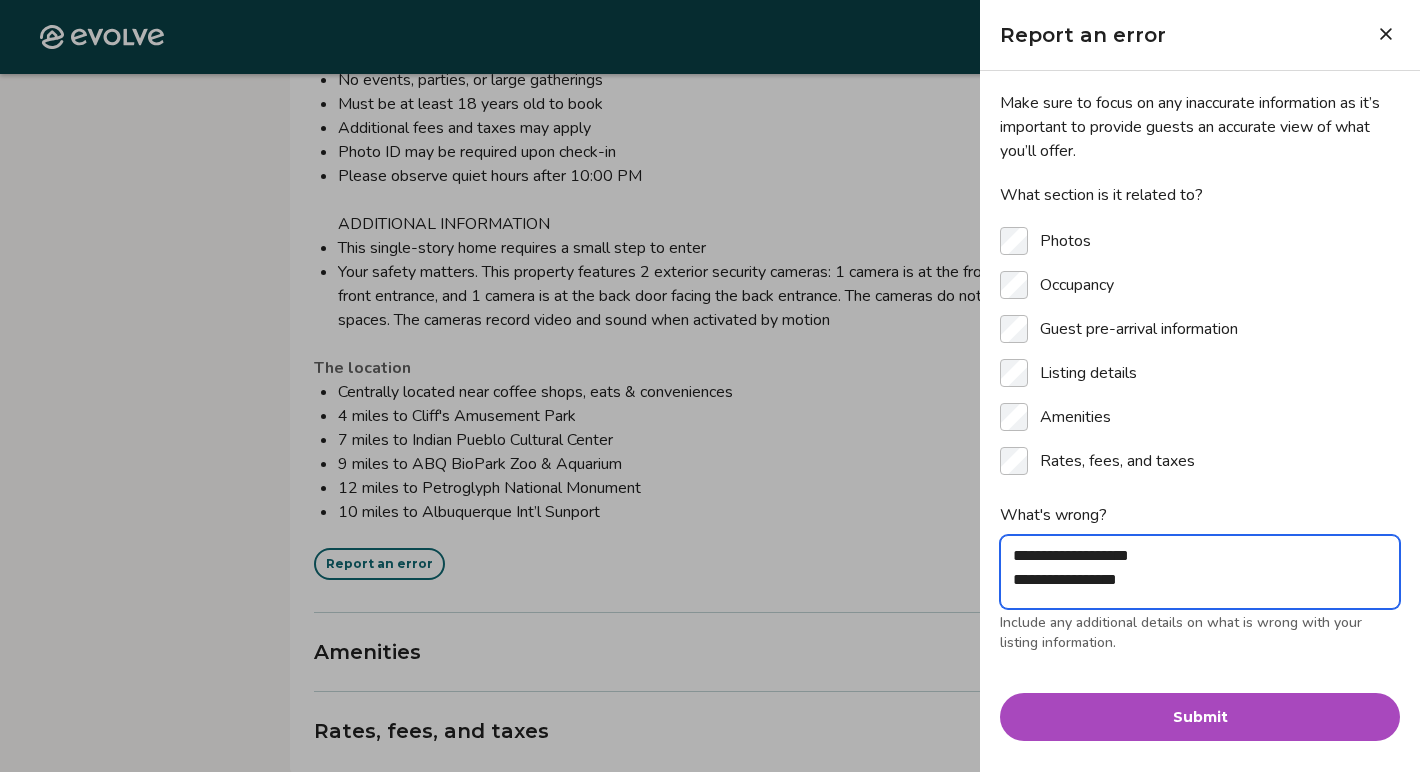 type on "*" 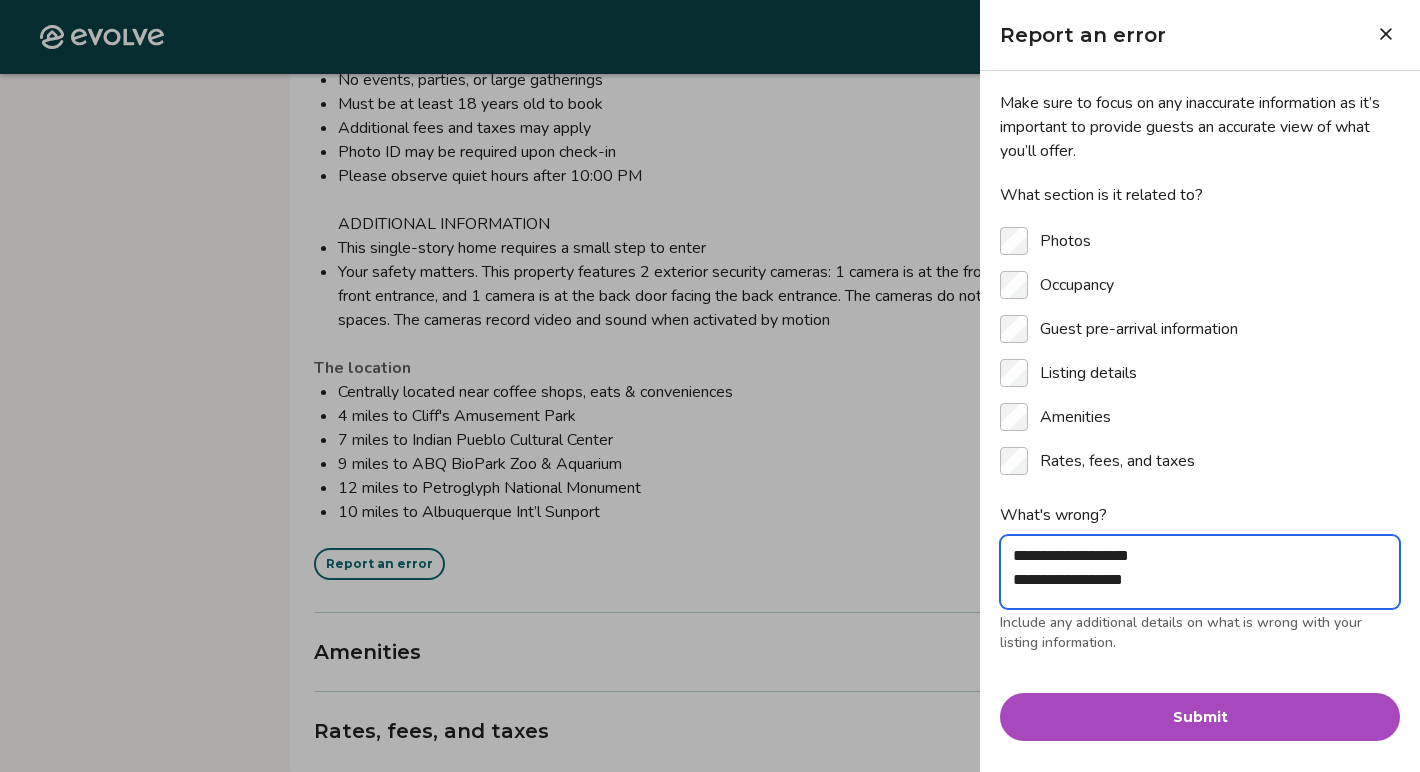 type on "*" 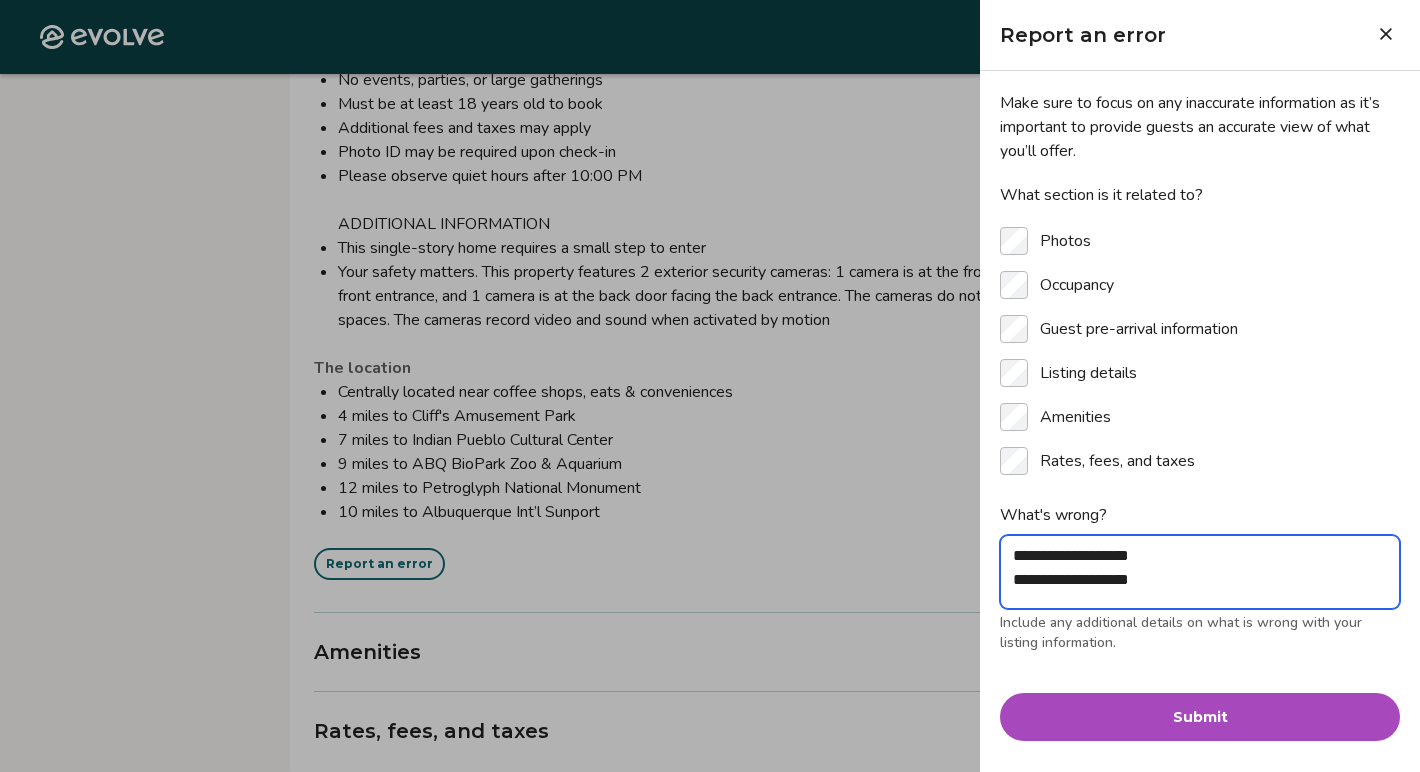 type on "*" 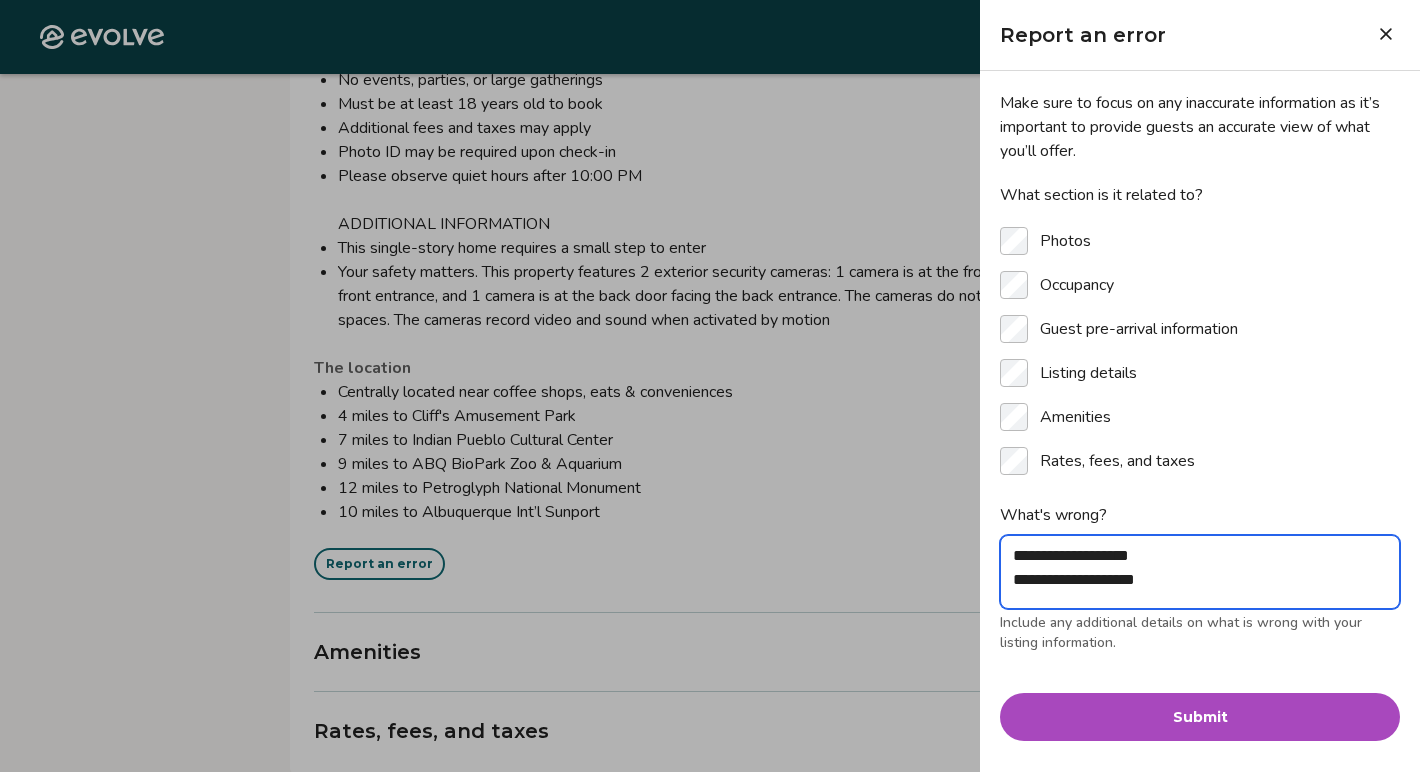 type on "*" 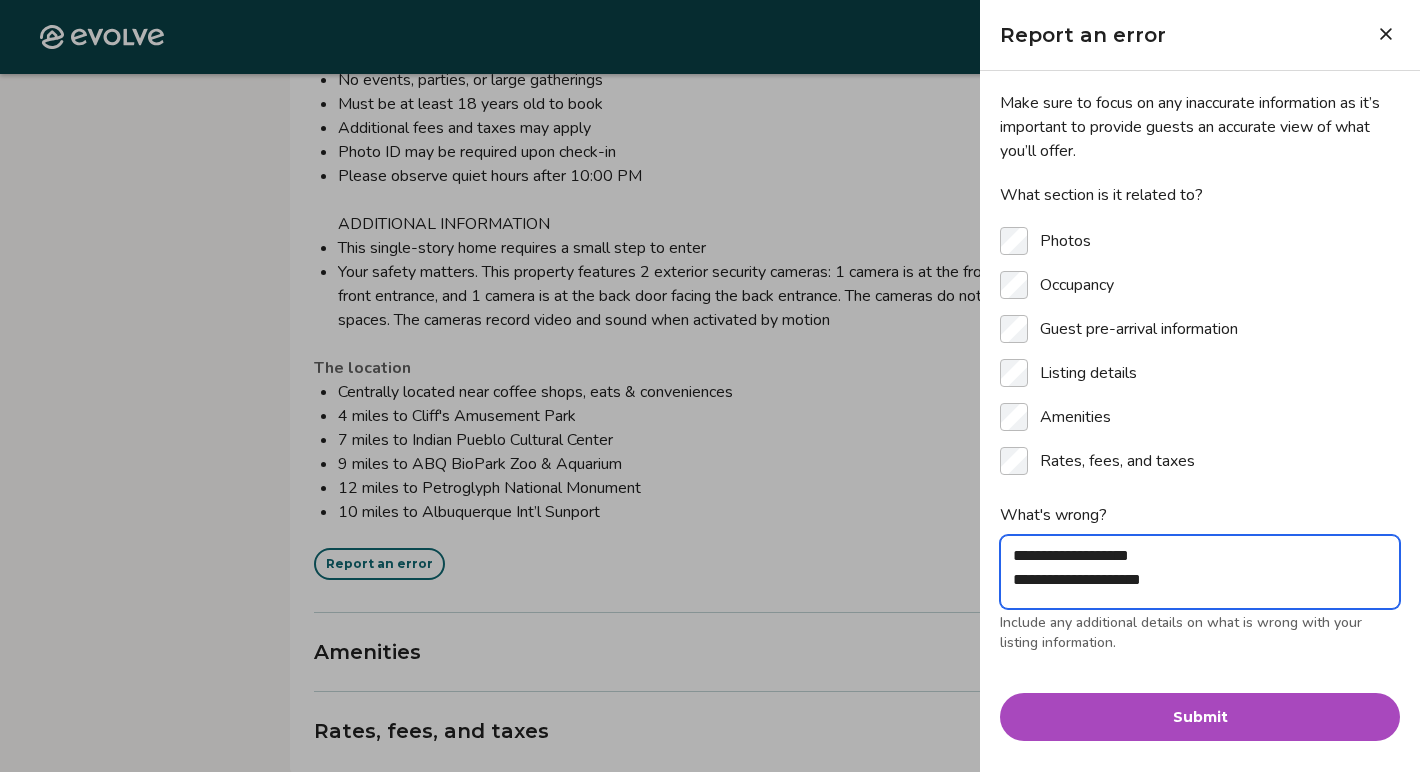 type on "*" 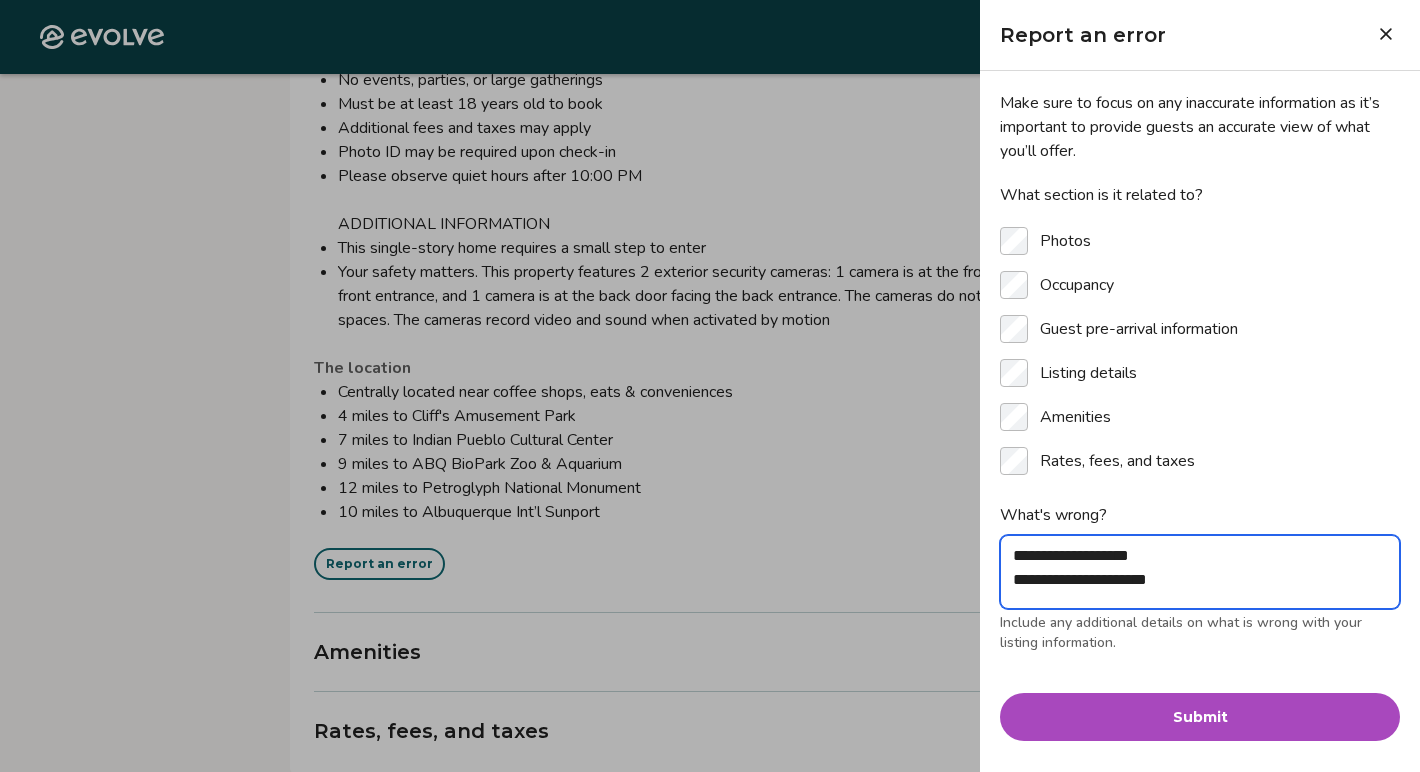type on "*" 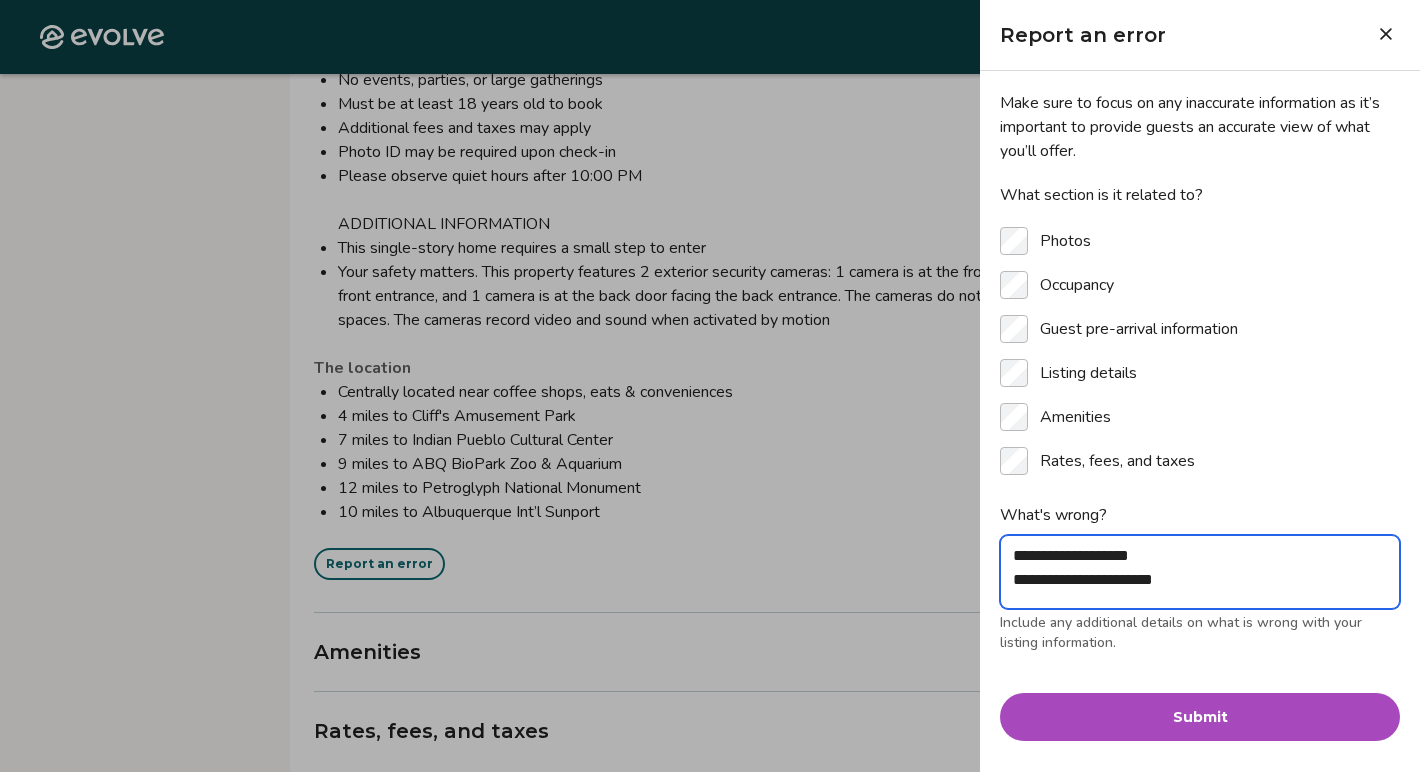 type on "*" 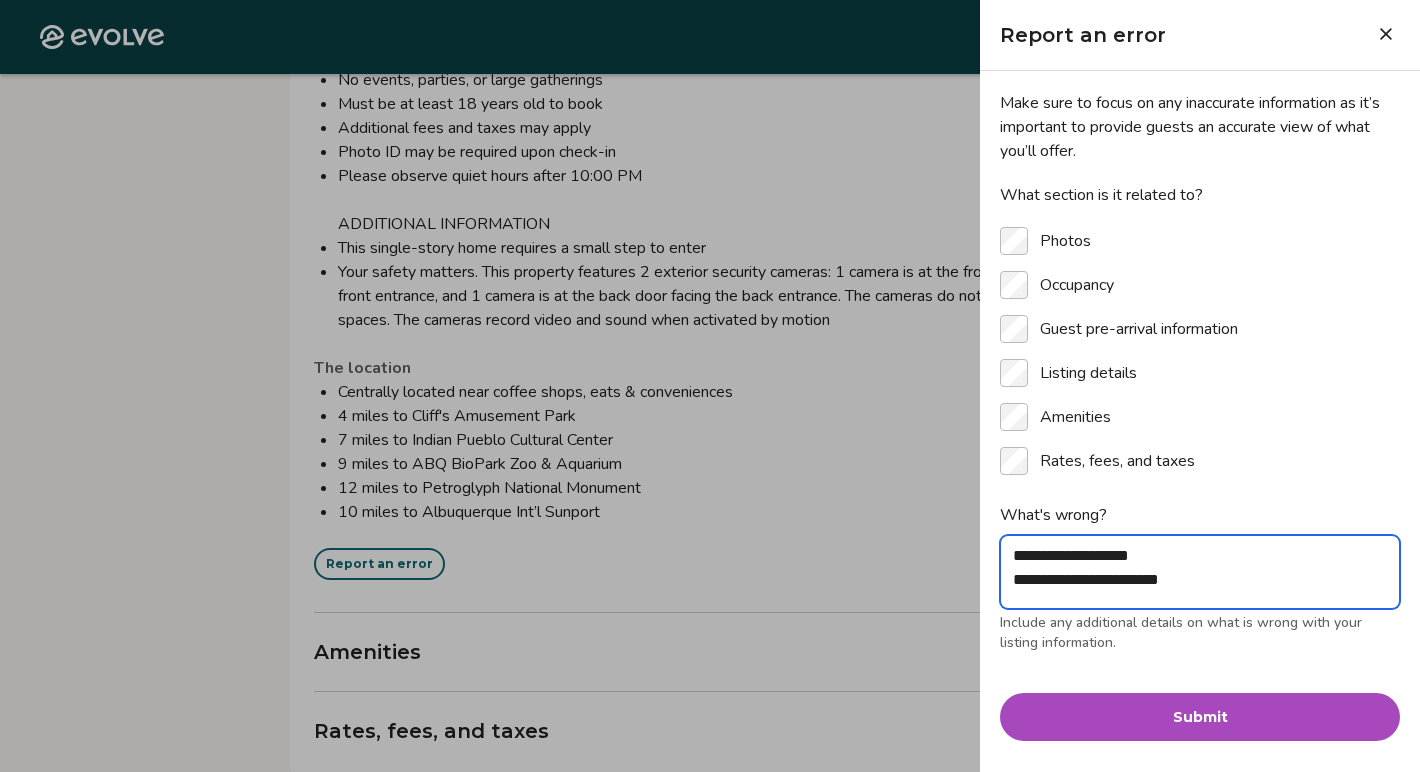 type on "*" 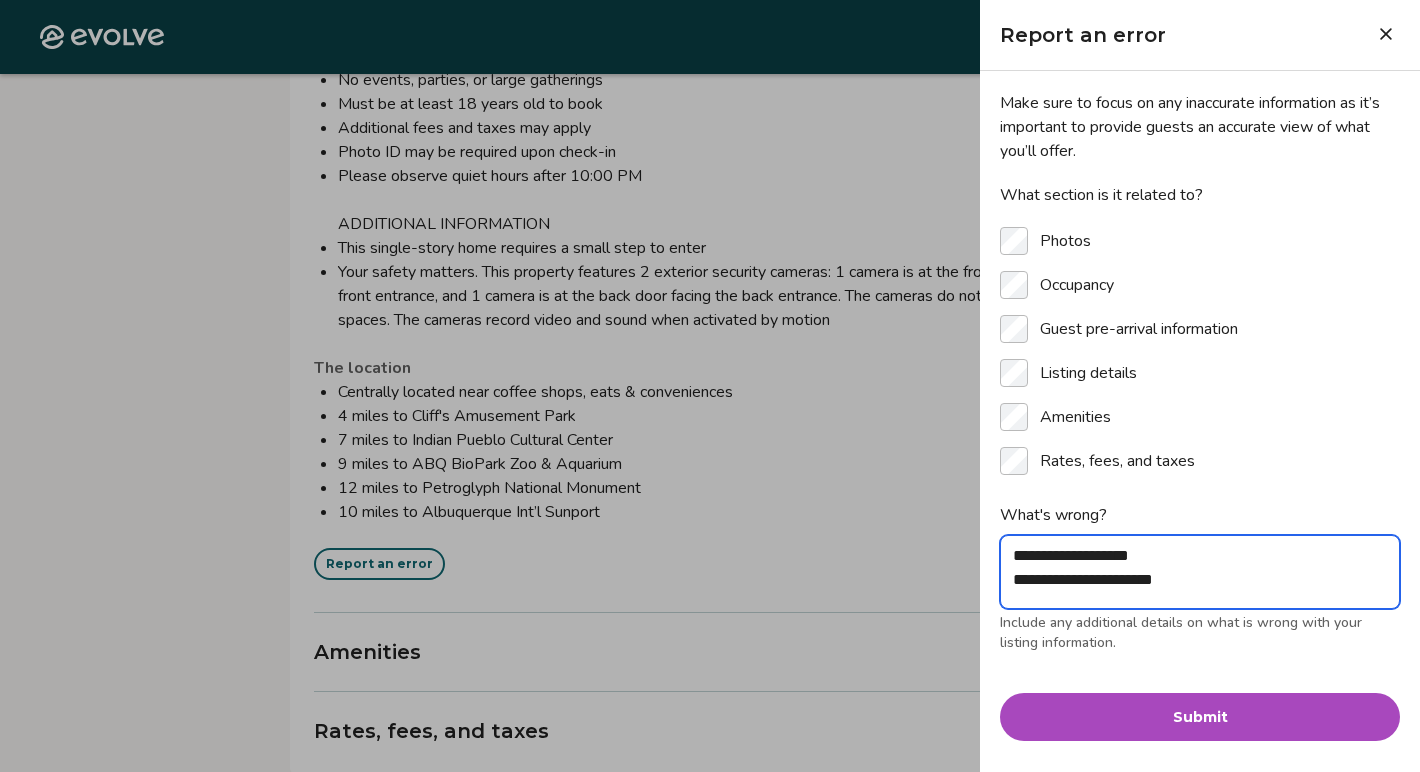 type on "*" 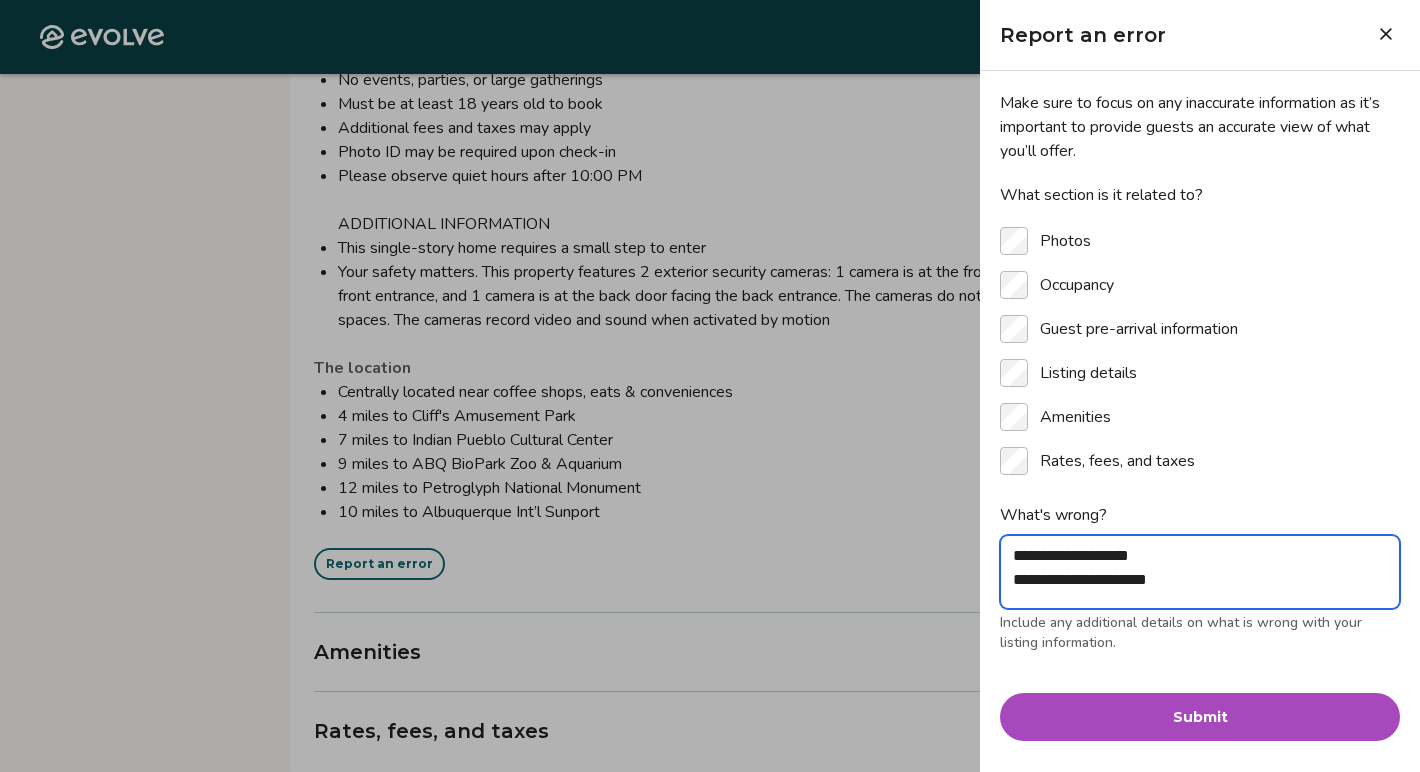 type on "*" 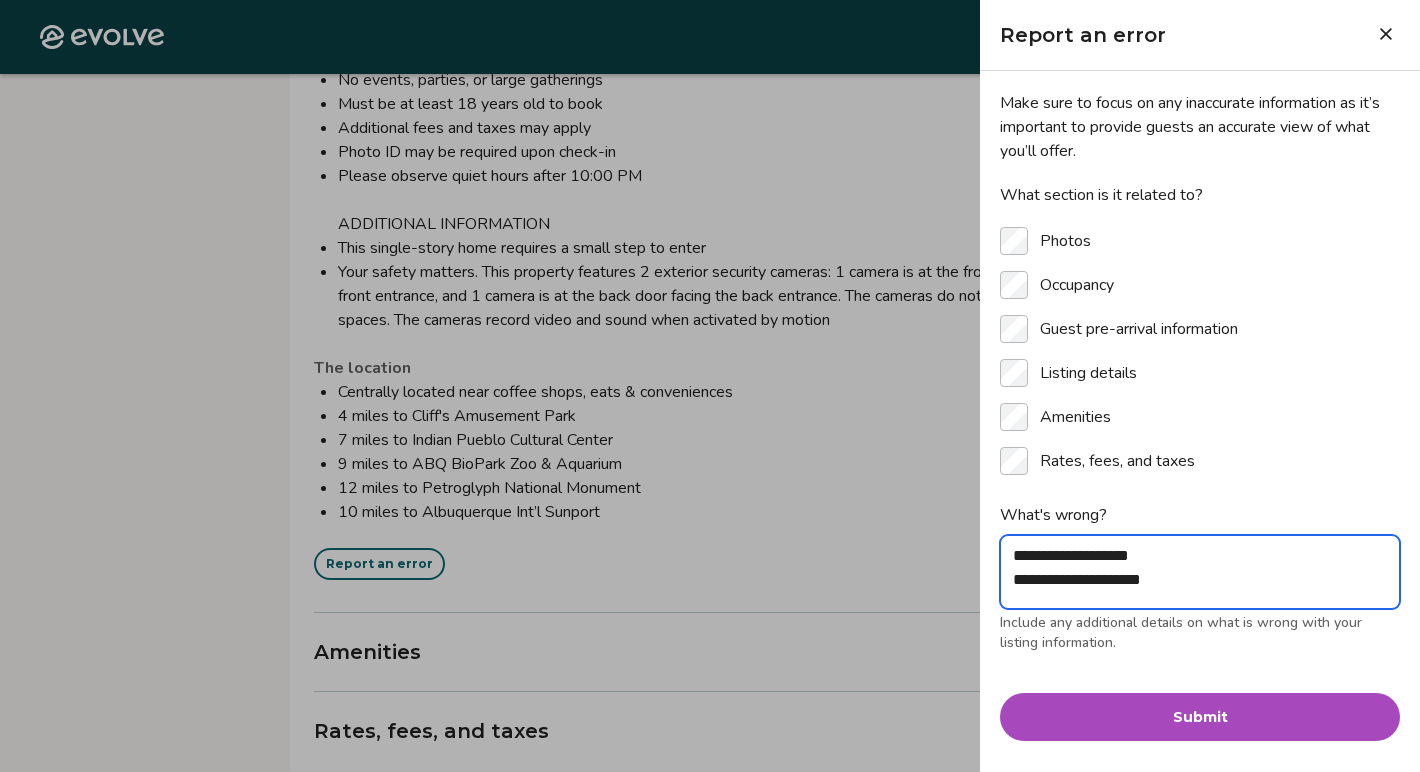 type on "*" 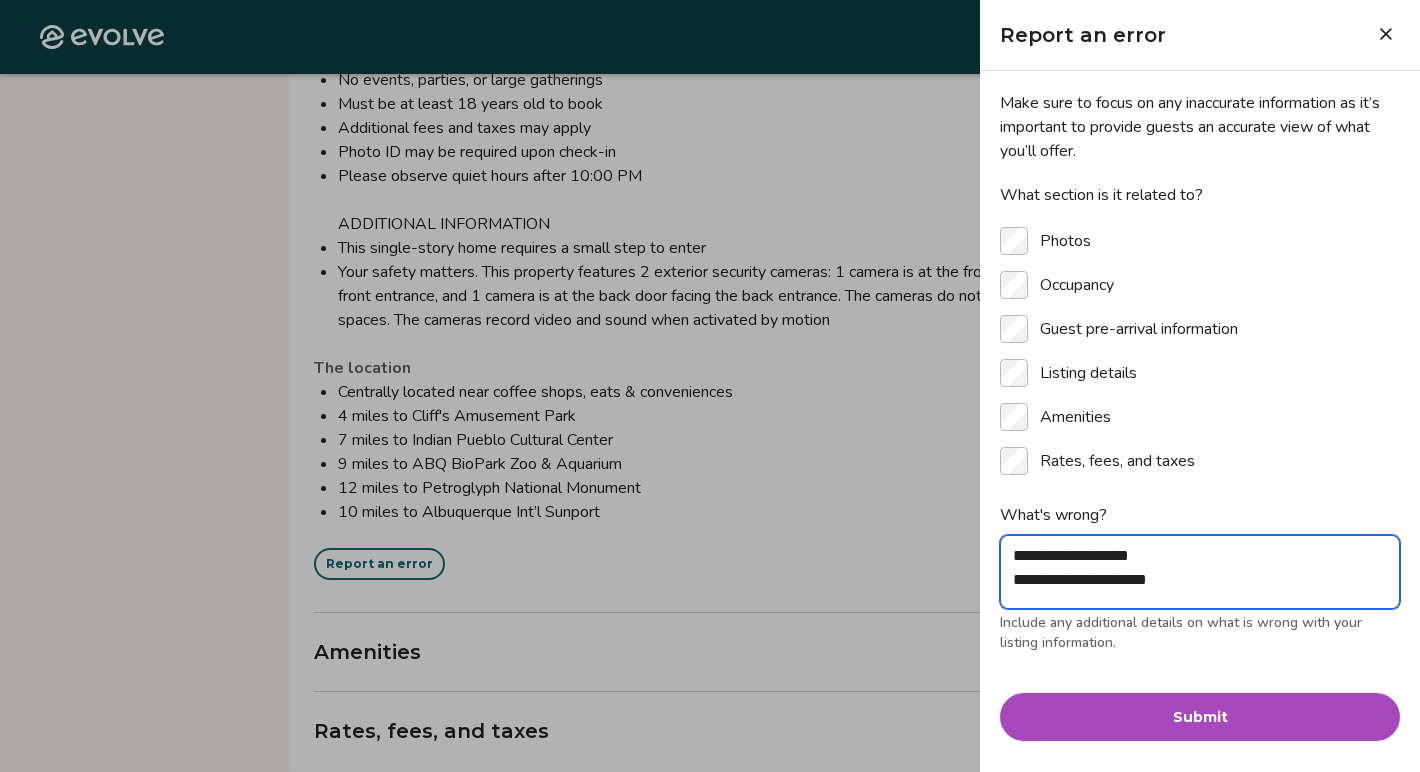 type on "*" 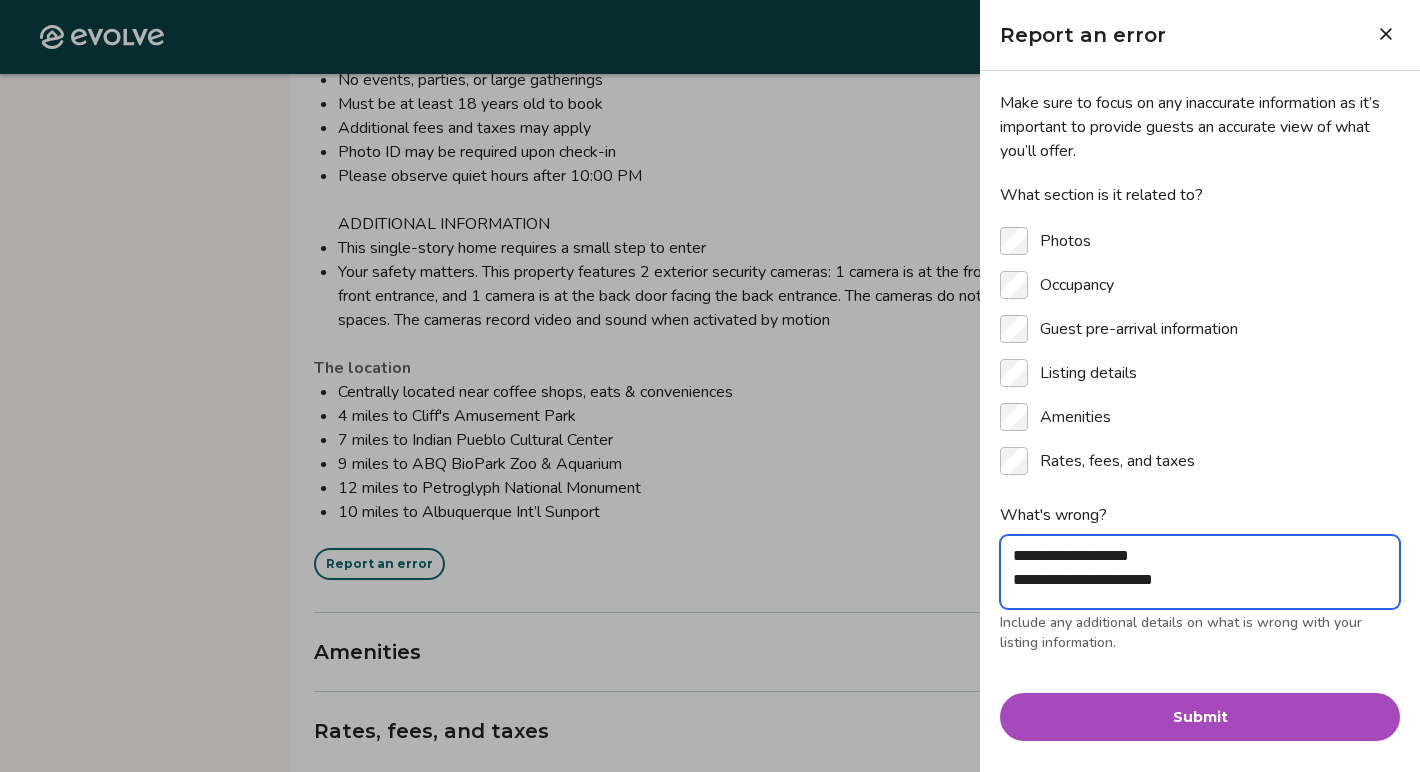 type on "*" 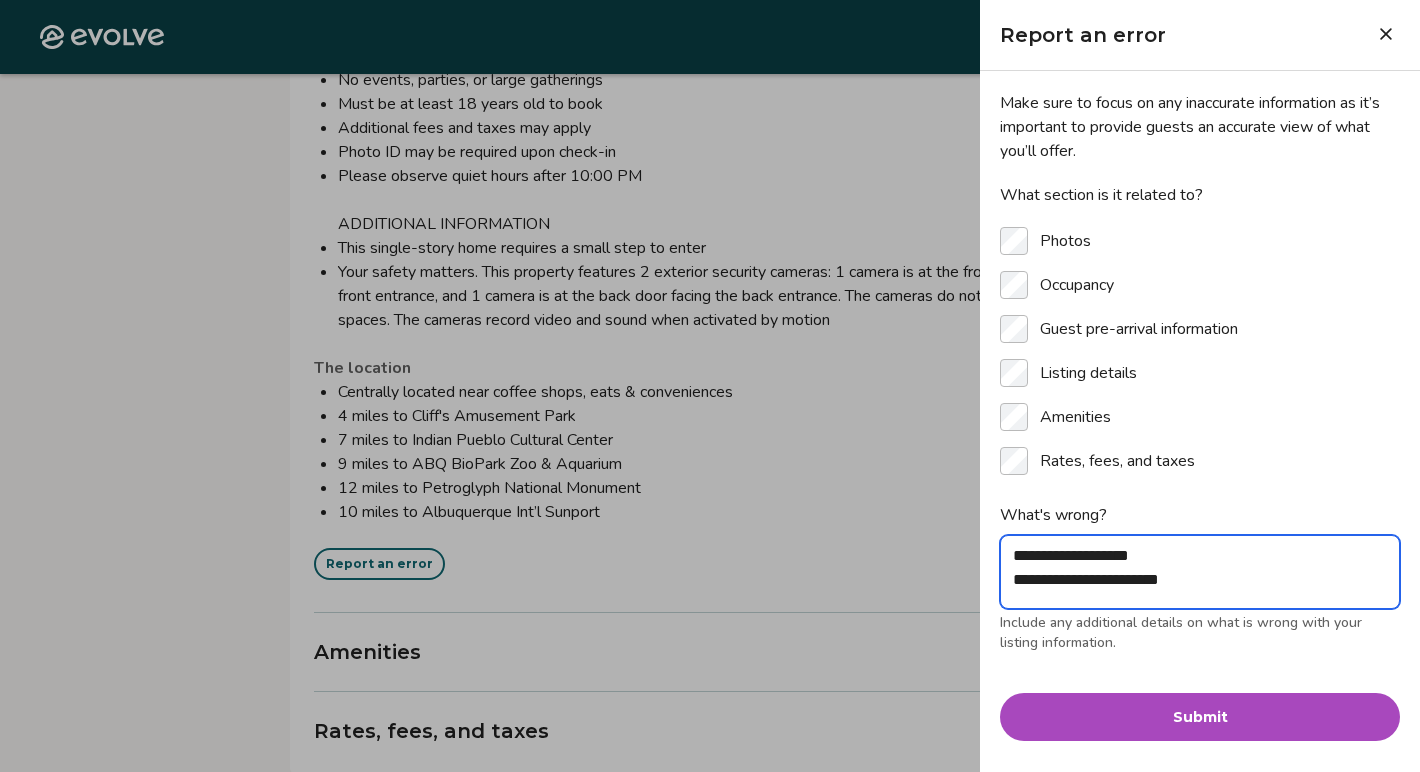 type on "*" 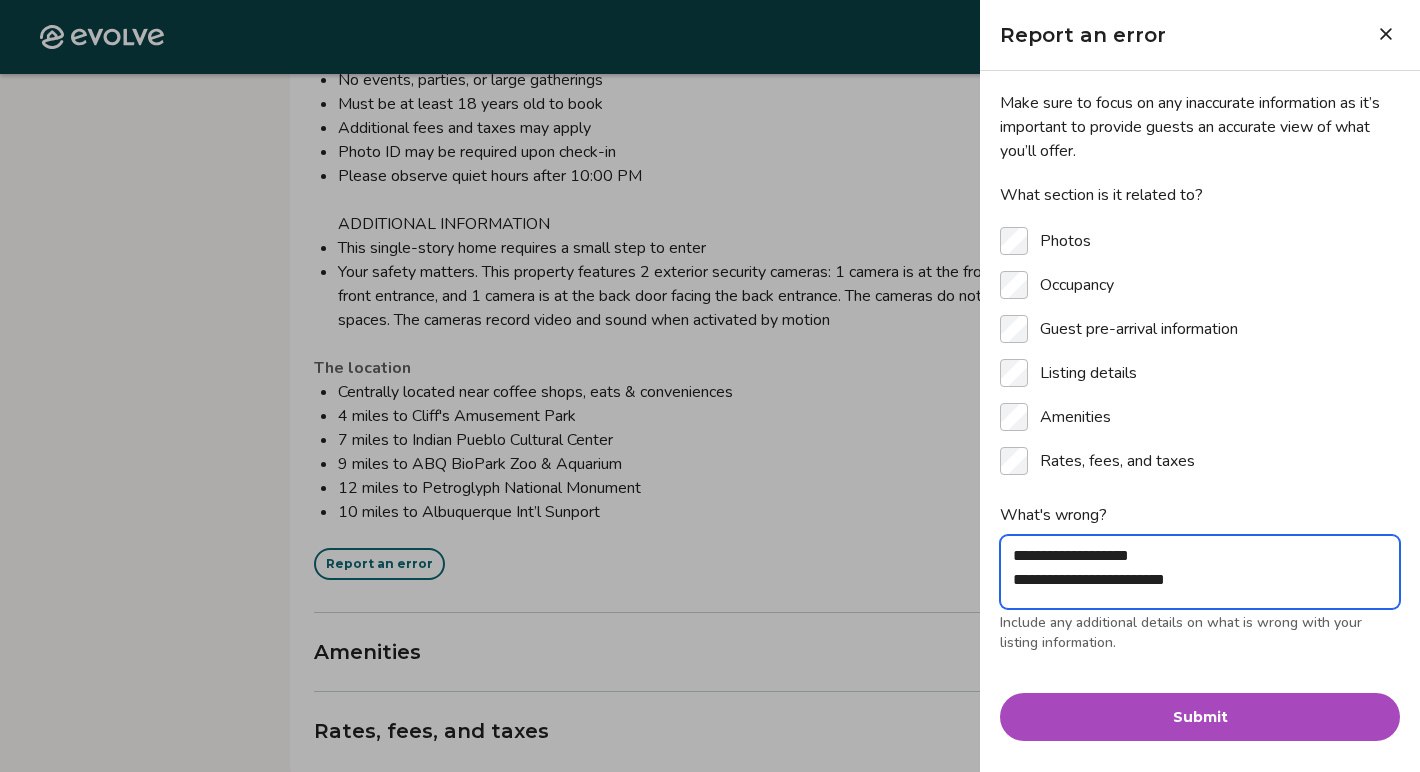 type on "*" 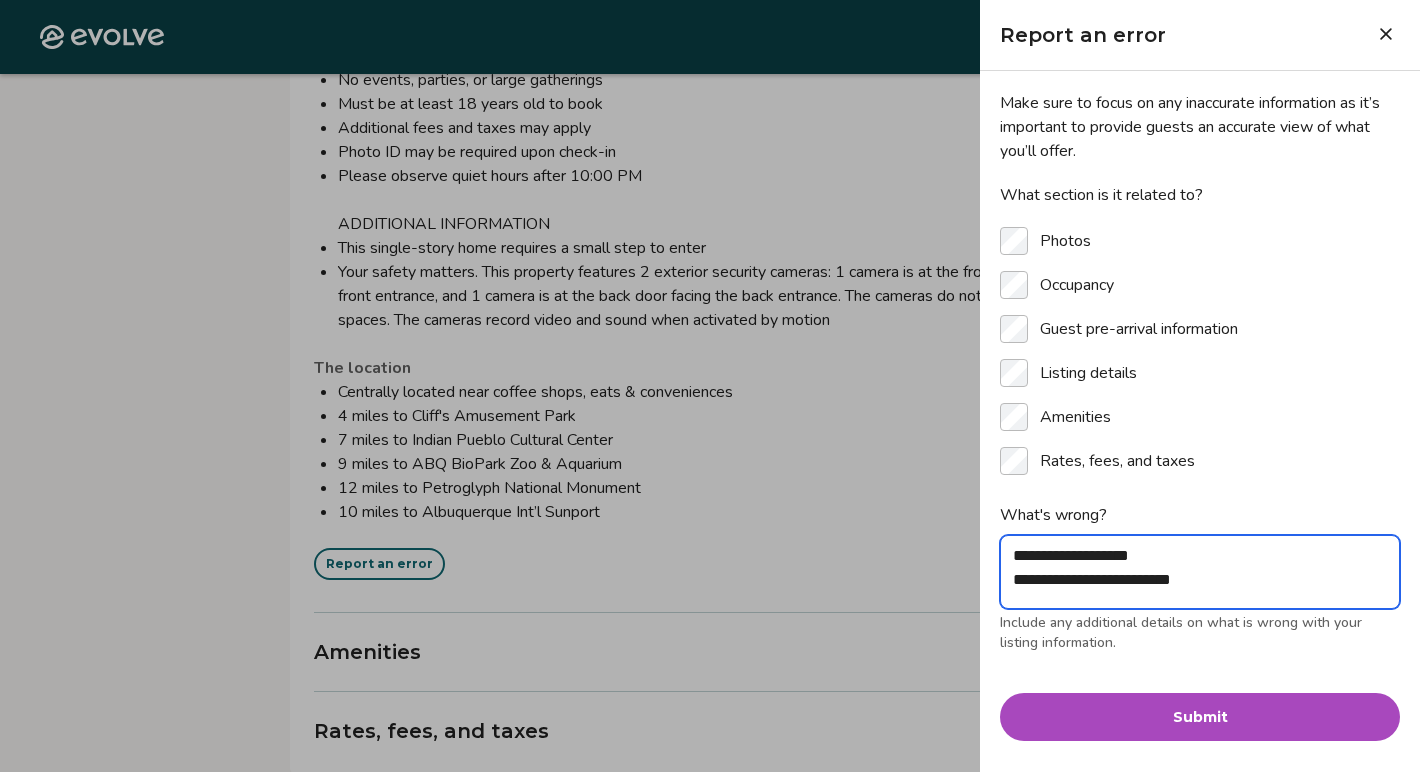 type on "*" 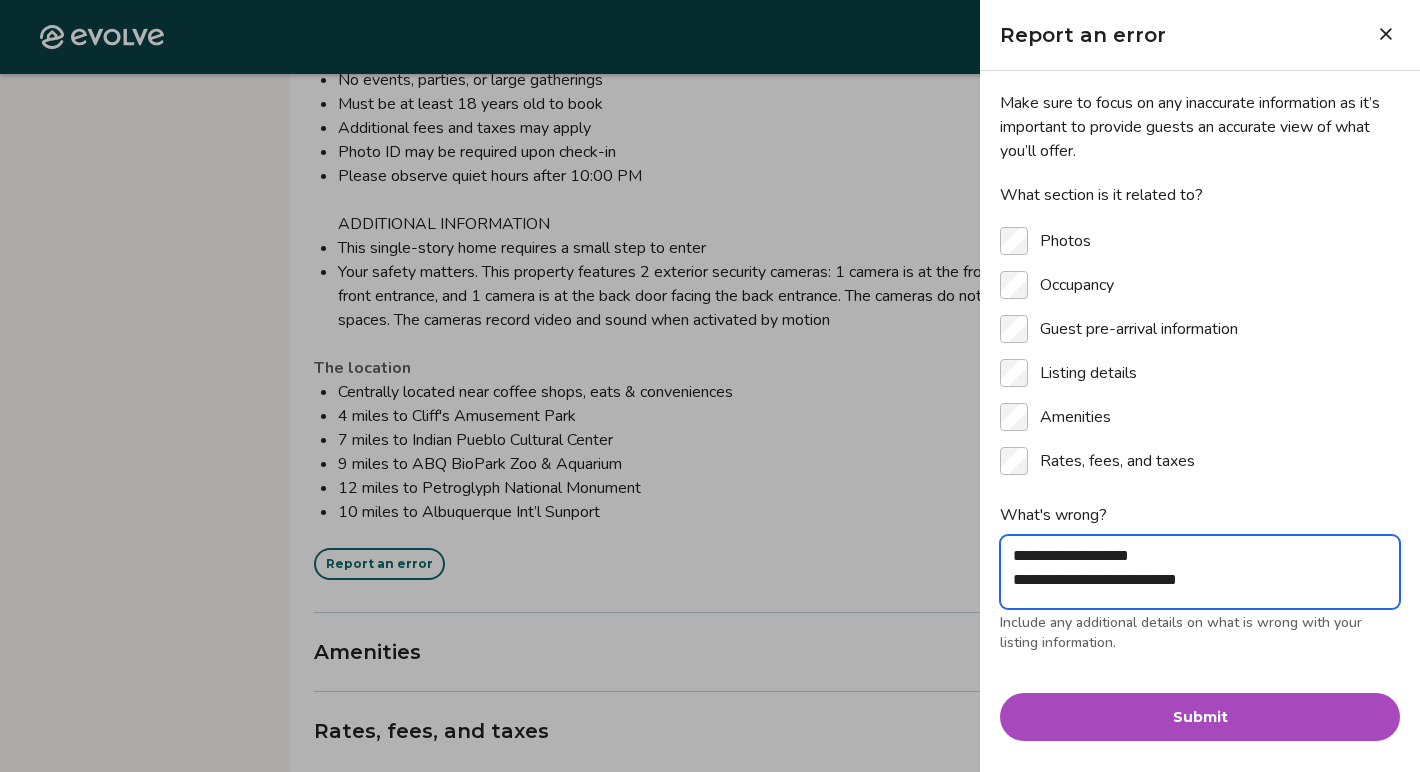type on "*" 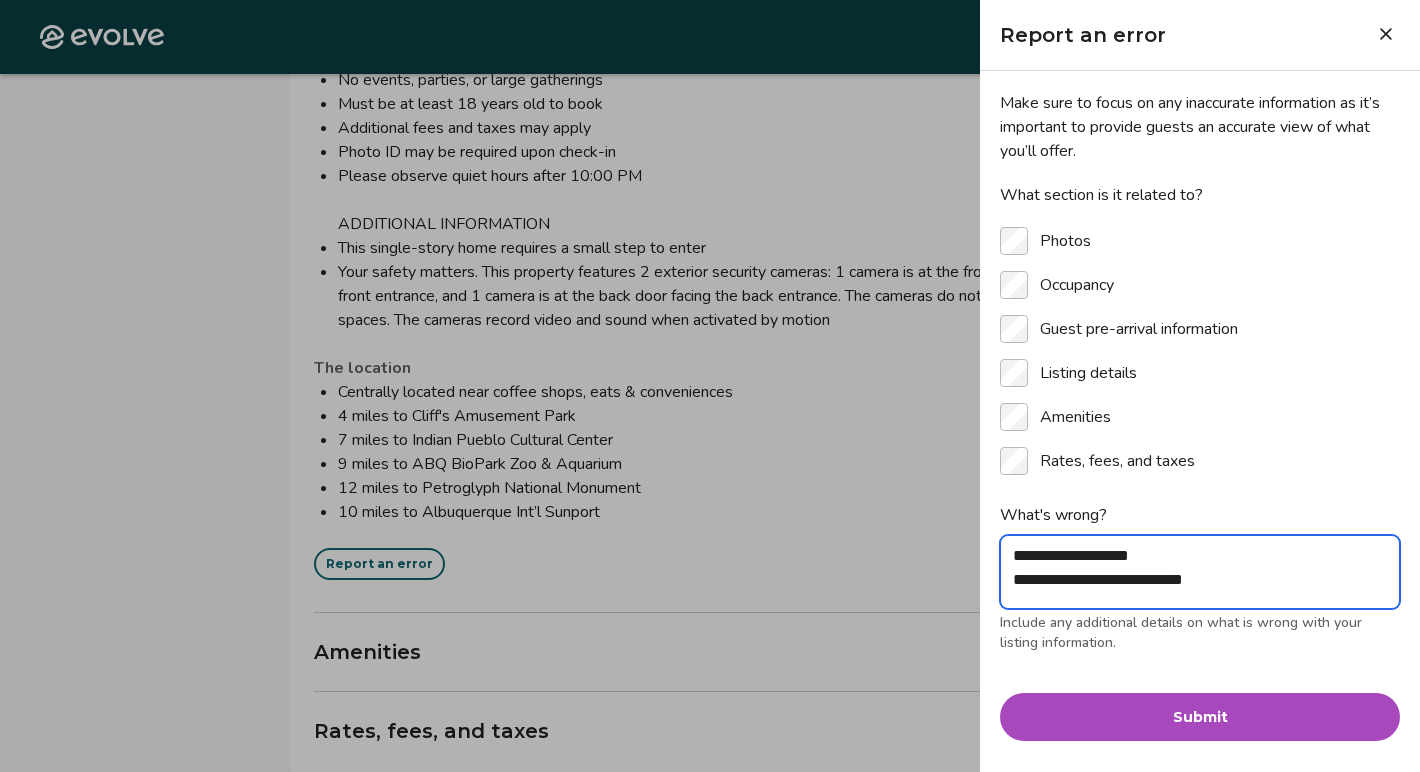 type on "*" 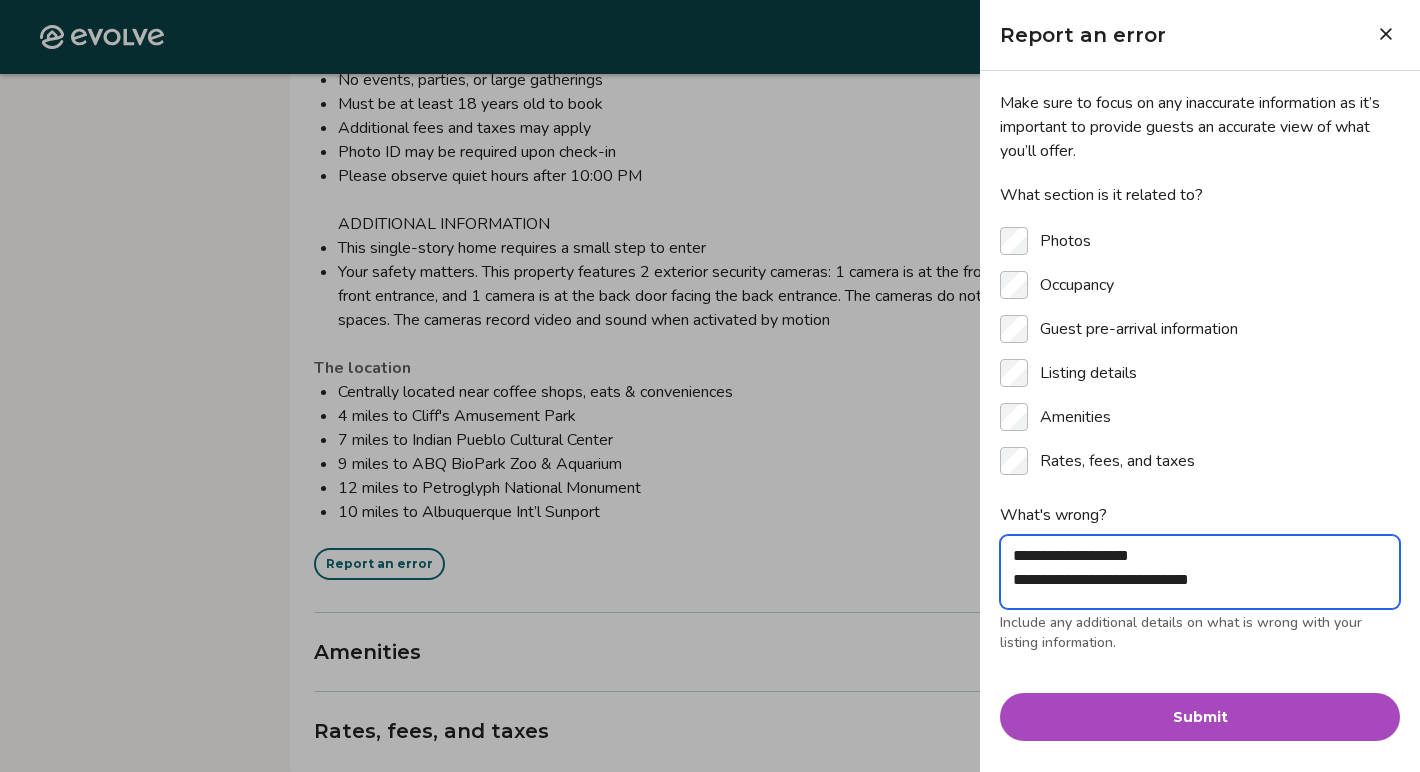 type on "*" 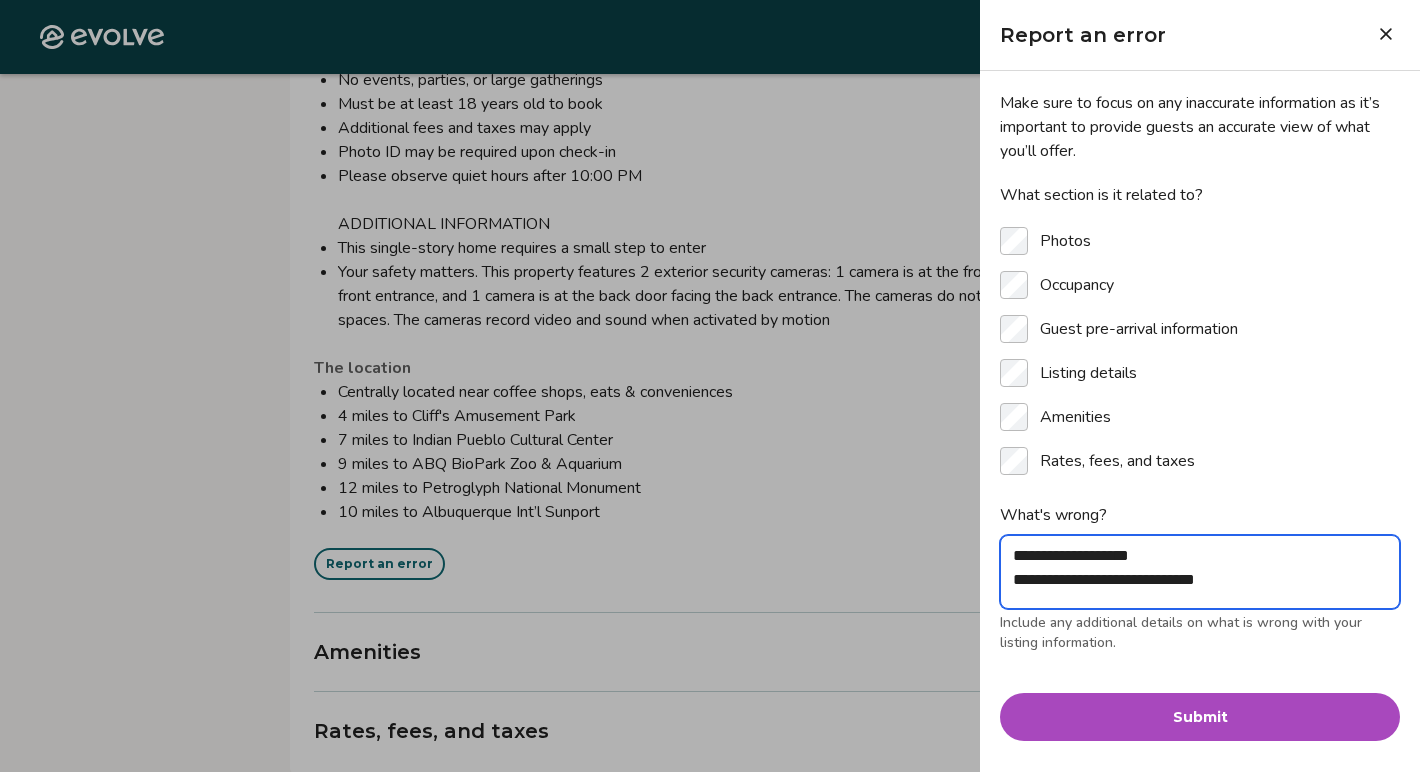 type on "*" 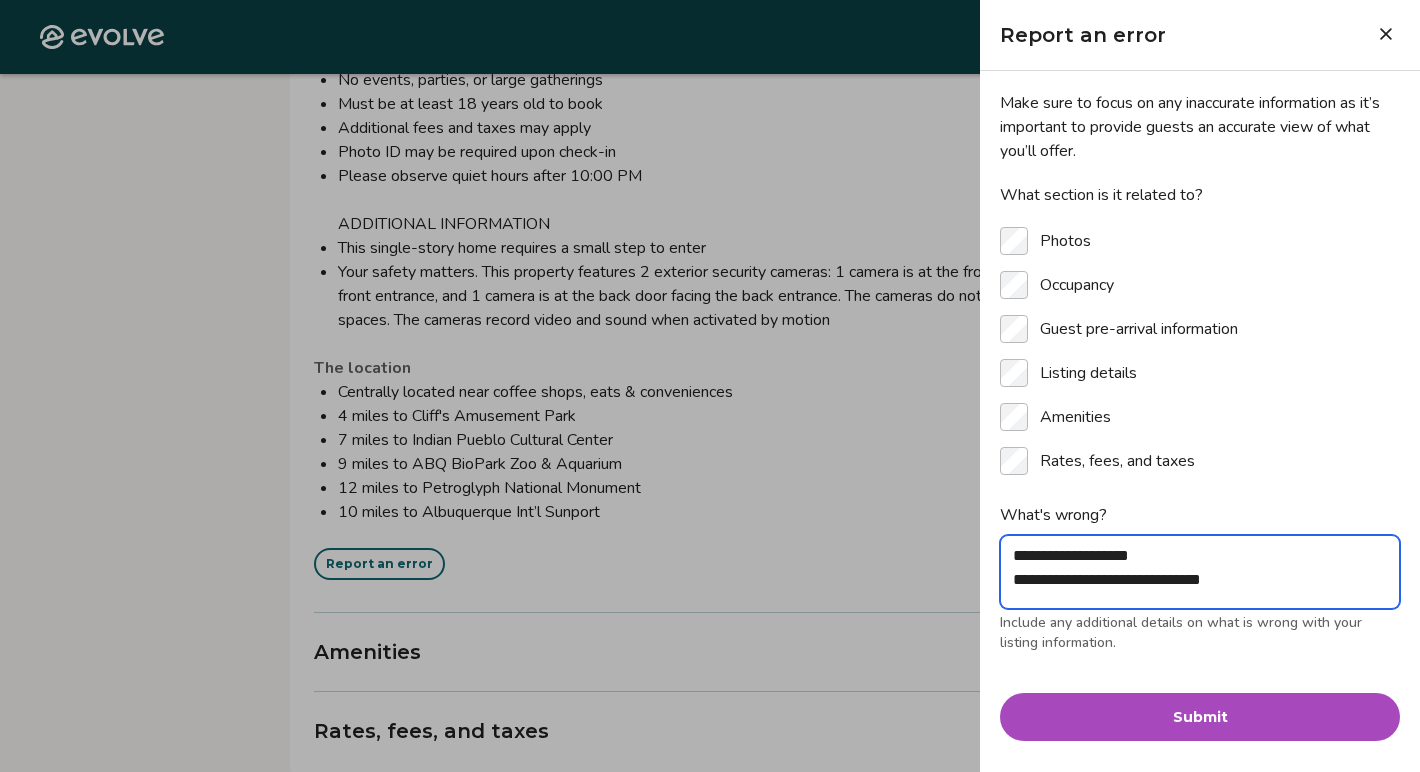 type on "*" 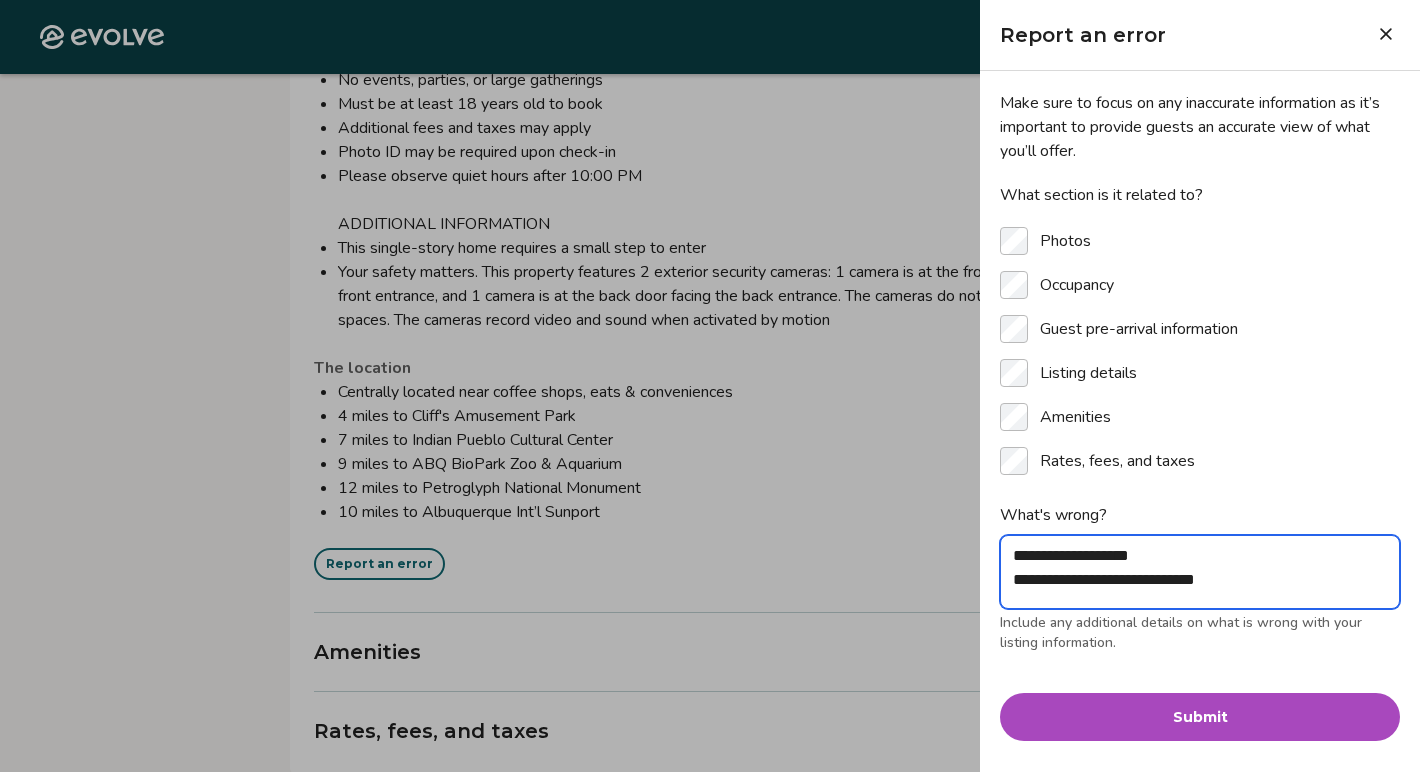 type on "*" 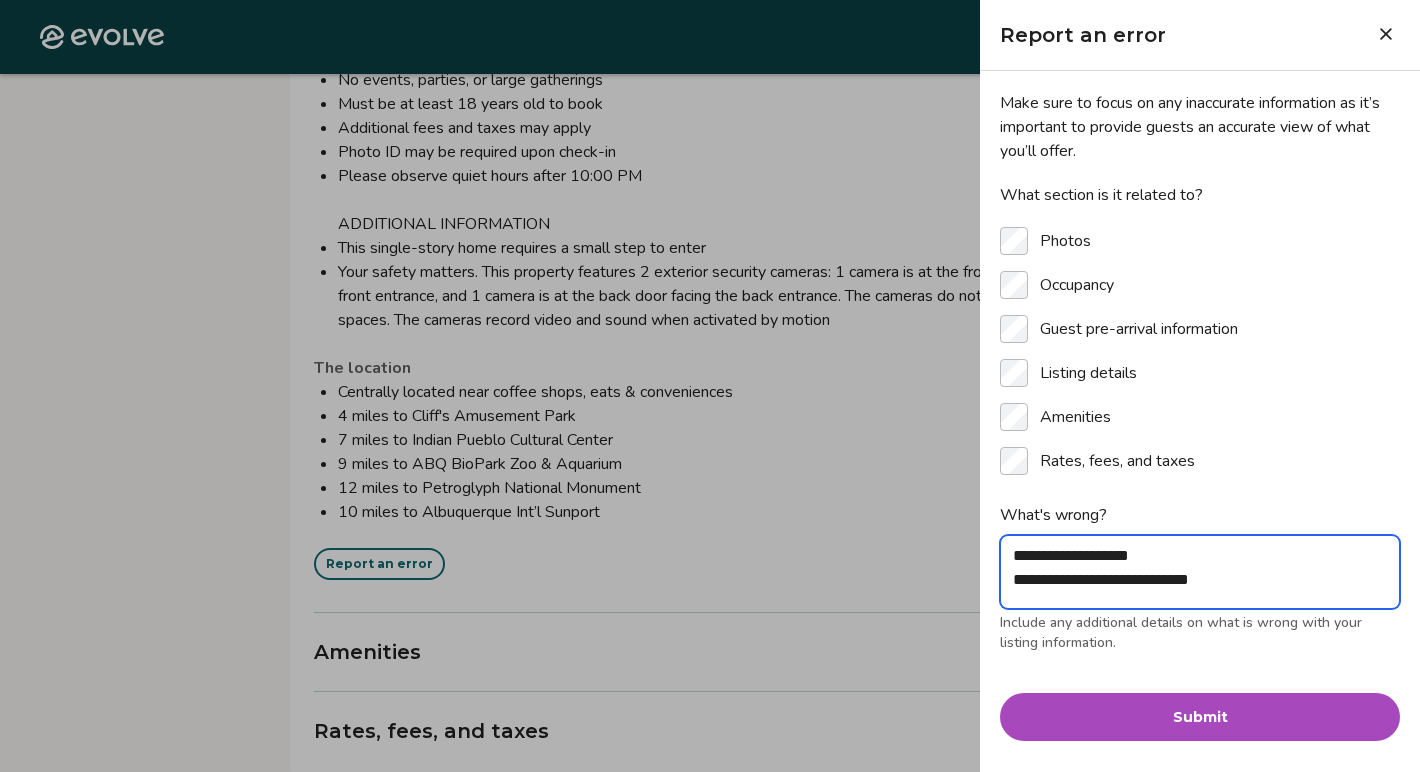 type on "*" 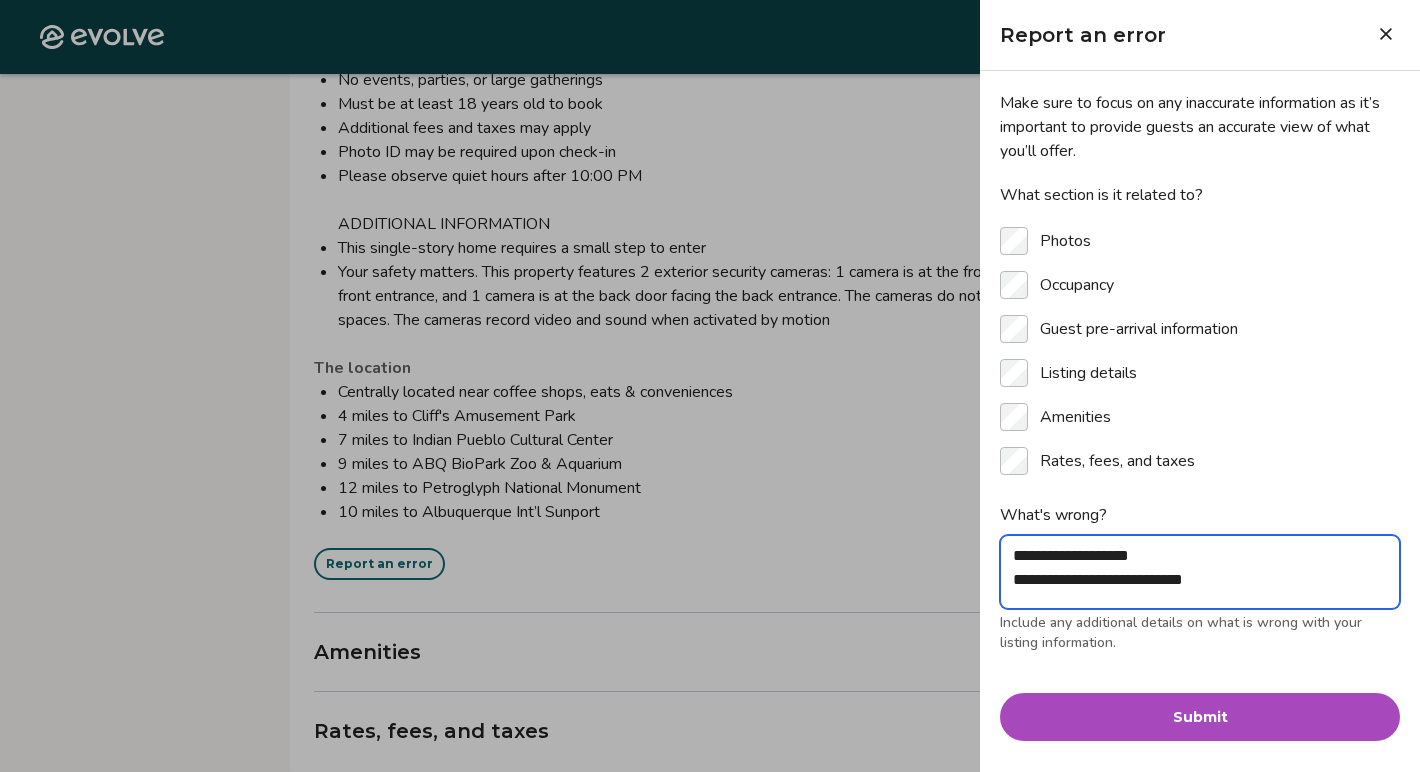 type on "*" 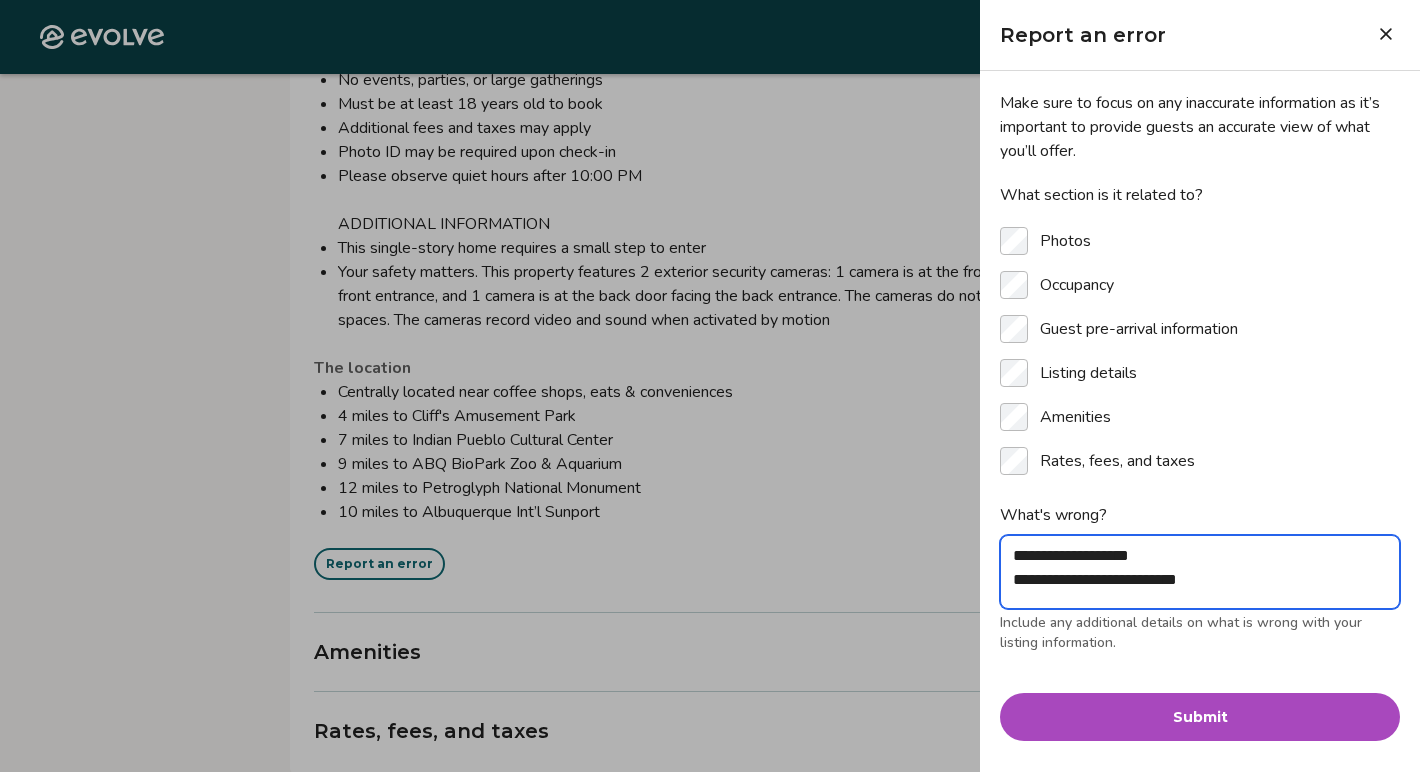 type on "*" 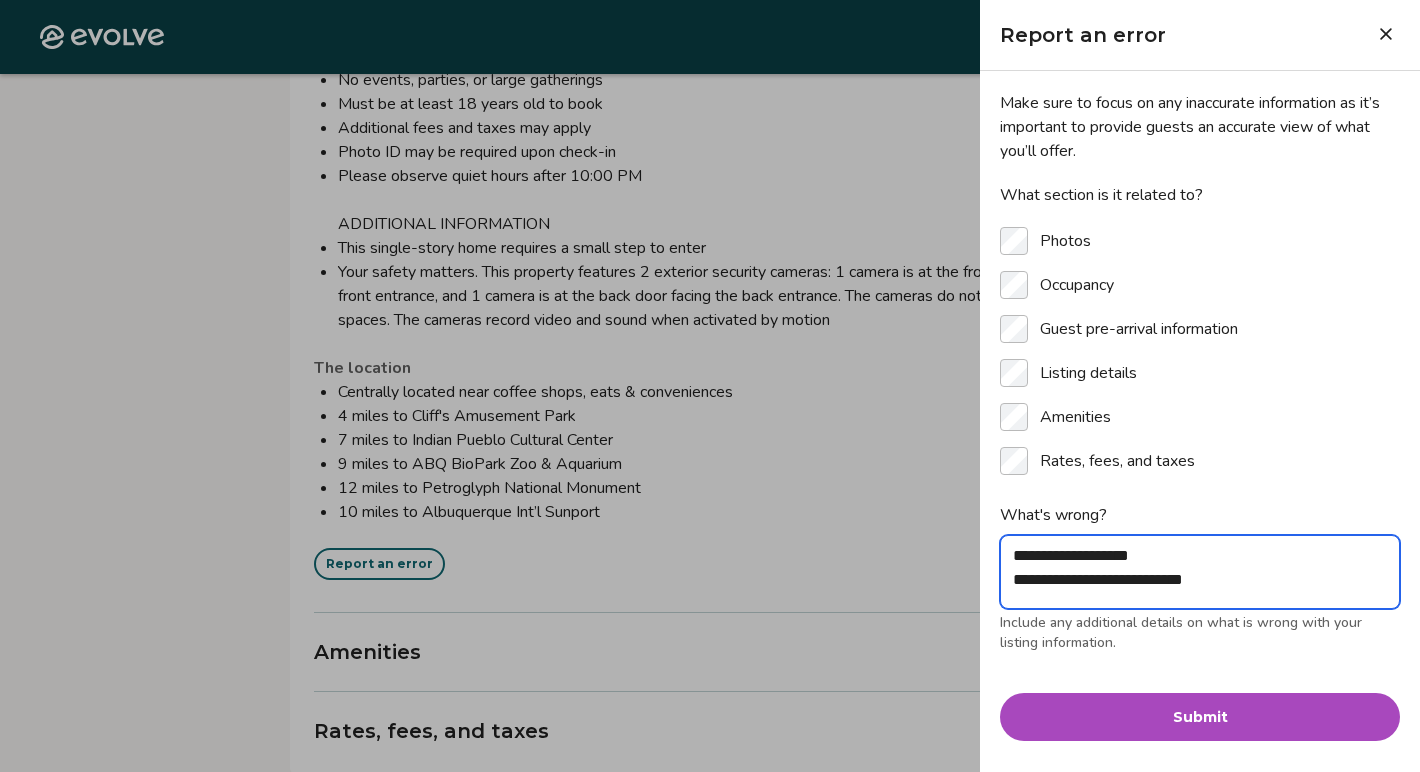 type on "*" 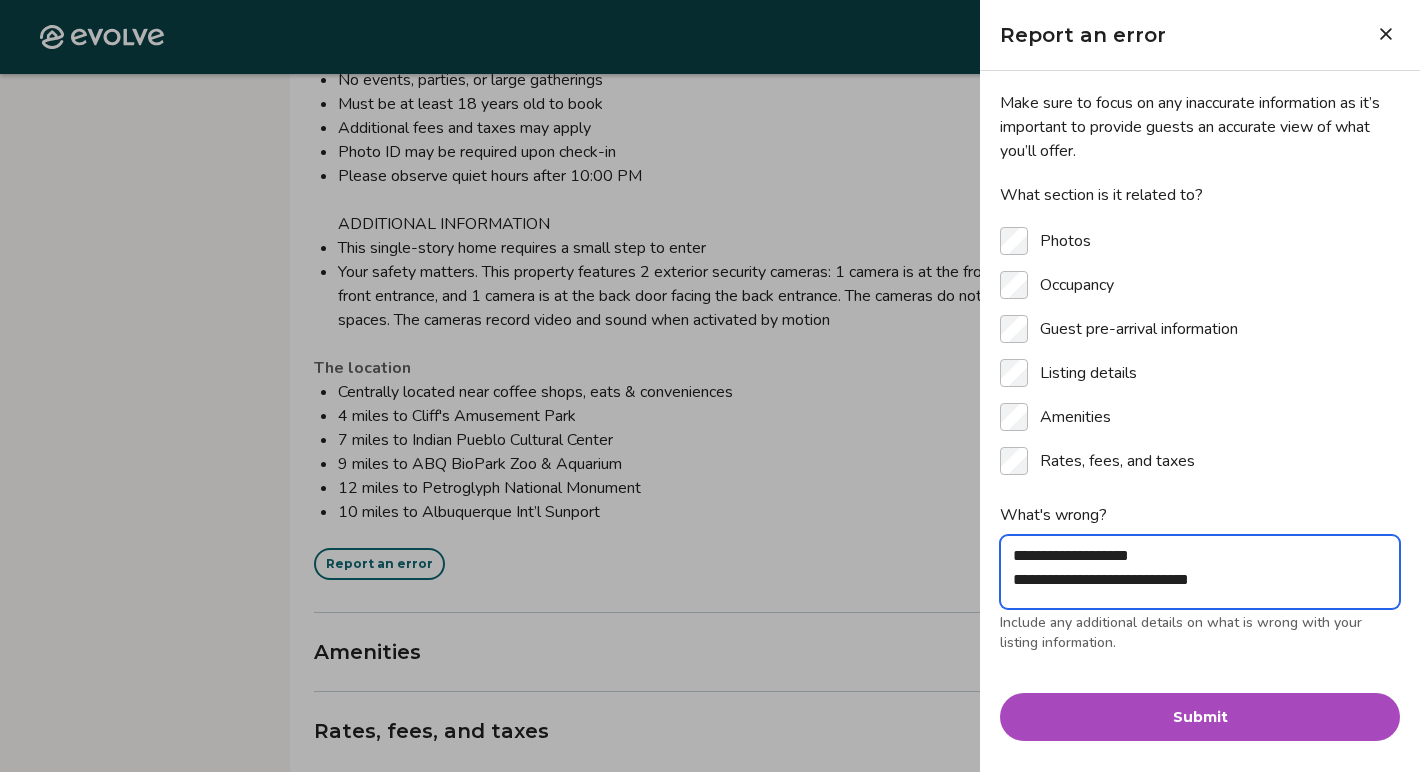 type on "*" 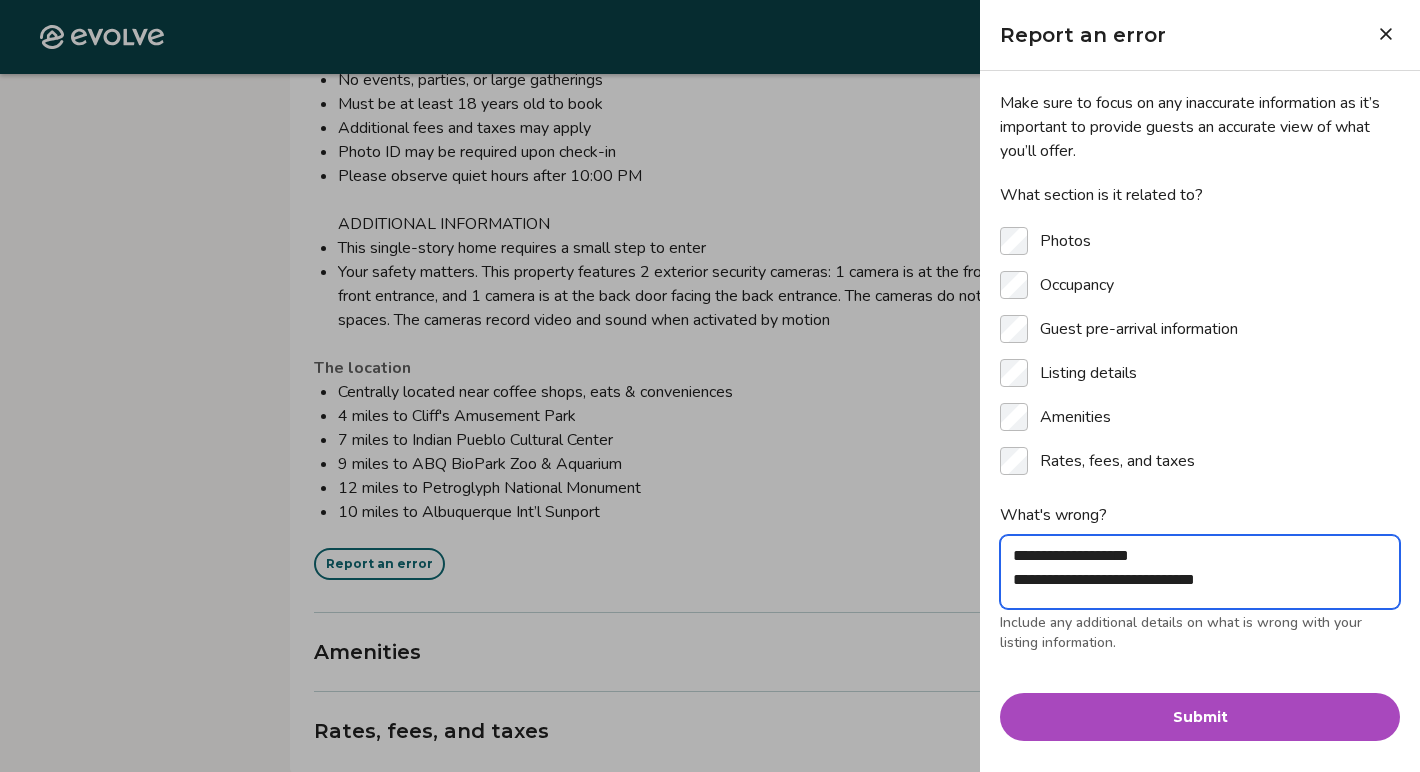 type 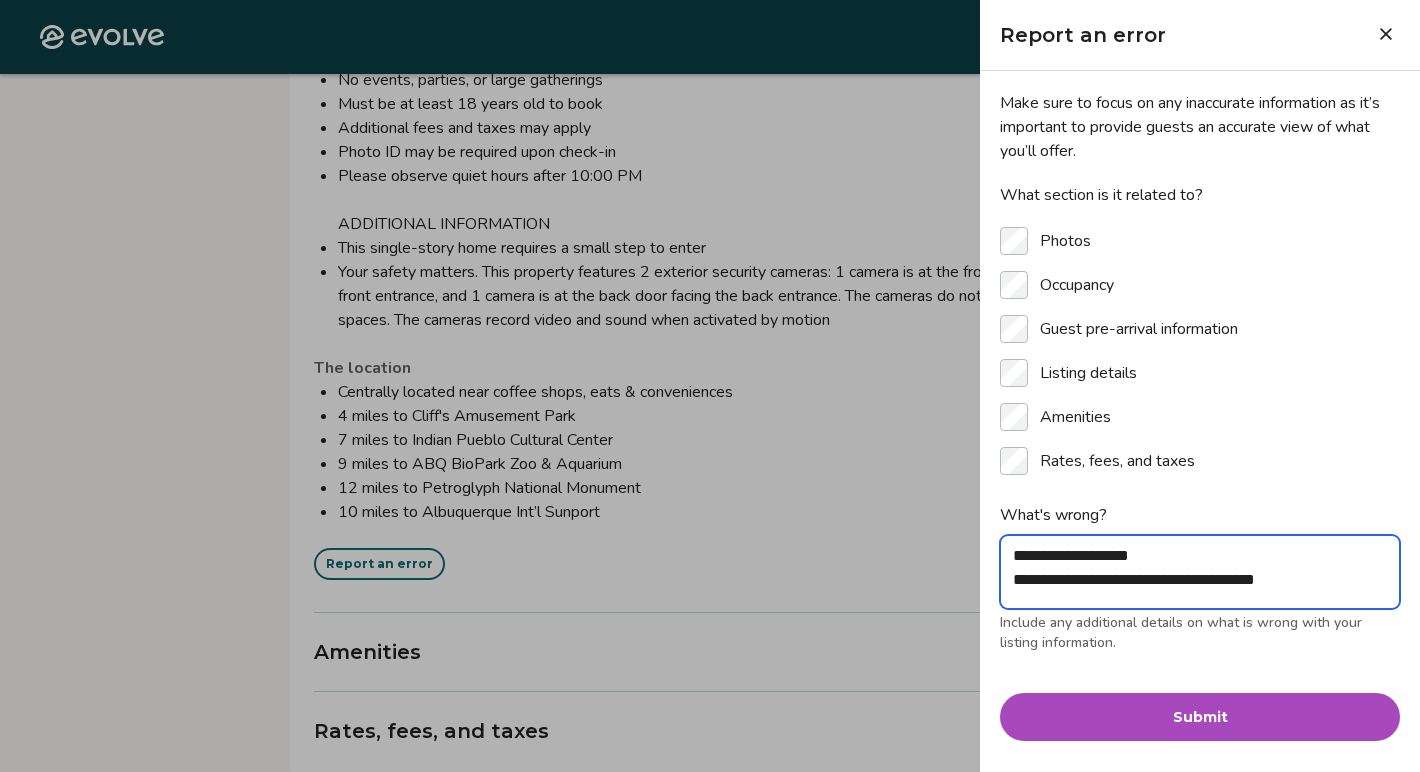 click on "**********" at bounding box center (1200, 572) 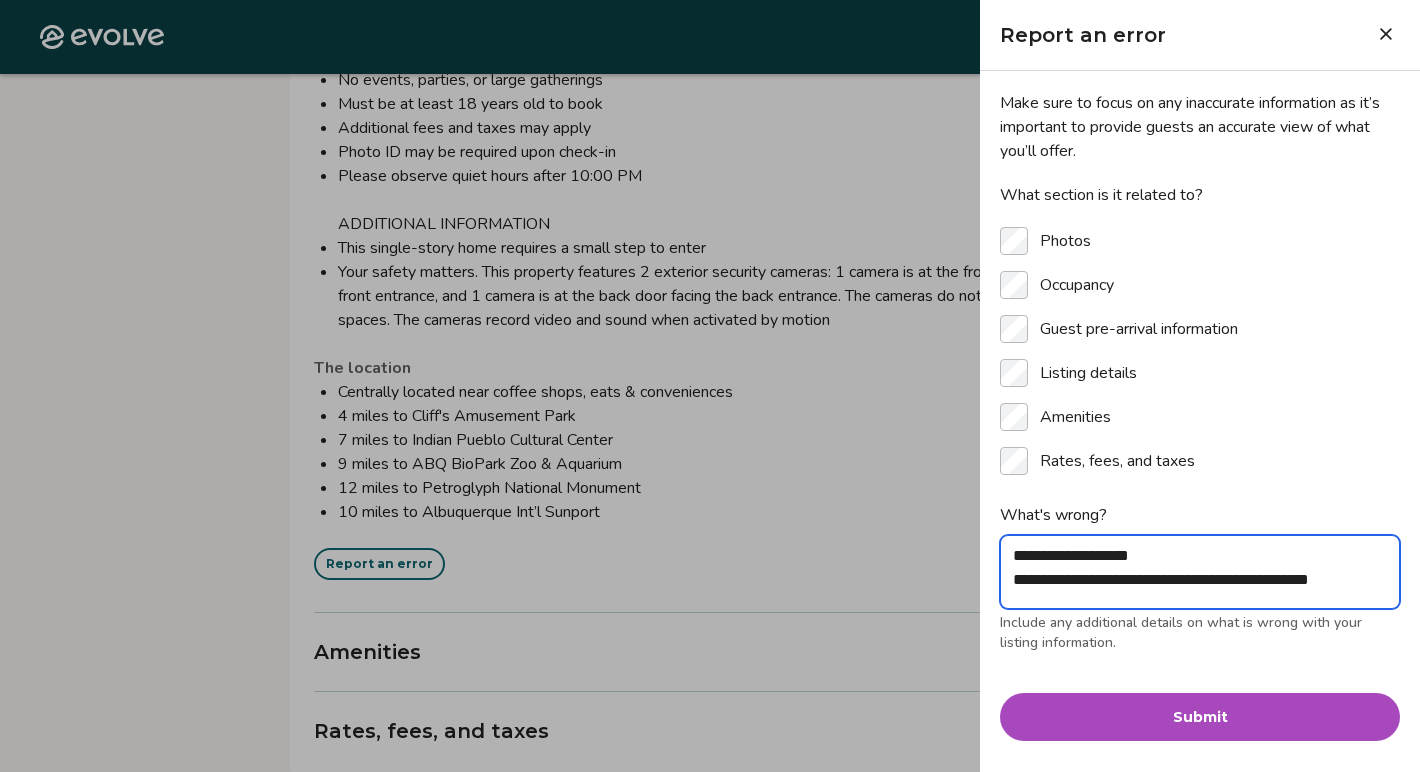 scroll, scrollTop: 6, scrollLeft: 0, axis: vertical 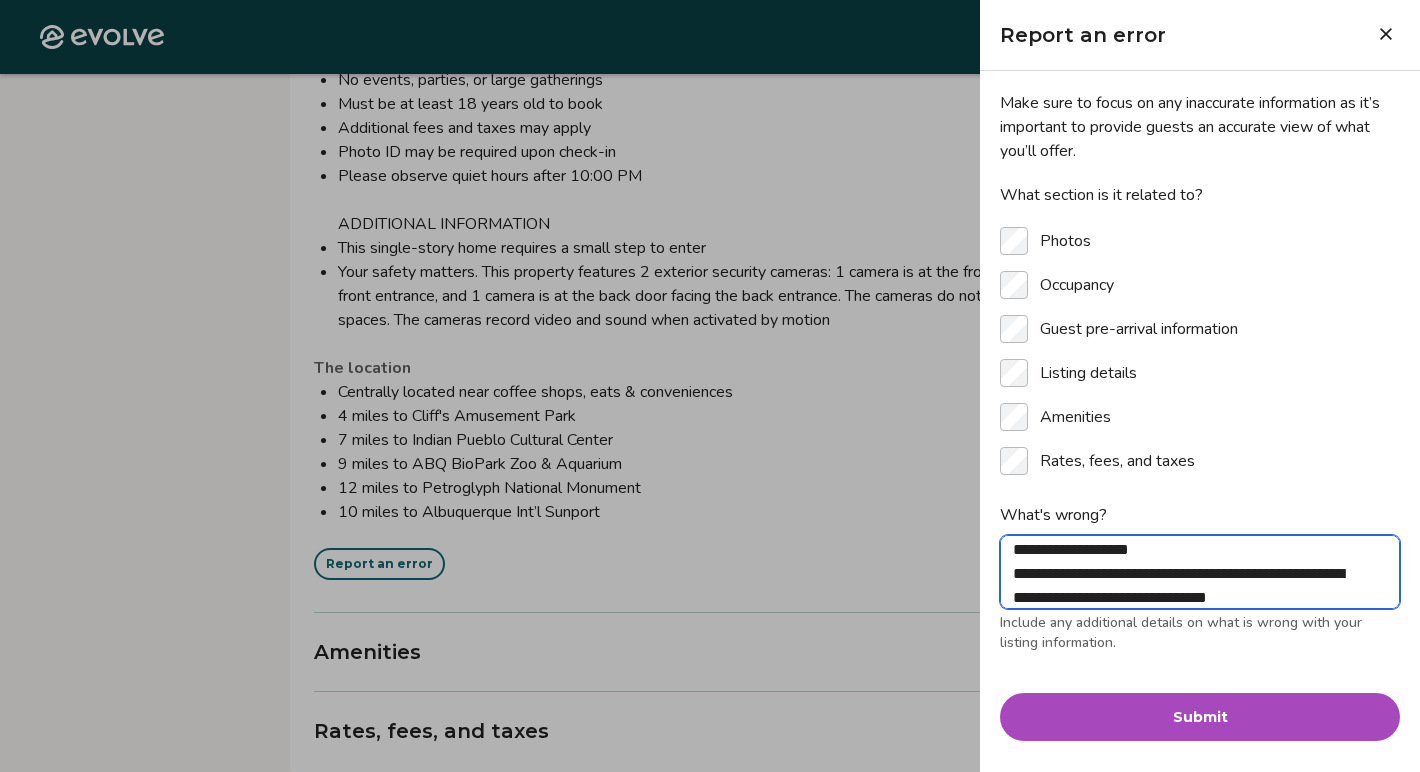 click on "**********" at bounding box center [1200, 572] 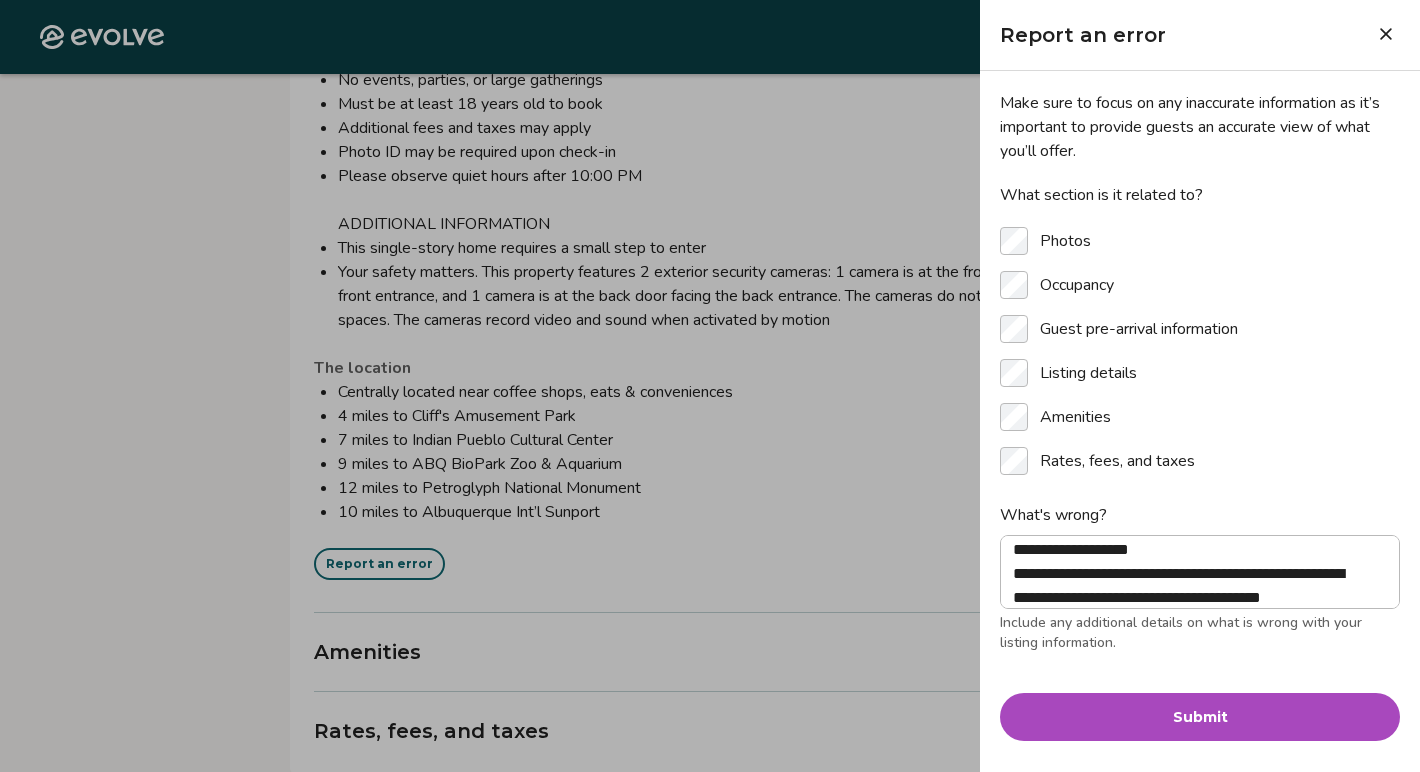 click on "Submit" at bounding box center [1200, 717] 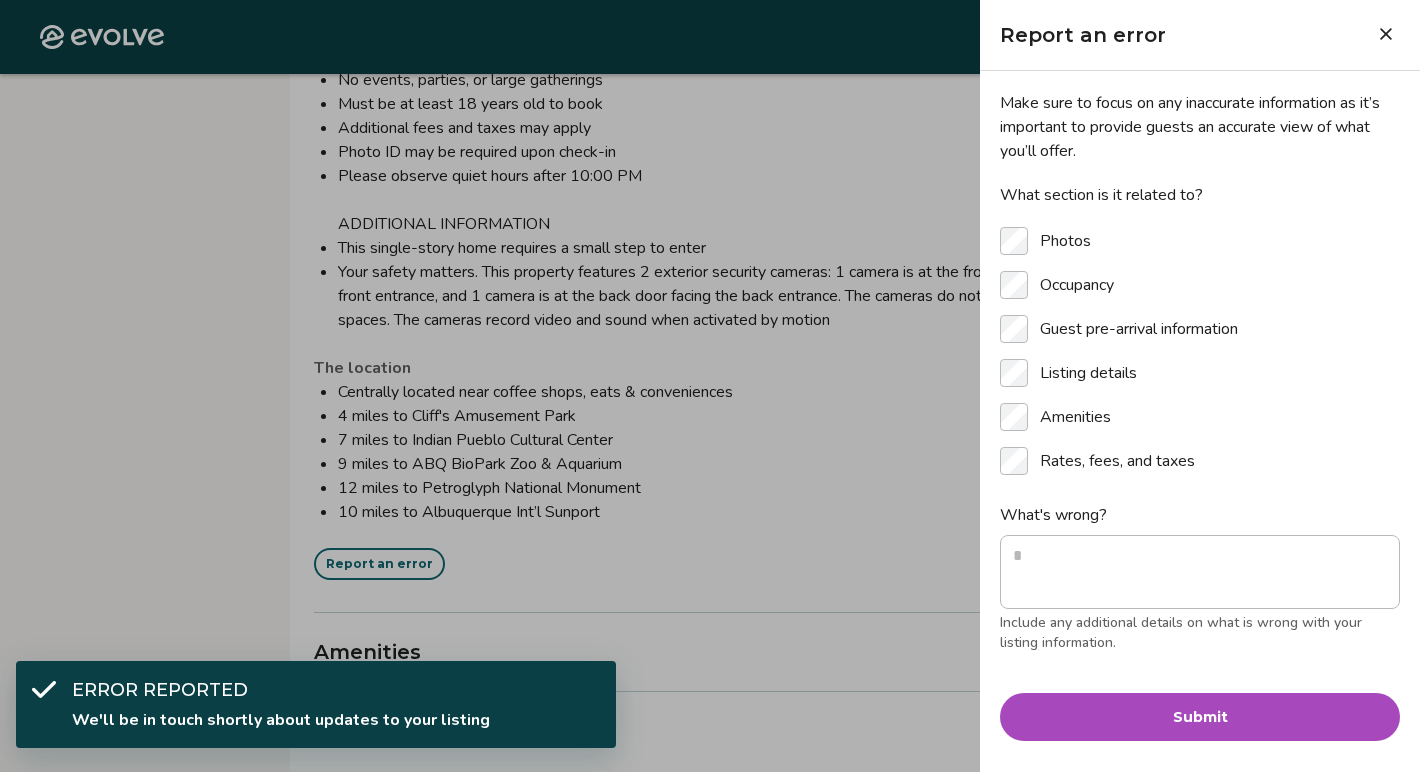 scroll, scrollTop: 0, scrollLeft: 0, axis: both 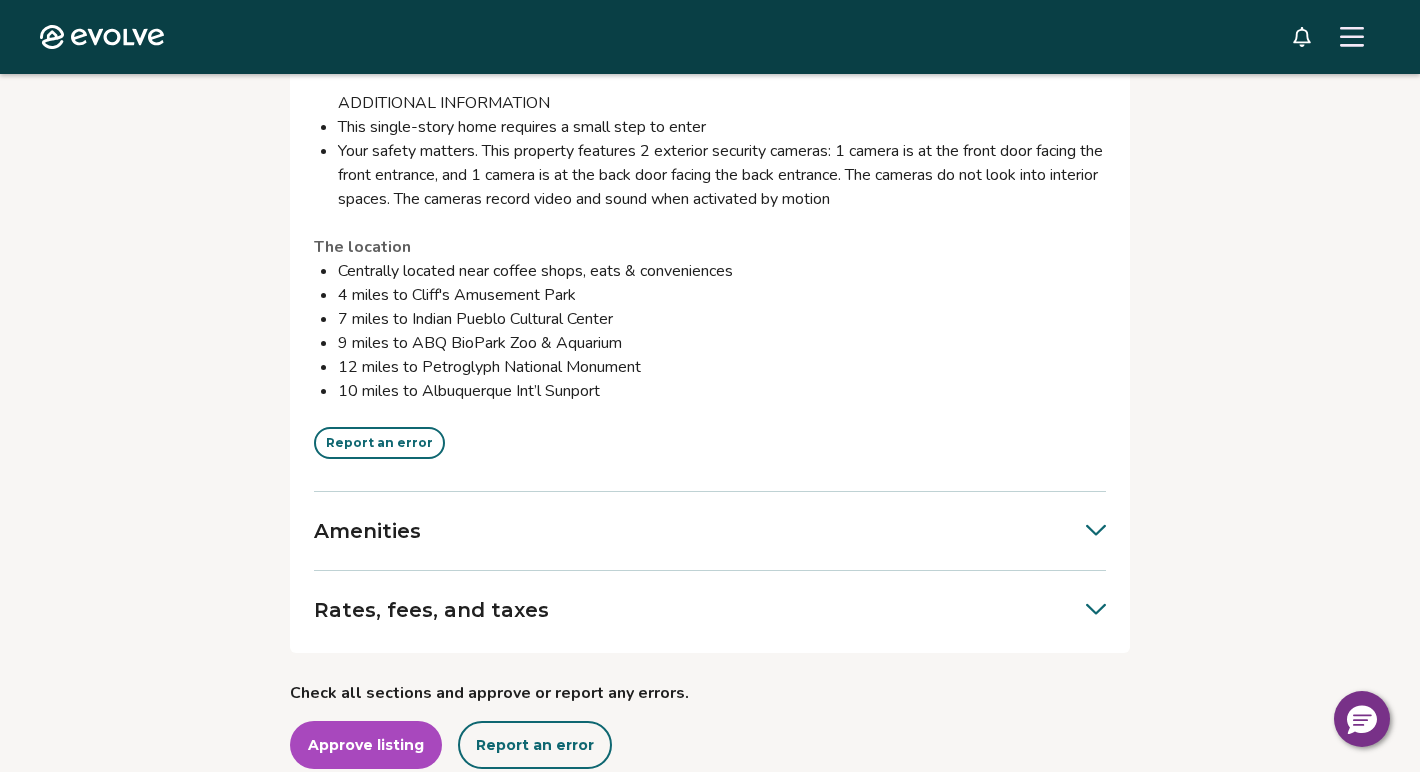 click on "Report an error" at bounding box center [379, 443] 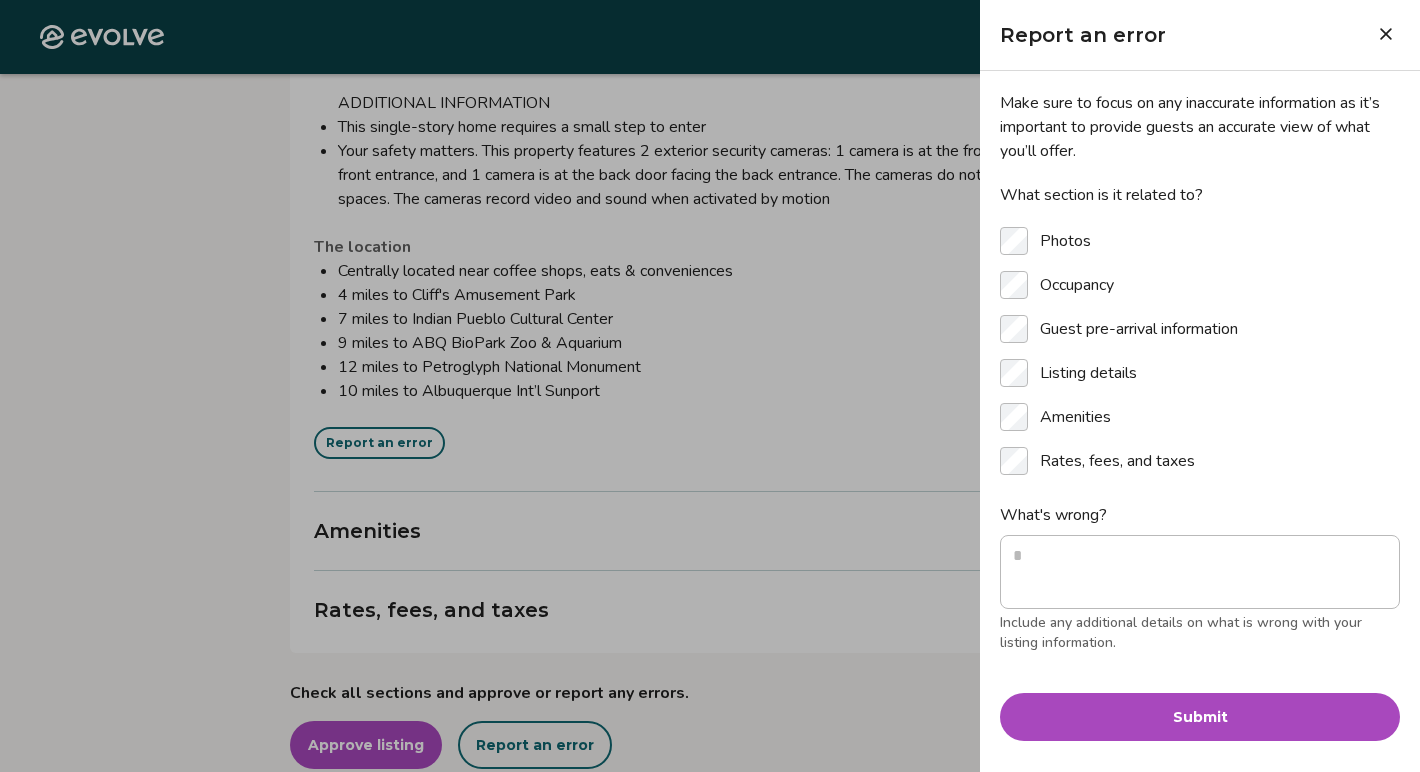 click at bounding box center (710, 386) 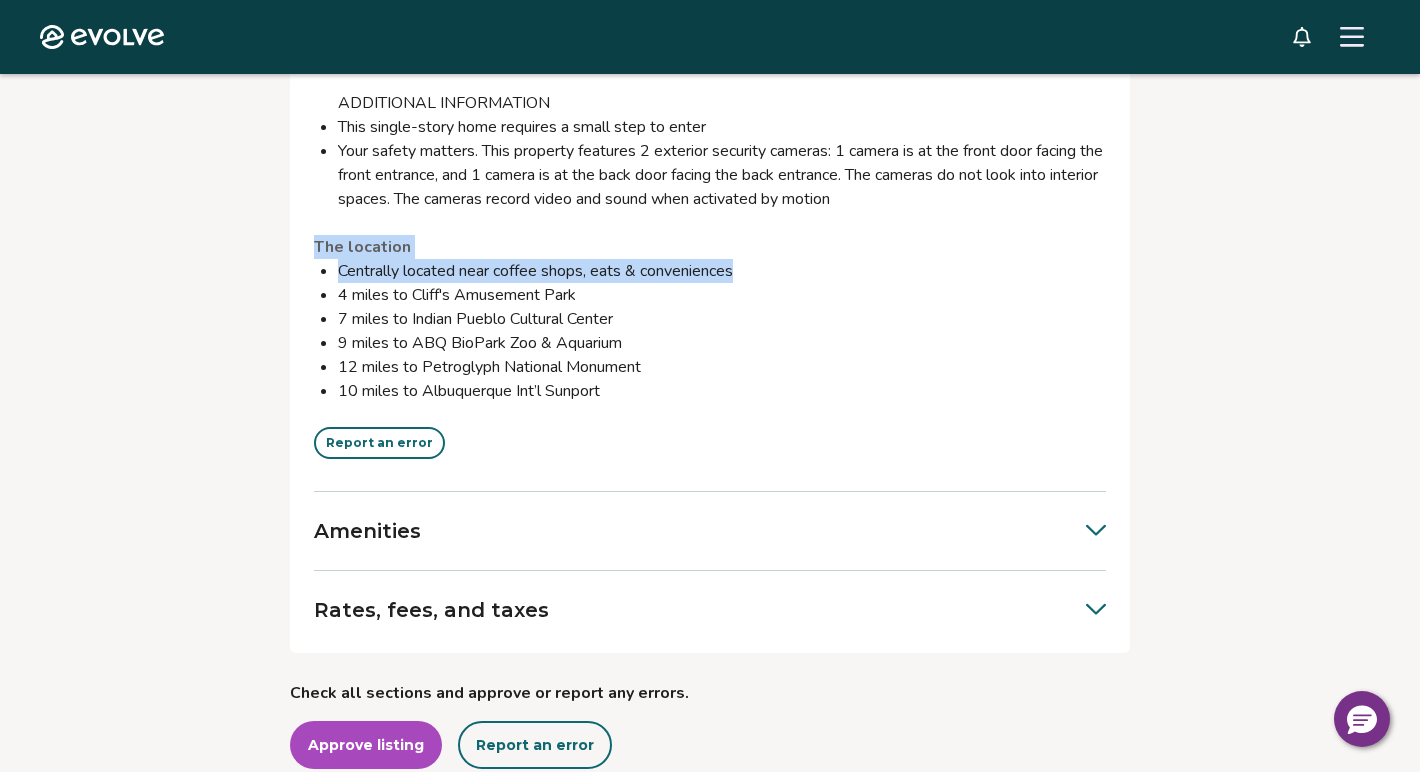 drag, startPoint x: 315, startPoint y: 268, endPoint x: 776, endPoint y: 287, distance: 461.3914 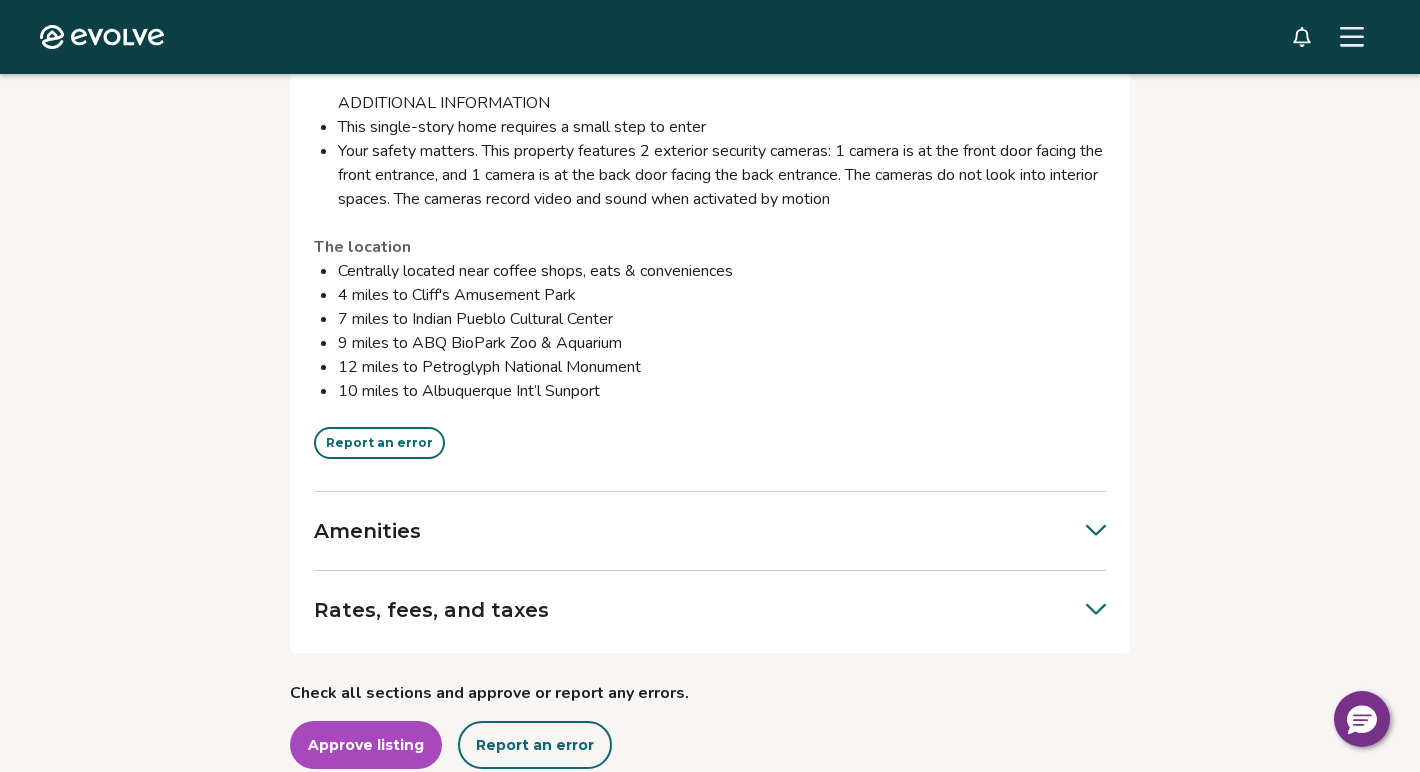 click on "7 miles to Indian Pueblo Cultural Center" at bounding box center (722, 319) 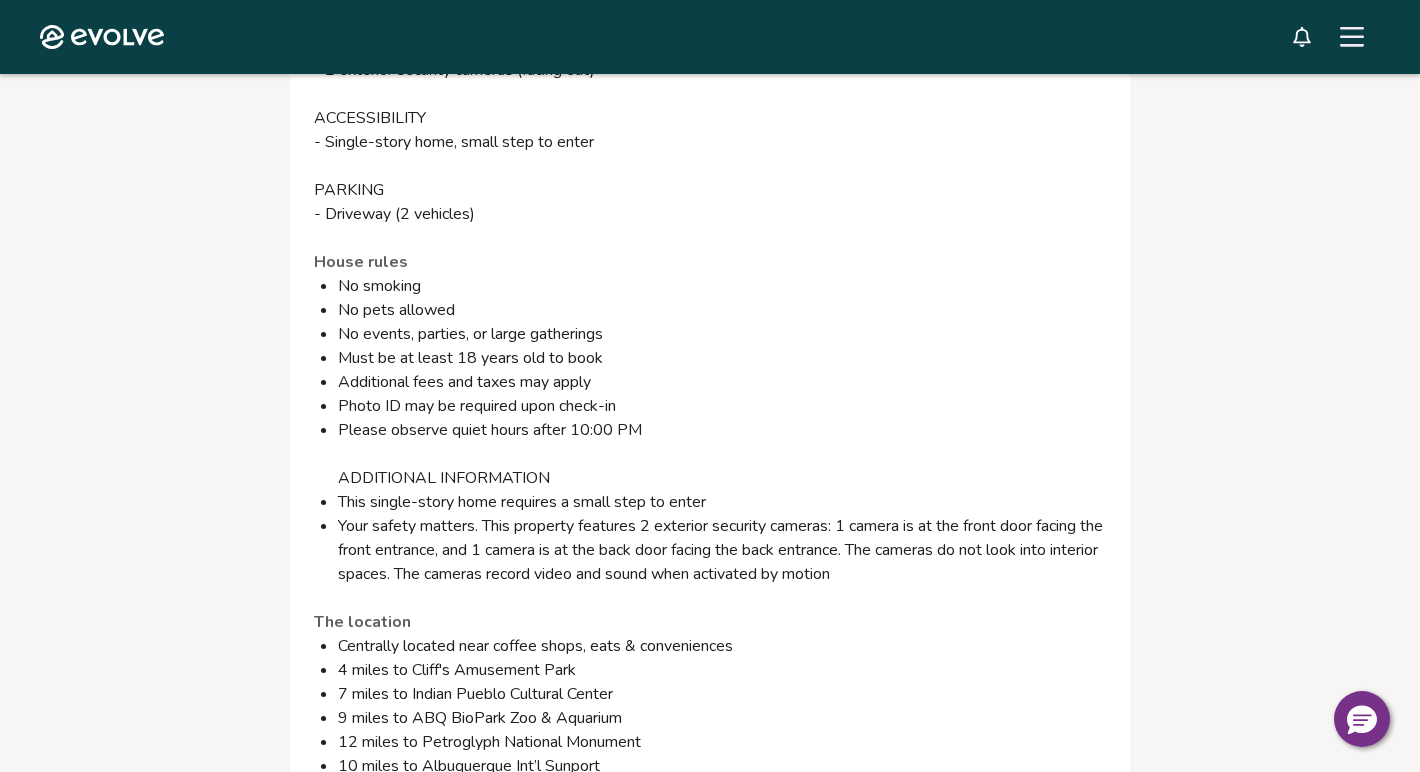 scroll, scrollTop: 3883, scrollLeft: 0, axis: vertical 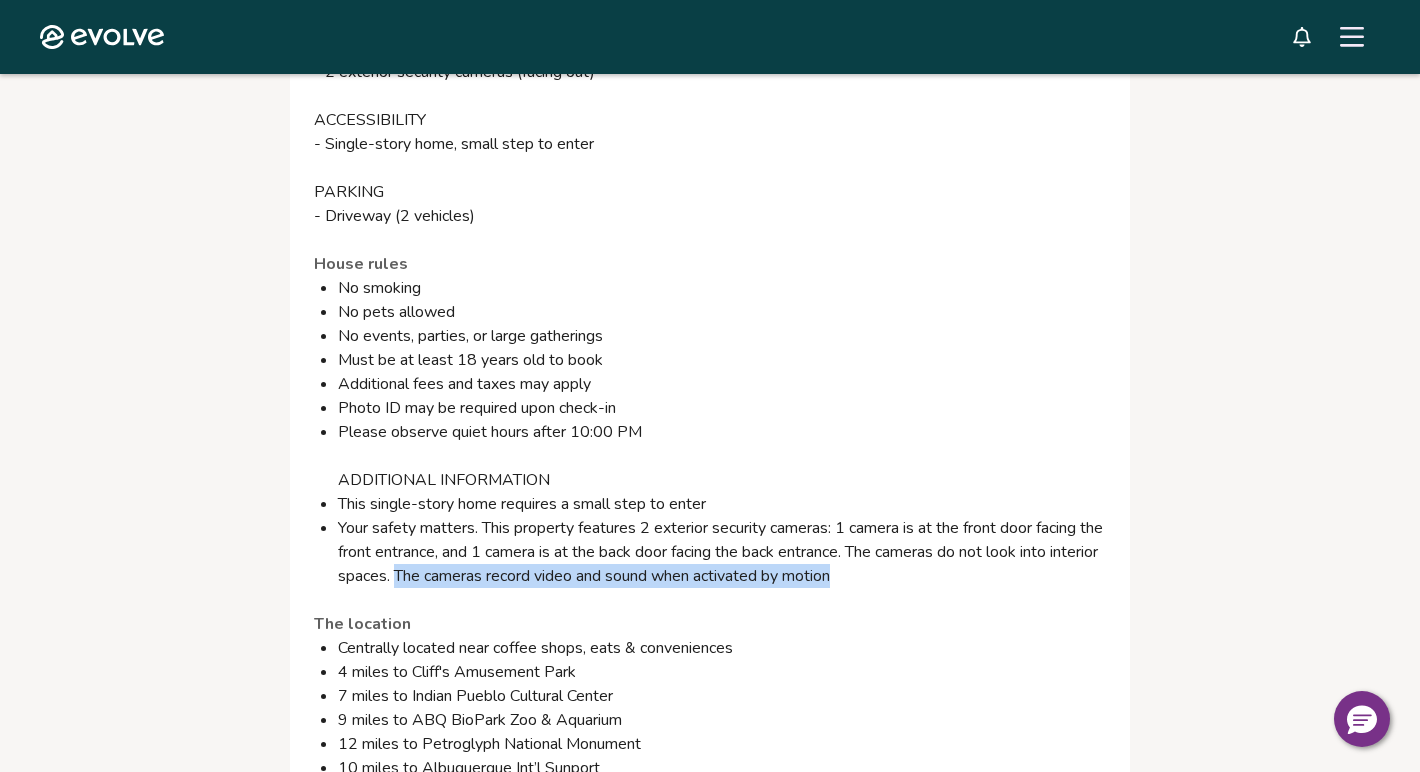 drag, startPoint x: 451, startPoint y: 600, endPoint x: 929, endPoint y: 592, distance: 478.06696 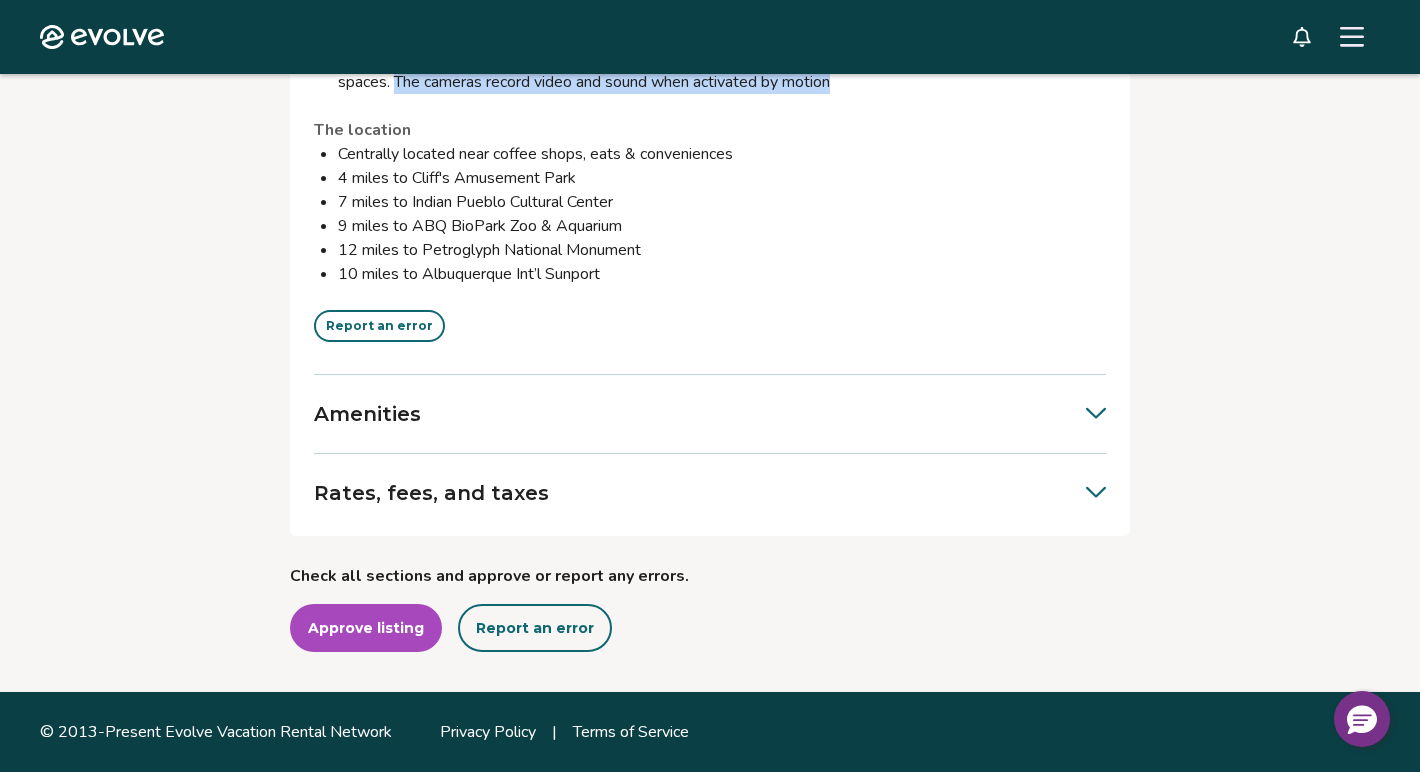 click on "Report an error" at bounding box center [535, 628] 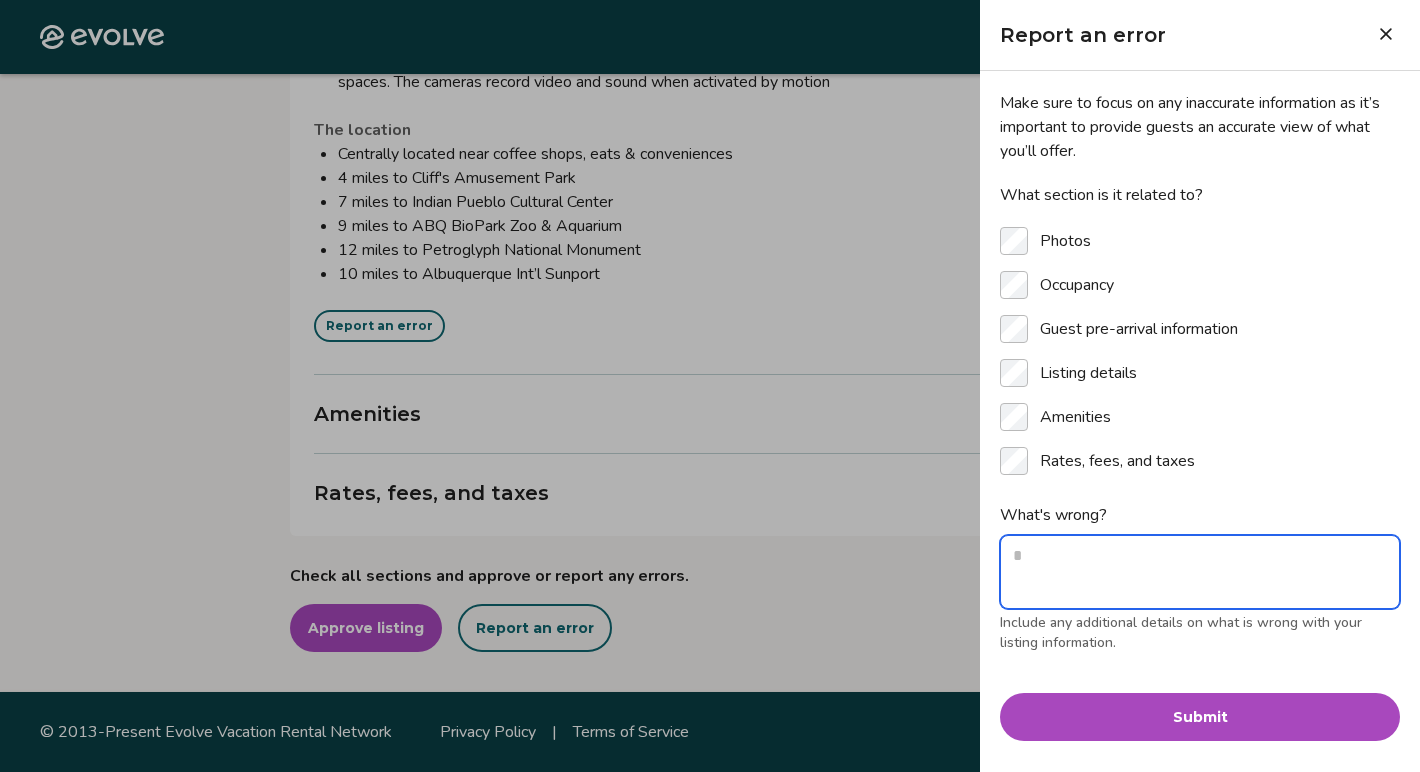 click on "What's wrong?" at bounding box center [1200, 572] 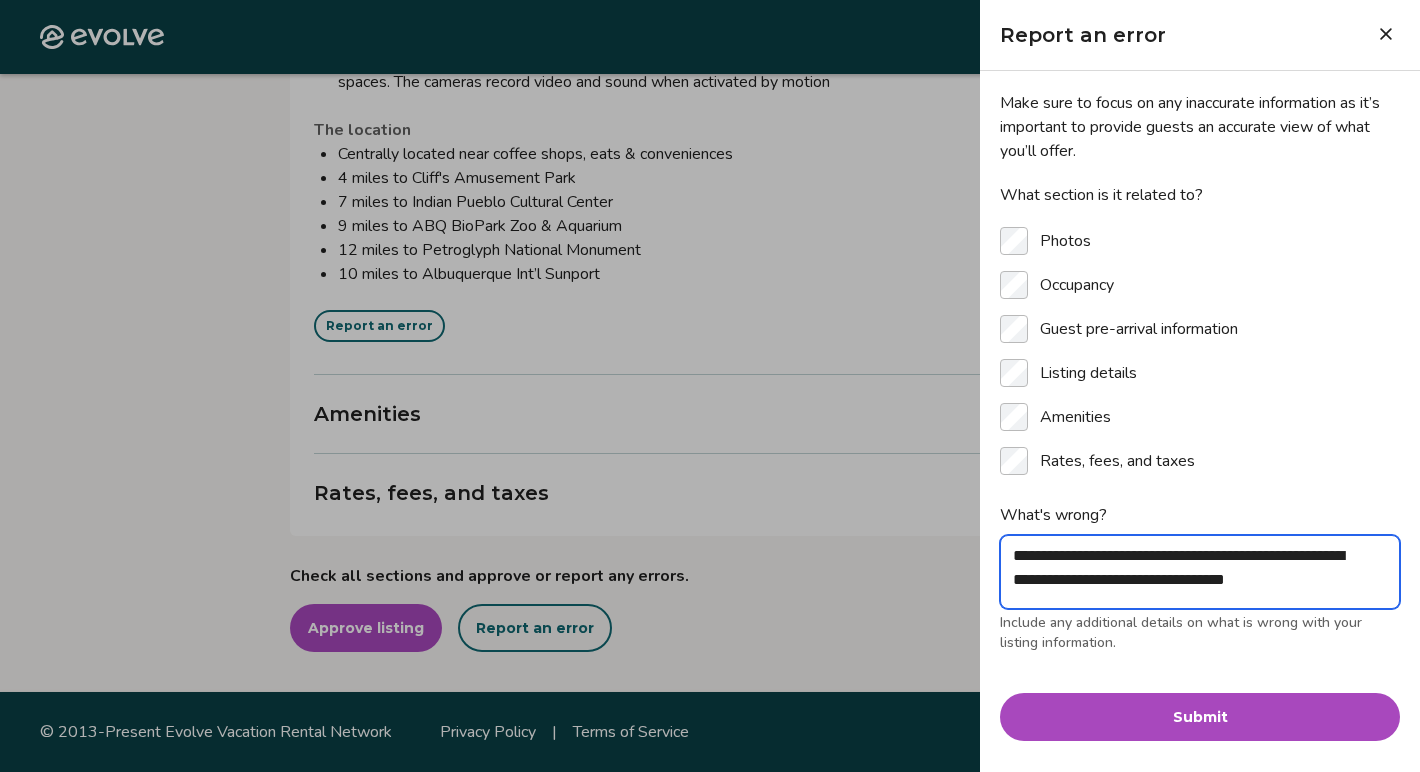 scroll, scrollTop: 6, scrollLeft: 0, axis: vertical 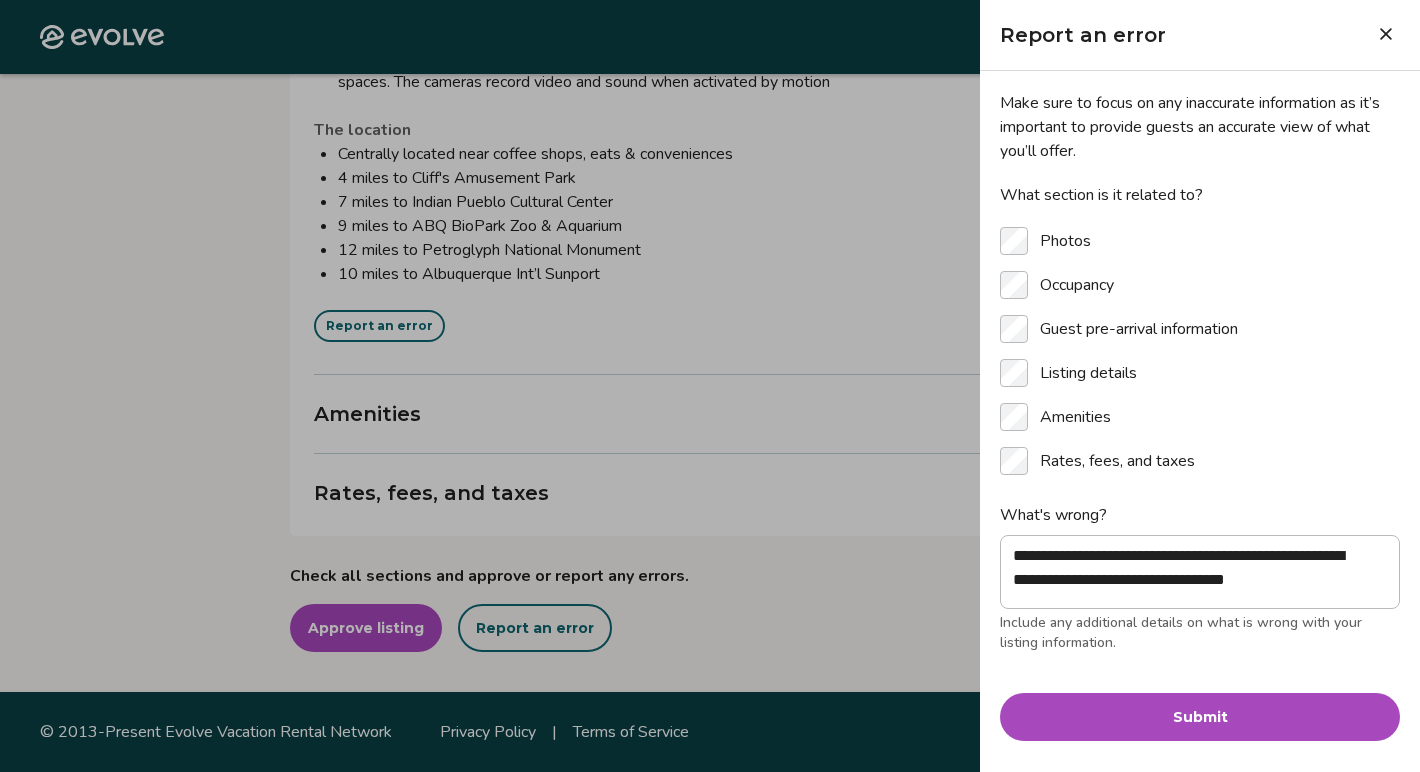 click on "Submit" at bounding box center (1200, 717) 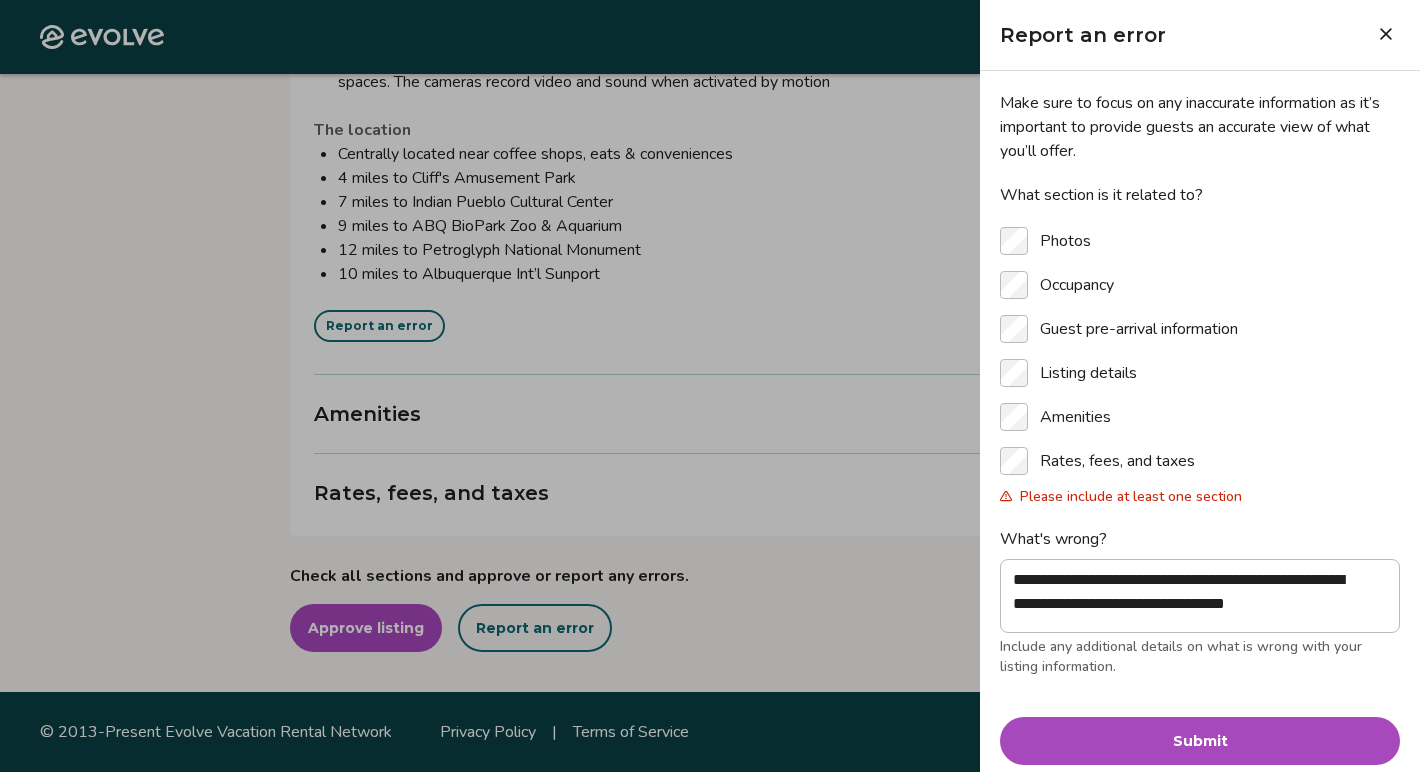click on "Submit" at bounding box center (1200, 741) 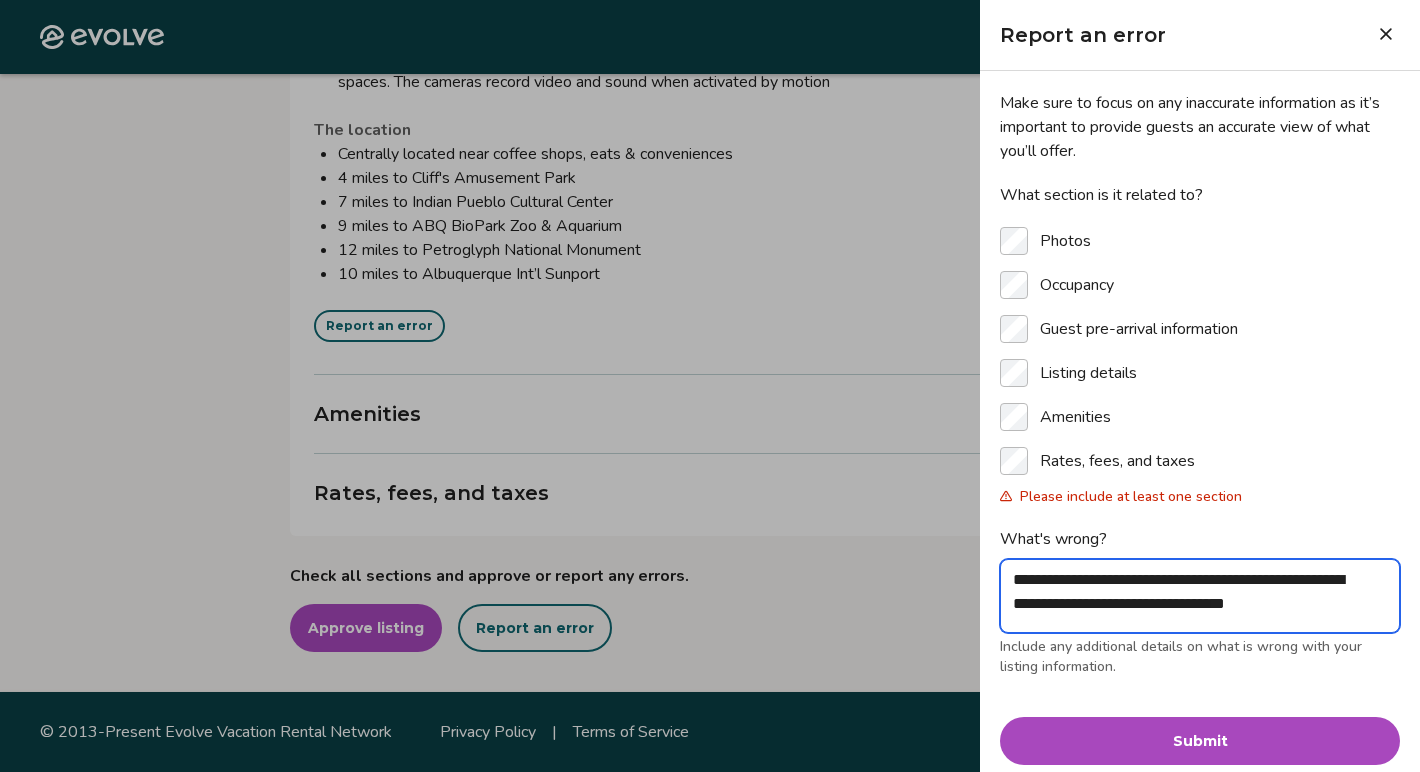 scroll, scrollTop: 0, scrollLeft: 0, axis: both 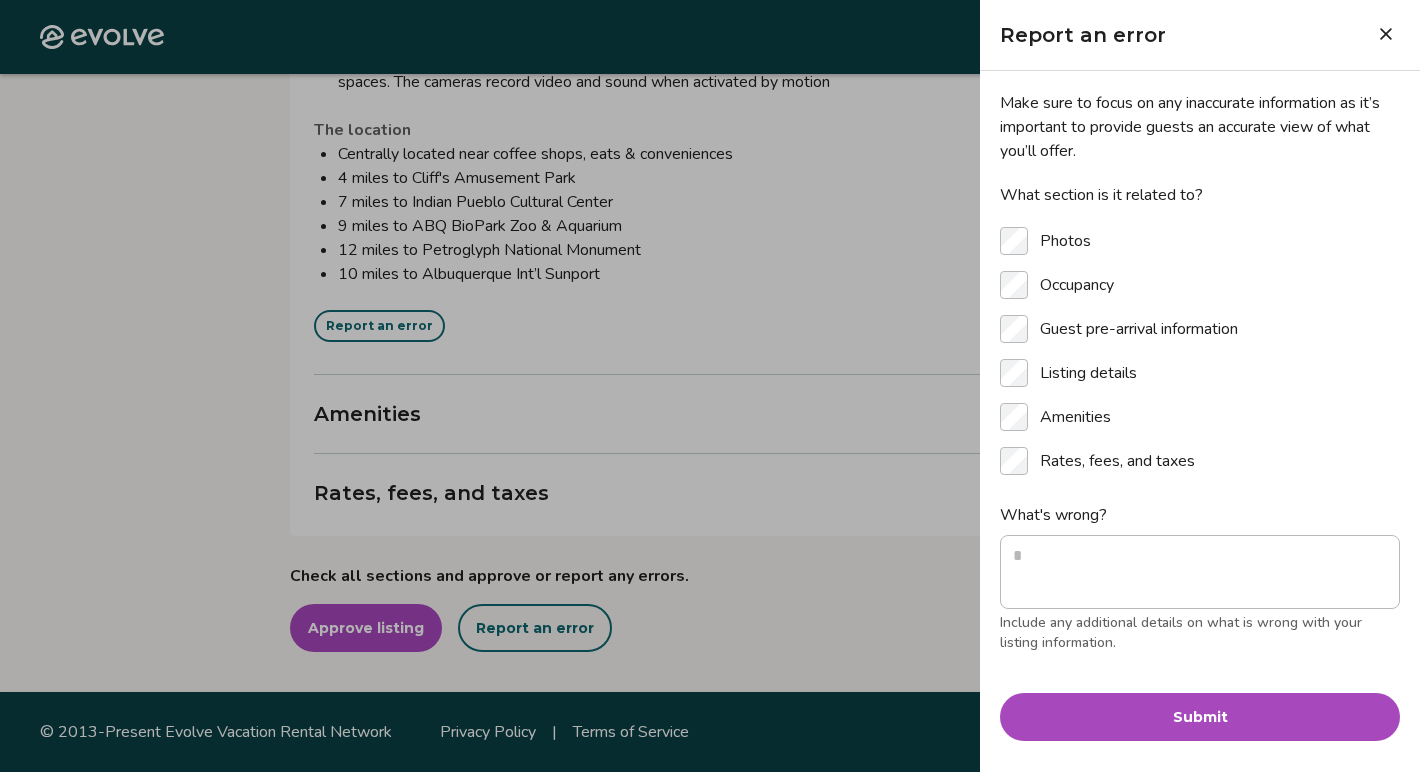 click at bounding box center [710, 386] 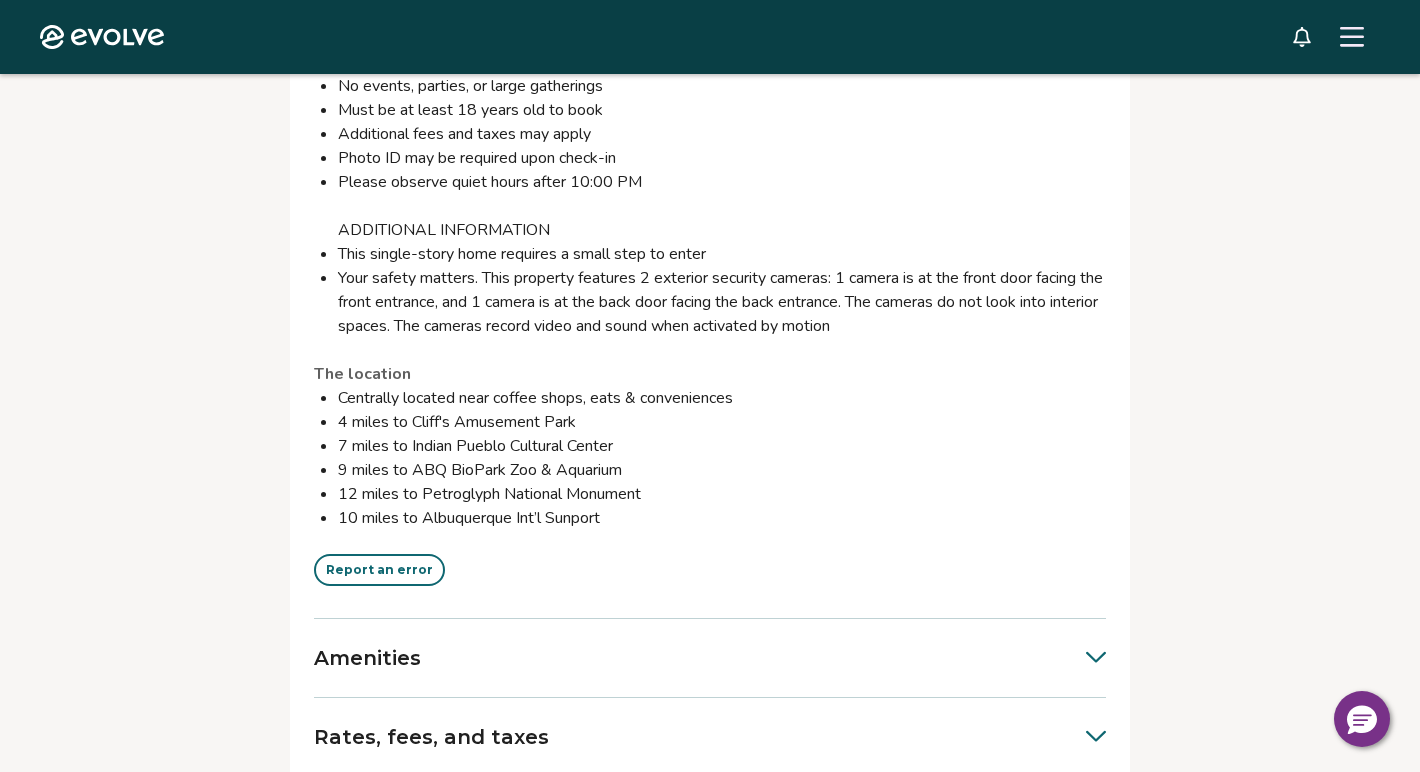 scroll, scrollTop: 4171, scrollLeft: 0, axis: vertical 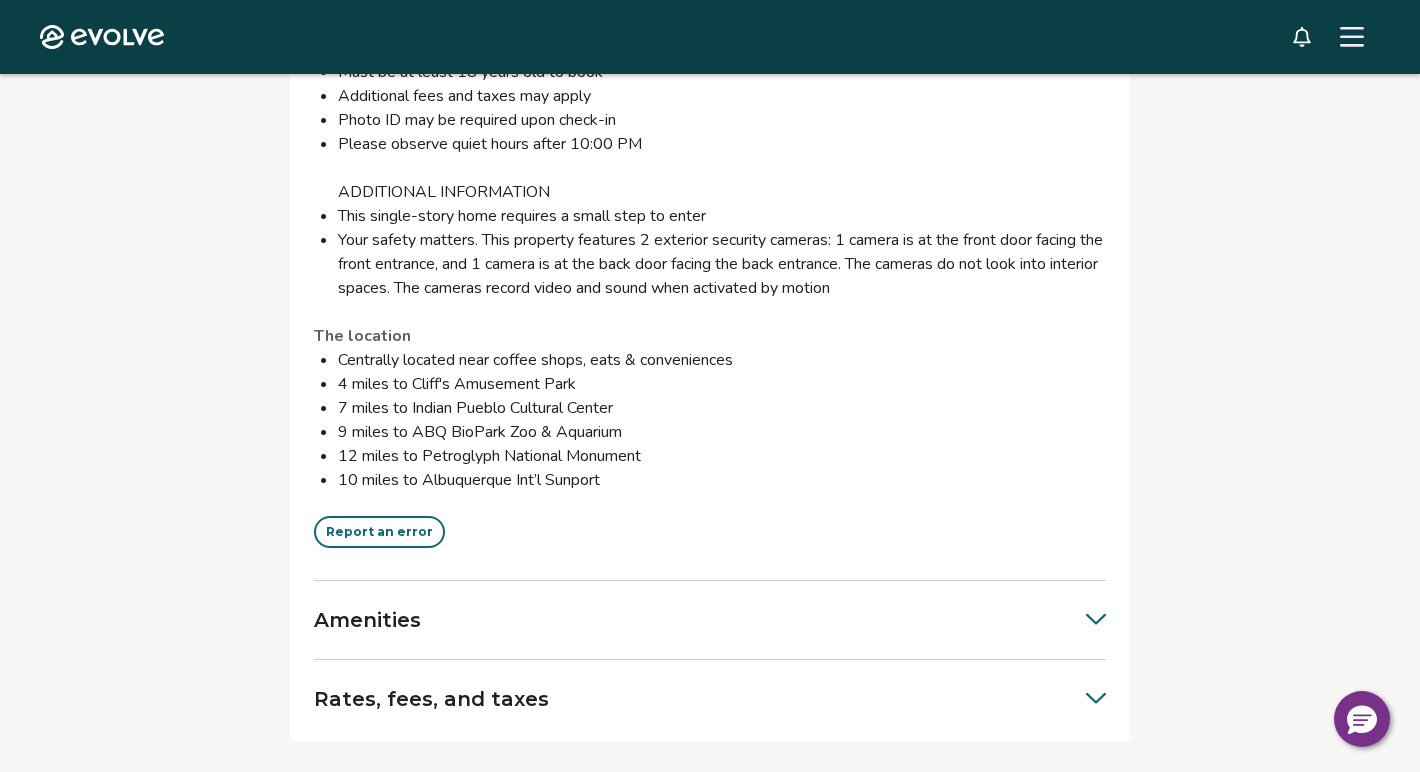 click on "This is all the information that will appear on your public listing. Headline 1 Mi to ABQ Uptown: Home w/ Pool & Diving Board! Description Near Shops & Eats | Furnished Outdoor Area w/ Grills | 2 Fireplaces | 7 Mi to Dtwn
Whether you’re here for poolside relaxation, outdoor adventure, or Albuquerque’s vibrant scene, you'll find the perfect home base at this 3-bedroom, 2-bath vacation rental! Start your day with coffee on the patio, then stroll through Uptown, visit the ABQ BioPark Zoo, or venture to Petroglyph National Monument. As evening sets in, gather around the fire and enjoy some well-earned downtime with loved ones! The property House rules No smoking No pets allowed No events, parties, or large gatherings Must be at least 18 years old to book Additional fees and taxes may apply Photo ID may be required upon check-in Please observe quiet hours after 10:00 PM
ADDITIONAL INFORMATION This single-story home requires a small step to enter The location 4 miles to Cliff's Amusement Park" at bounding box center (710, -376) 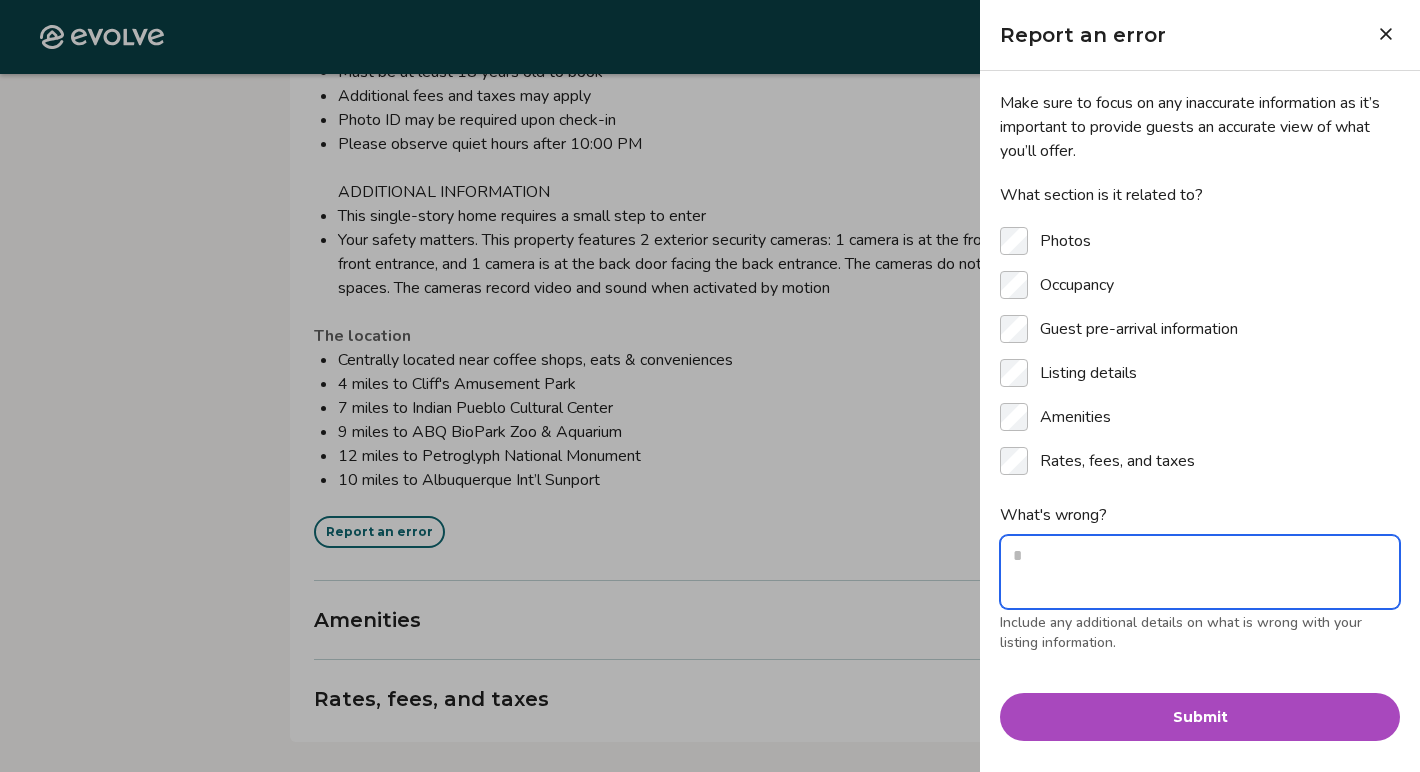 click on "What's wrong?" at bounding box center [1200, 572] 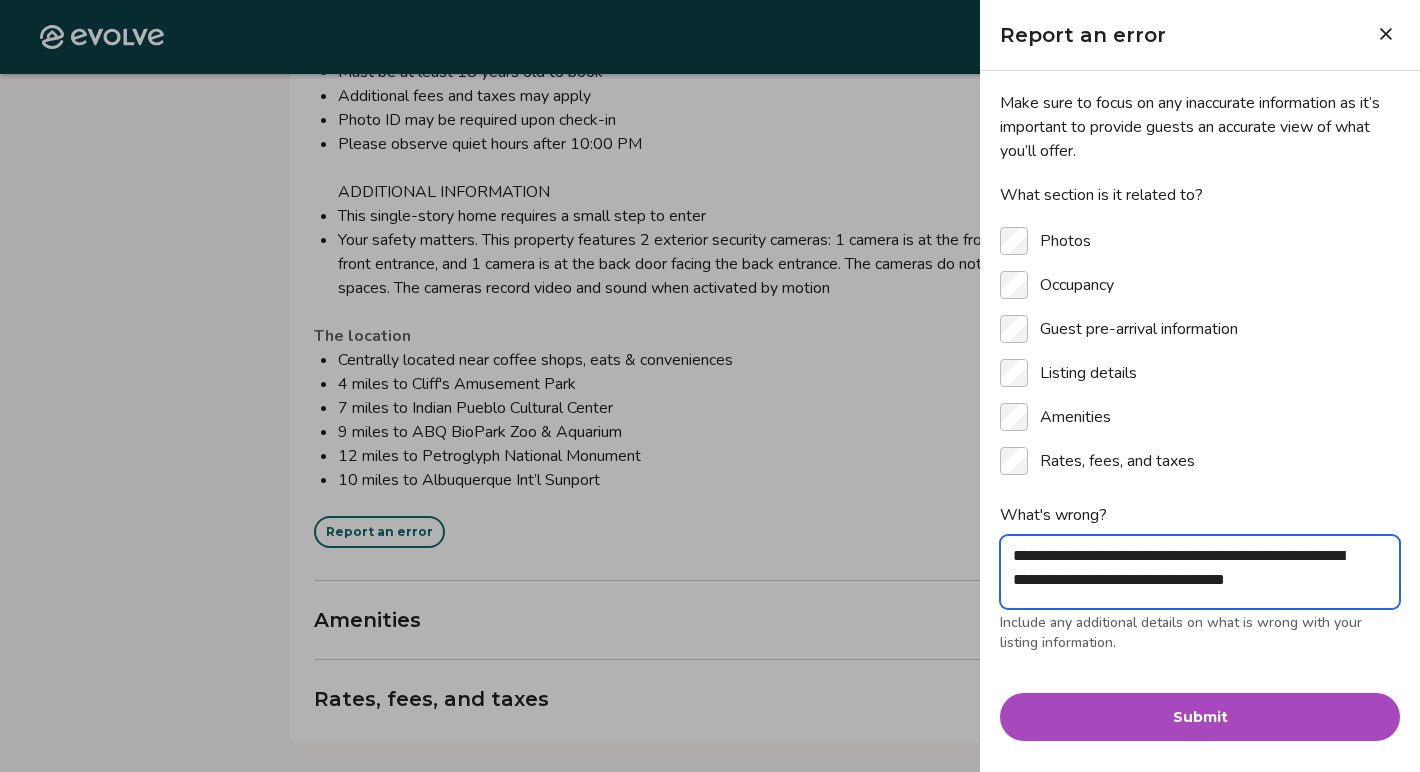 scroll, scrollTop: 6, scrollLeft: 0, axis: vertical 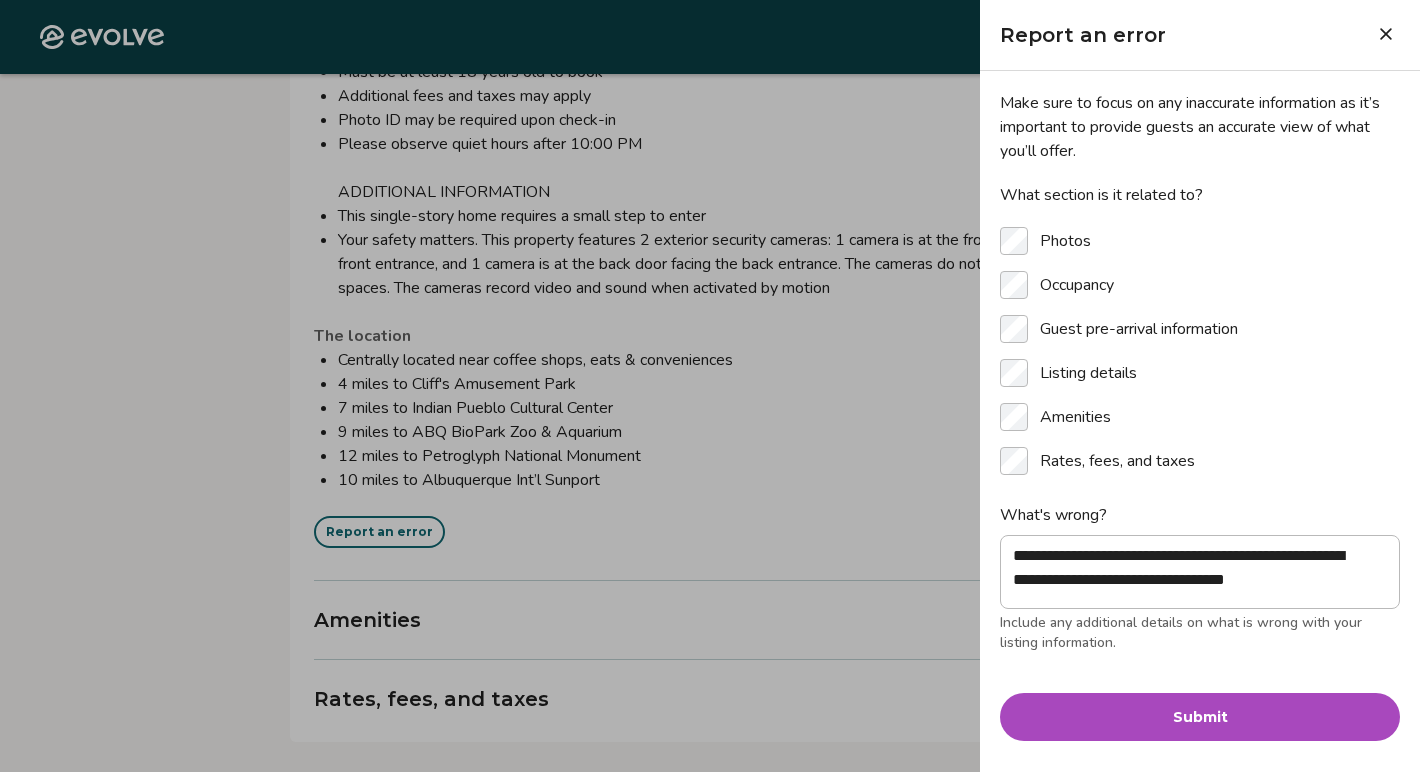 click on "Submit" at bounding box center (1200, 717) 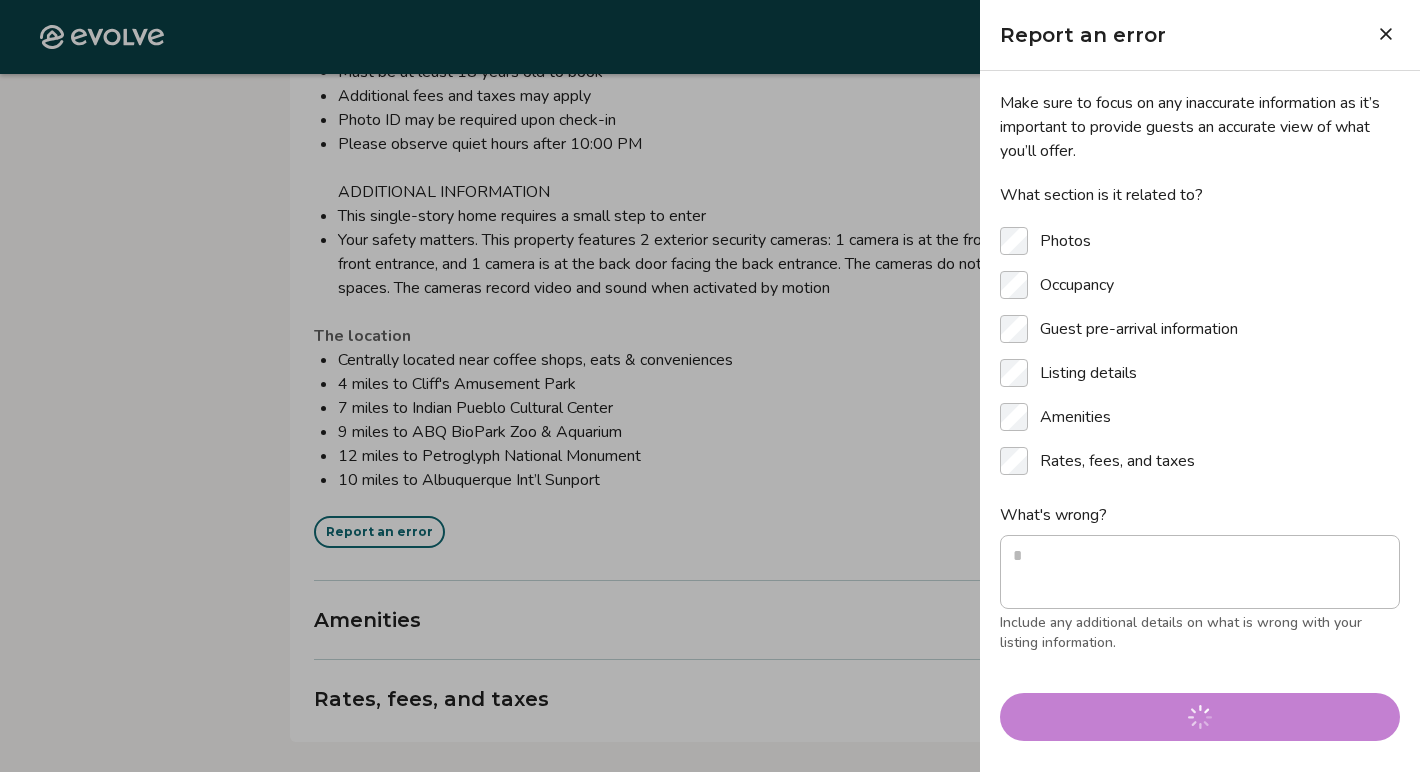 scroll, scrollTop: 0, scrollLeft: 0, axis: both 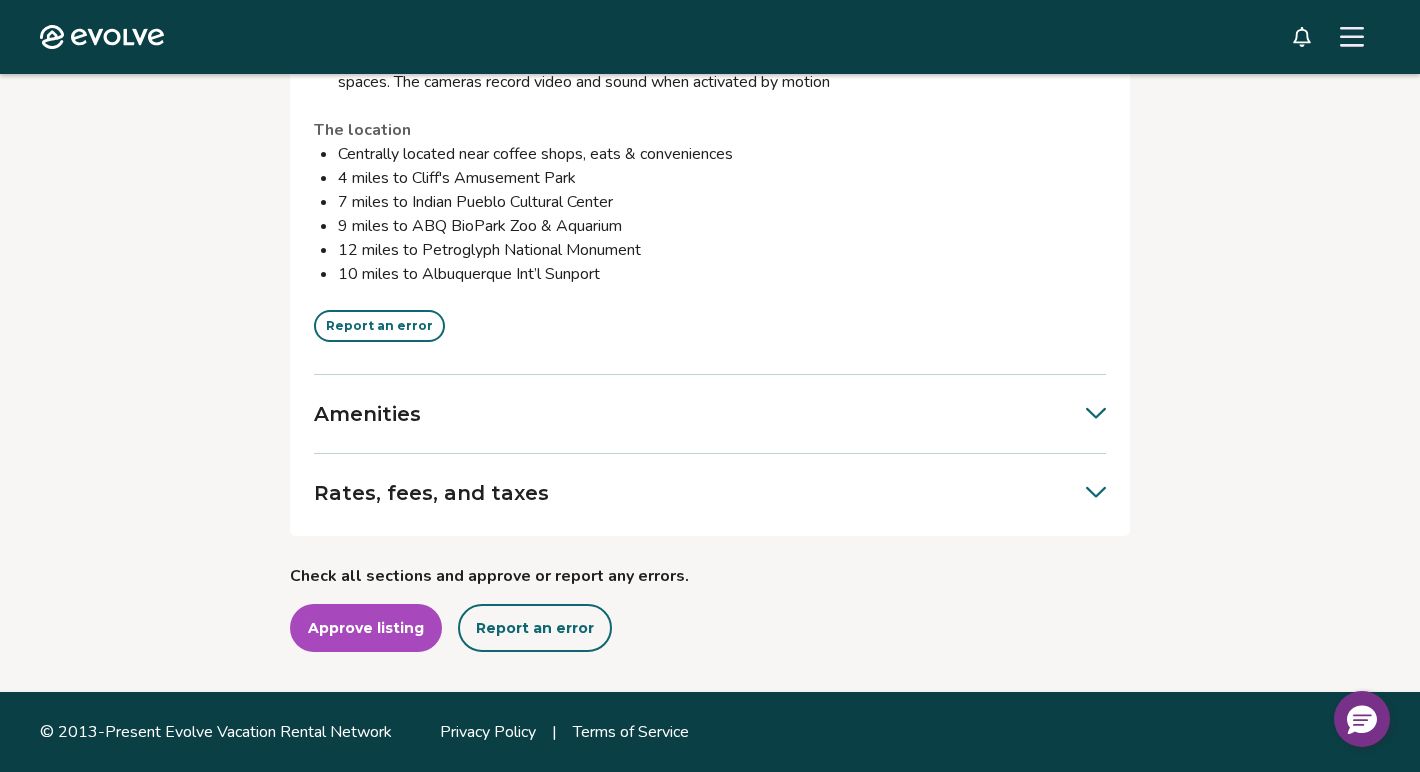 click on "Report an error" at bounding box center [535, 628] 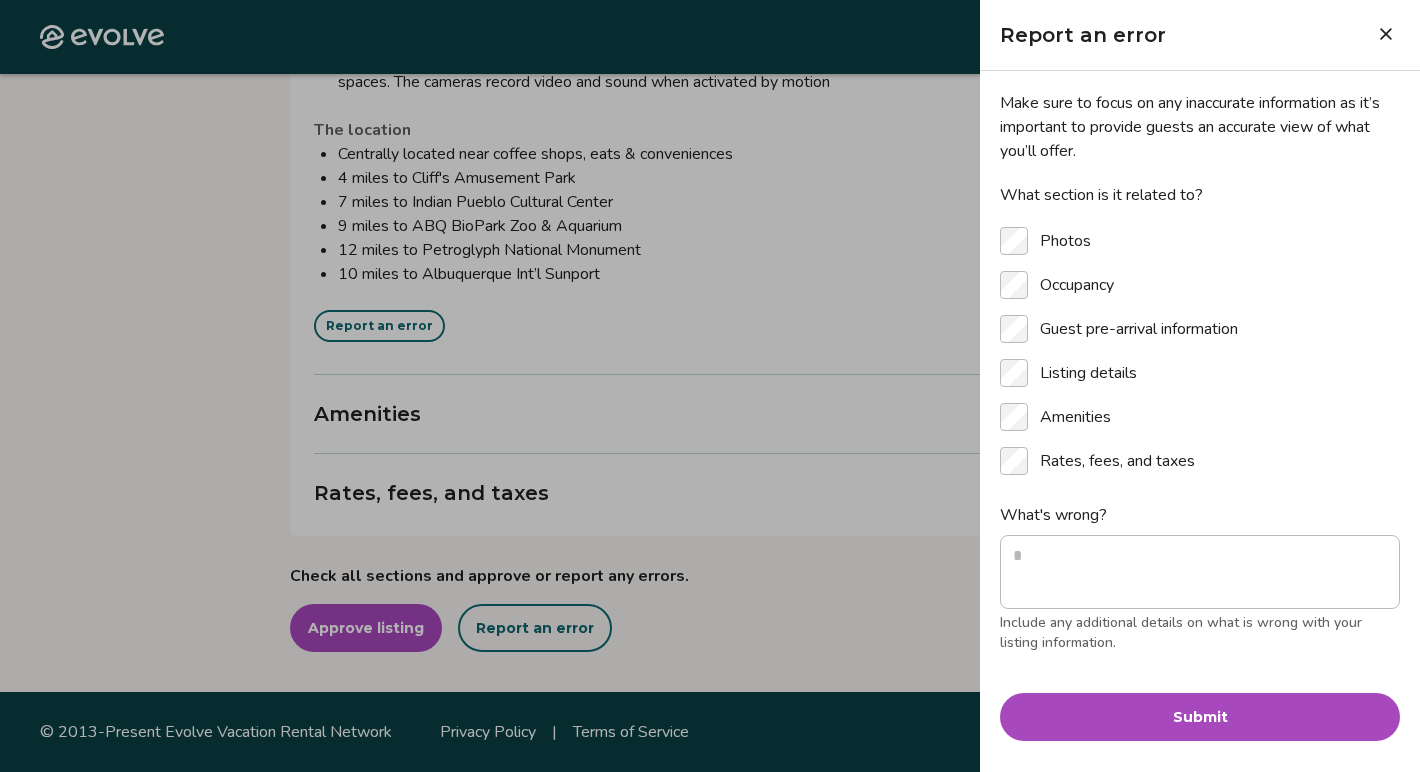 scroll, scrollTop: 53, scrollLeft: 0, axis: vertical 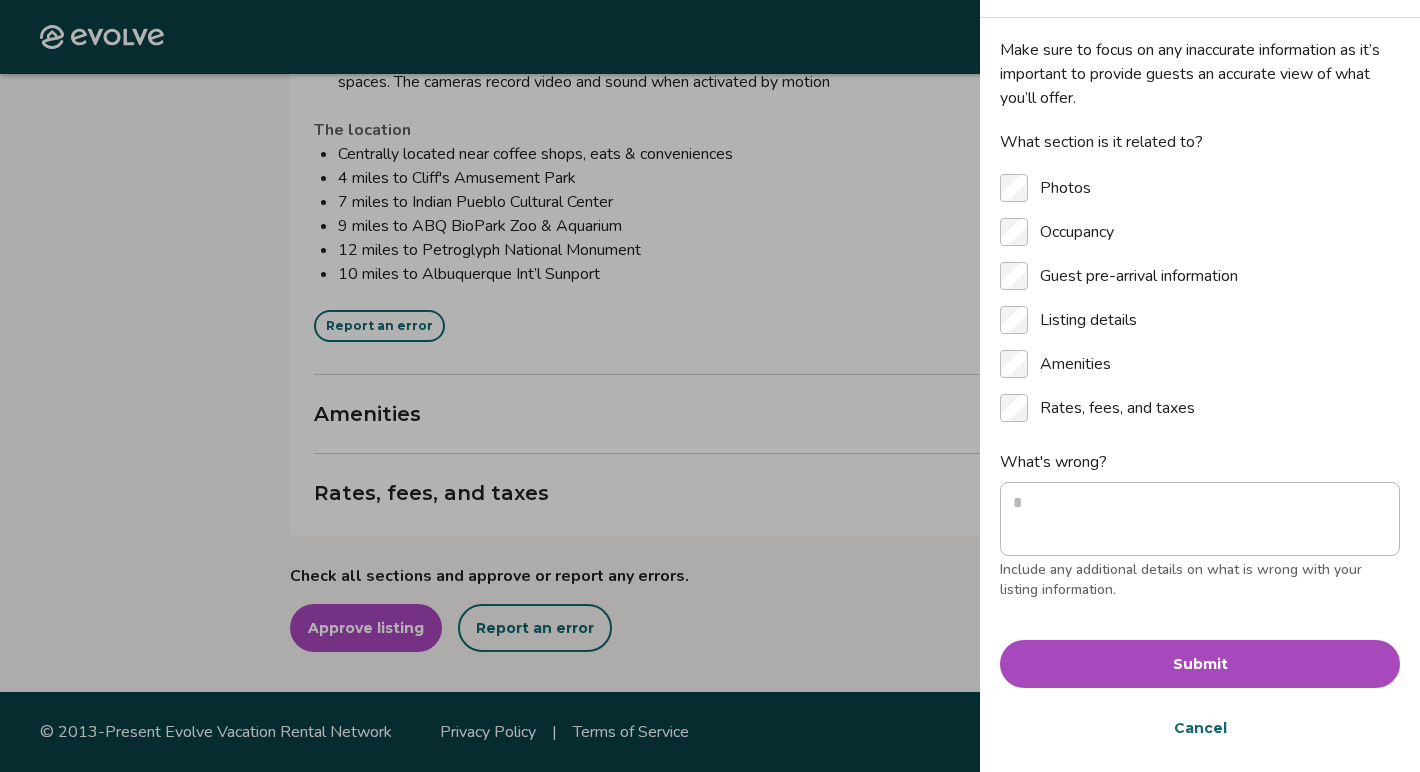 click at bounding box center (710, 386) 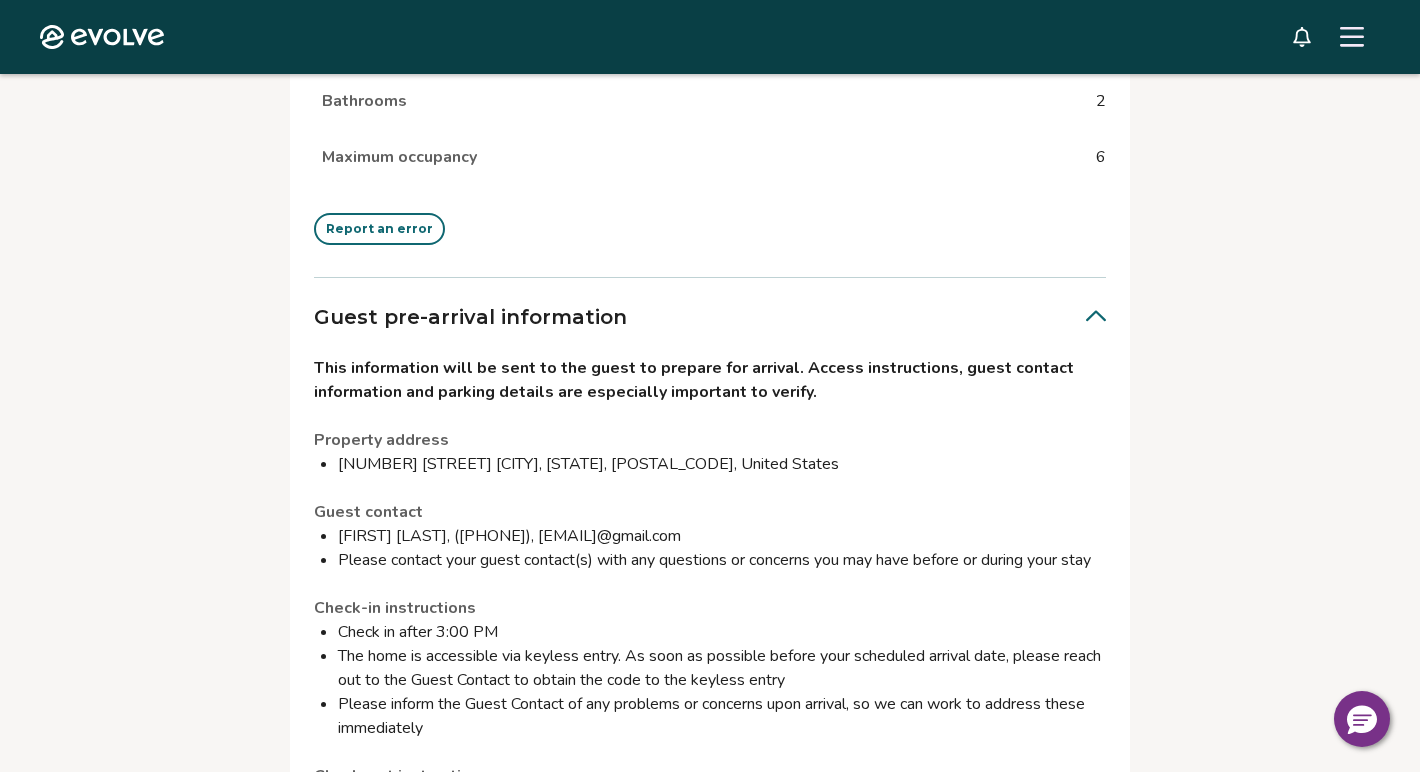 scroll, scrollTop: 1032, scrollLeft: 0, axis: vertical 